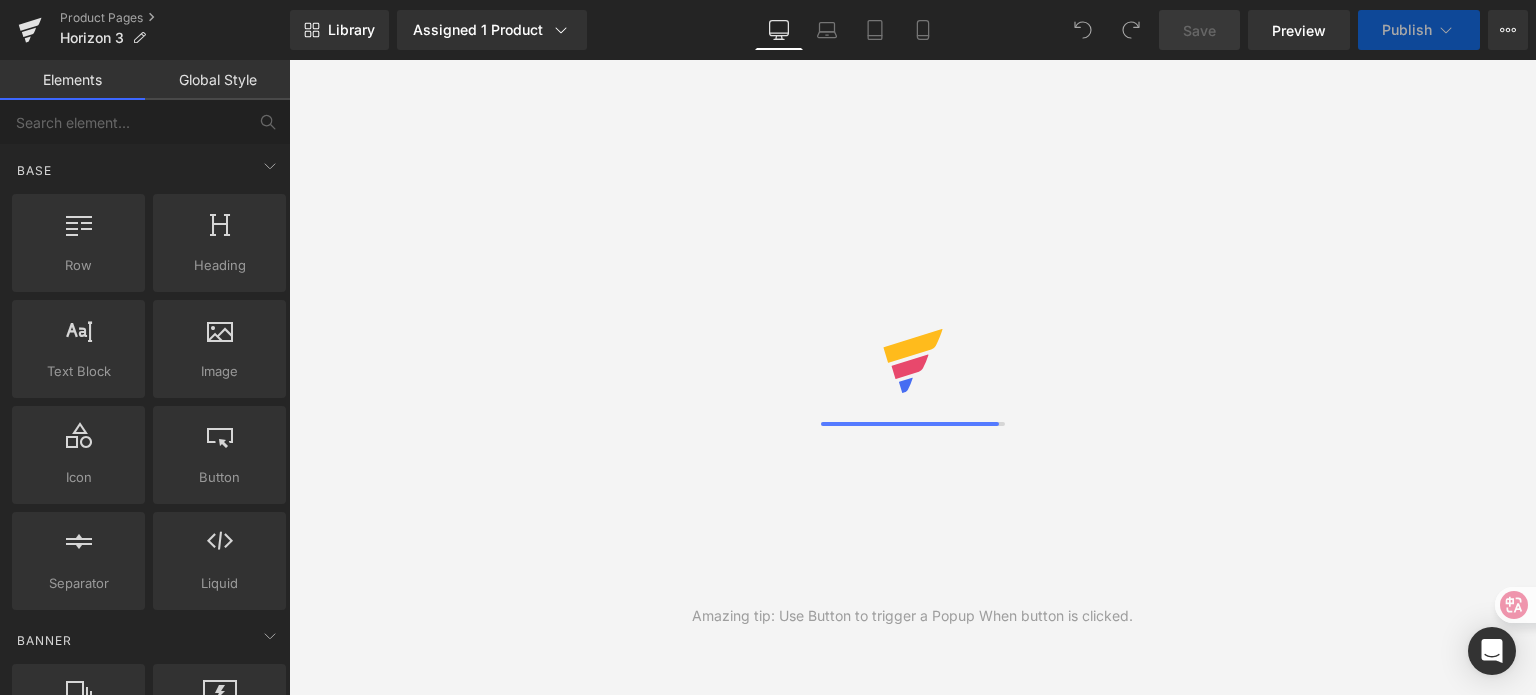 scroll, scrollTop: 0, scrollLeft: 0, axis: both 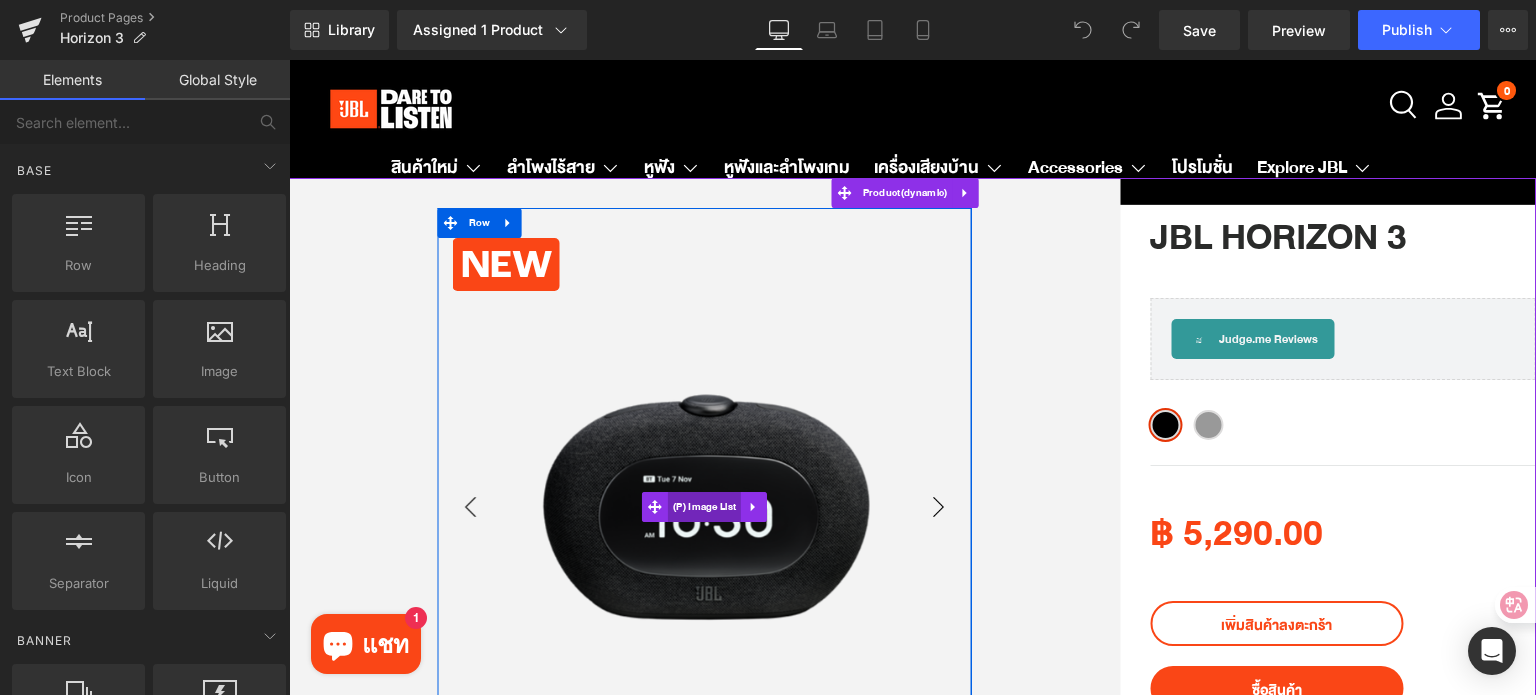 click on "(P) Image List" at bounding box center (704, 507) 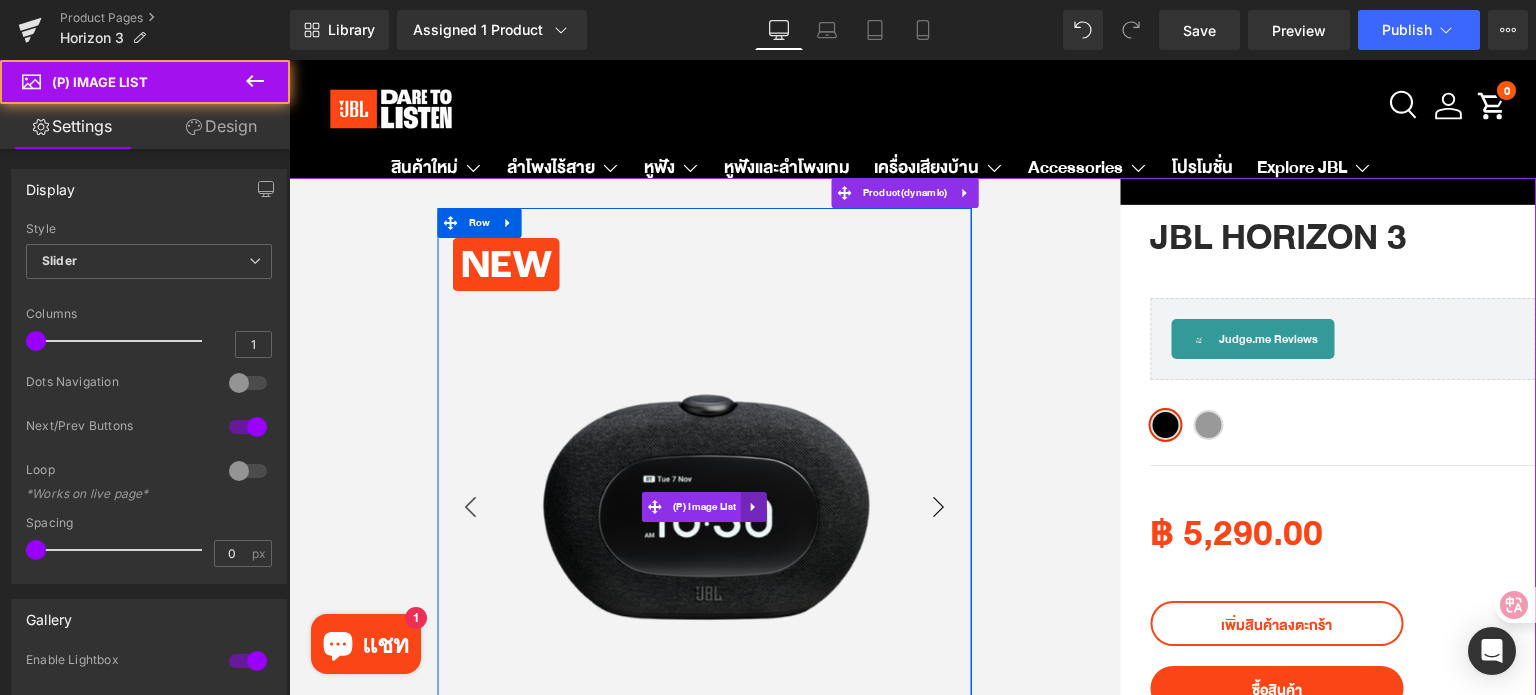 click 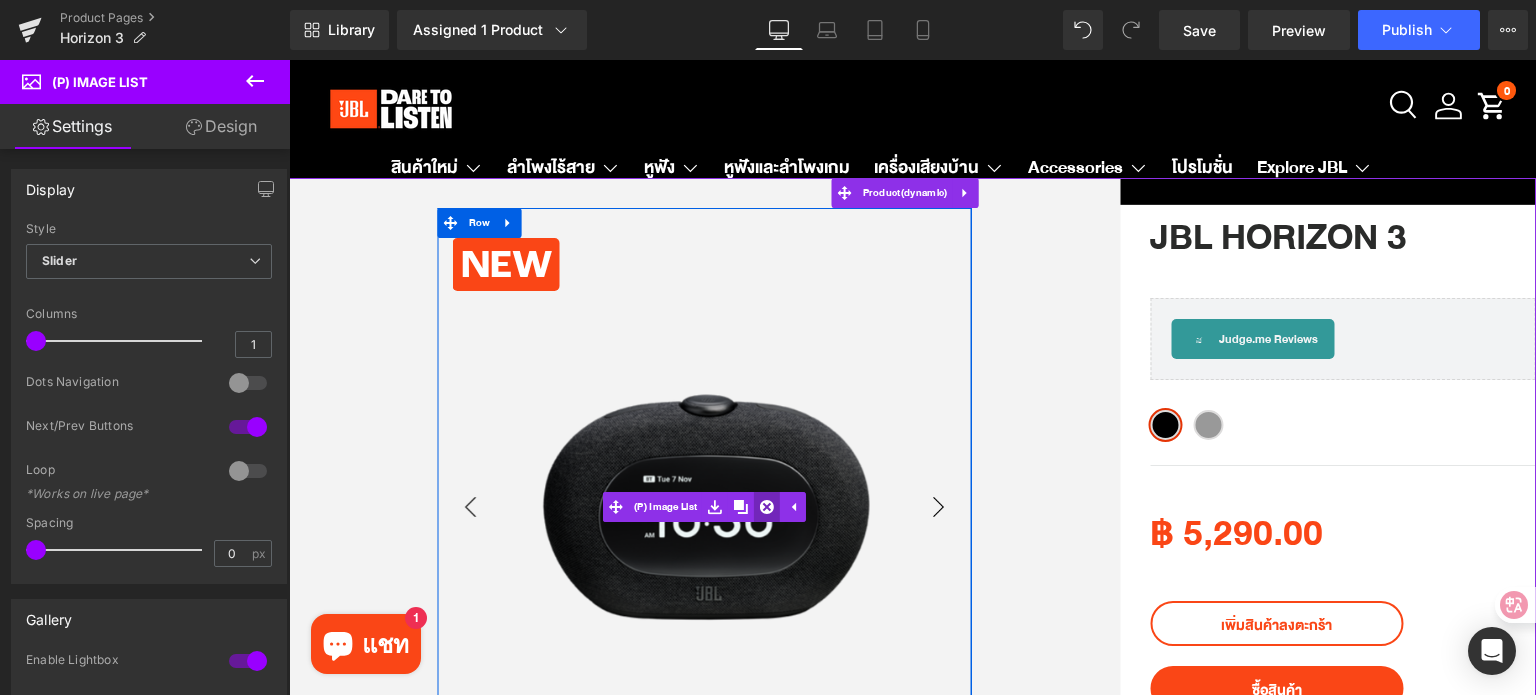 click 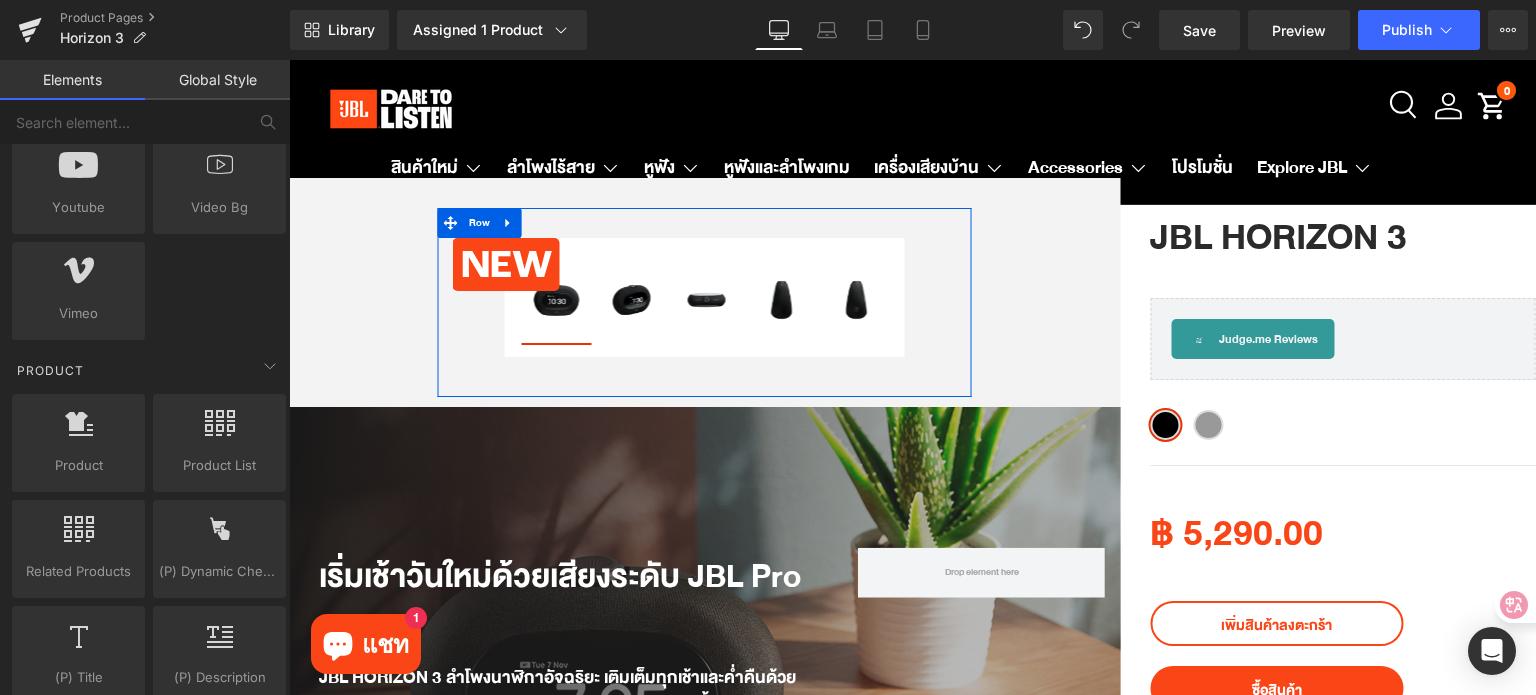 scroll, scrollTop: 1900, scrollLeft: 0, axis: vertical 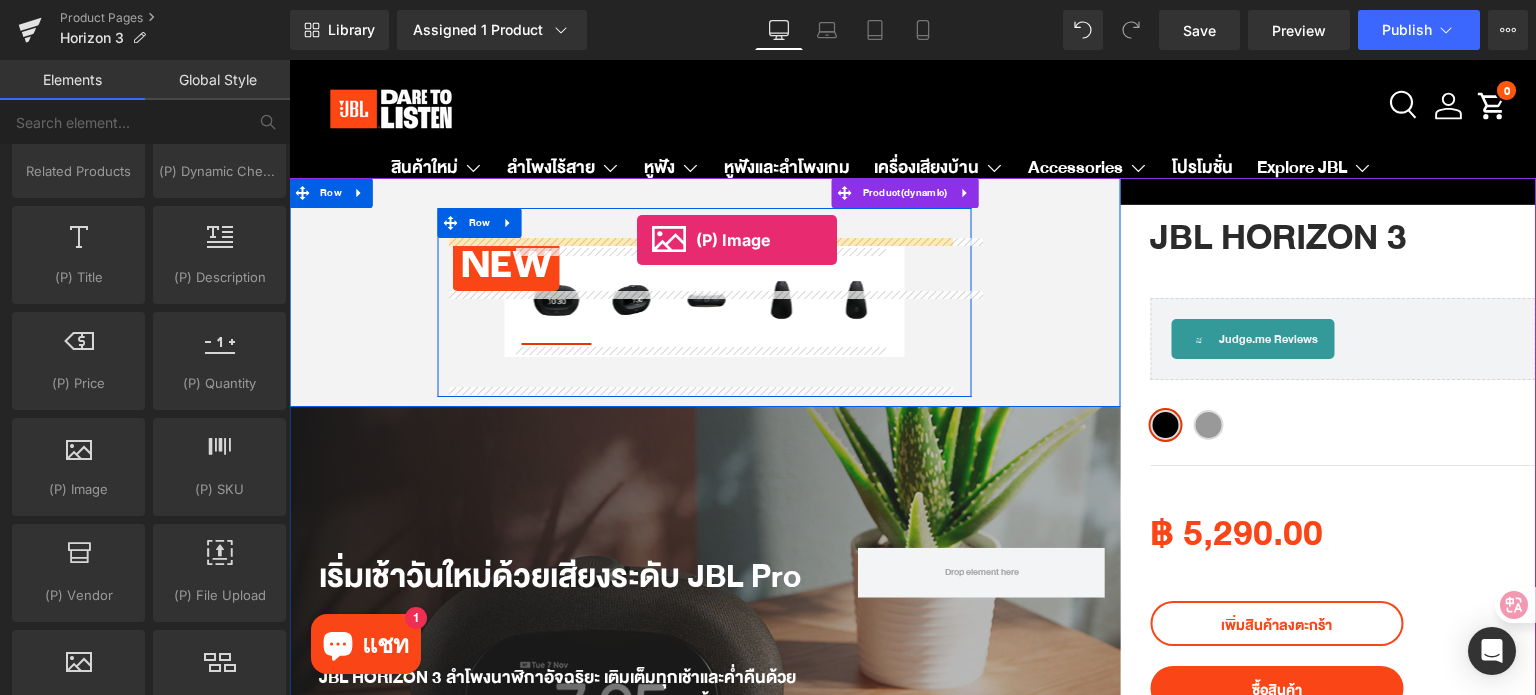 drag, startPoint x: 369, startPoint y: 503, endPoint x: 637, endPoint y: 240, distance: 375.49036 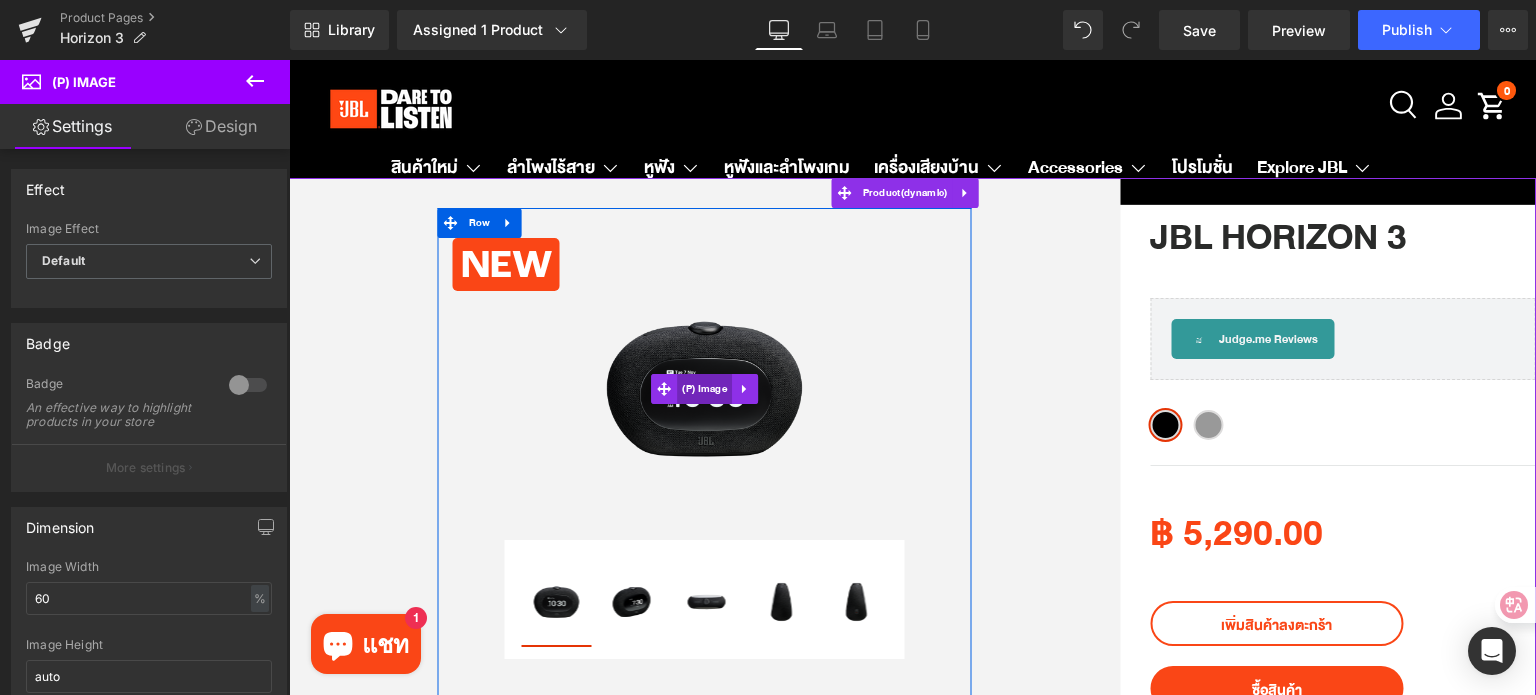 click on "(P) Image" at bounding box center (704, 389) 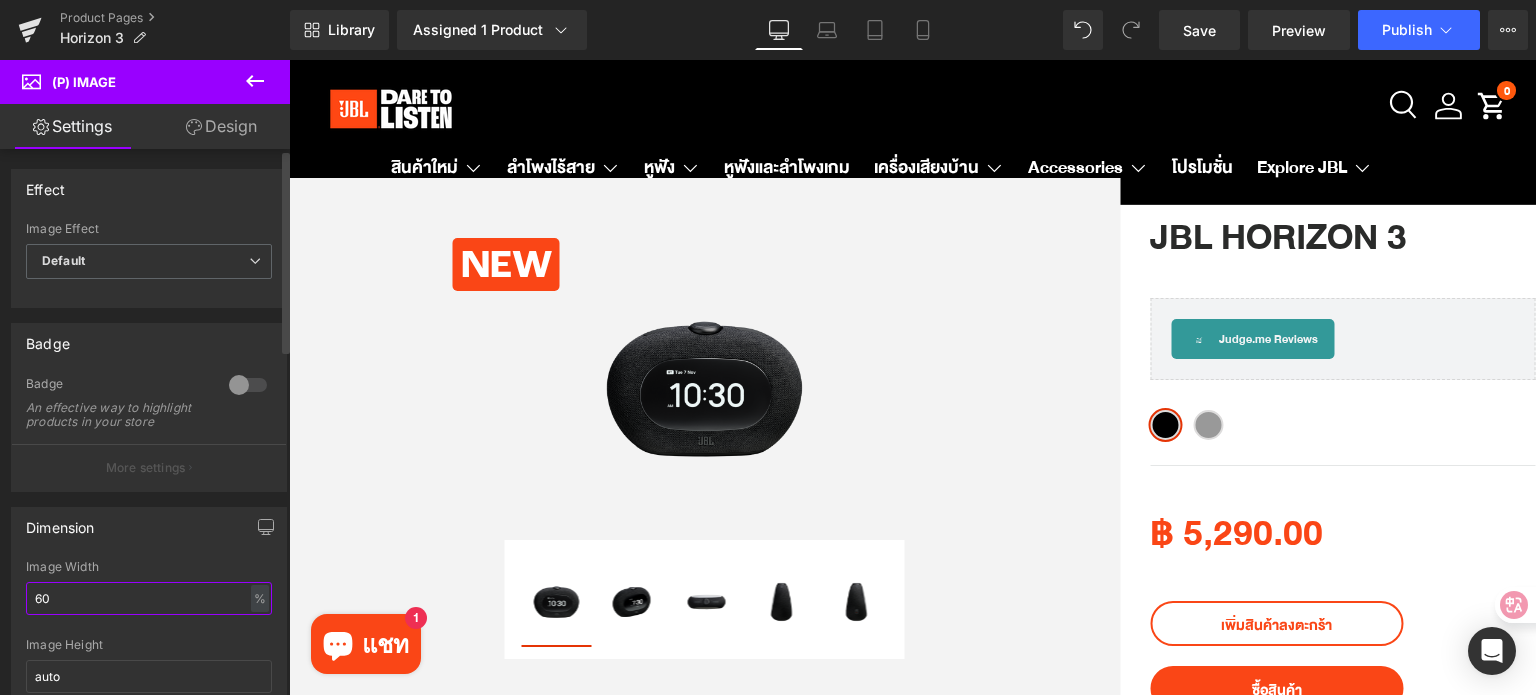 click on "60% Image Width 60 % % px auto Image Height auto" at bounding box center (149, 638) 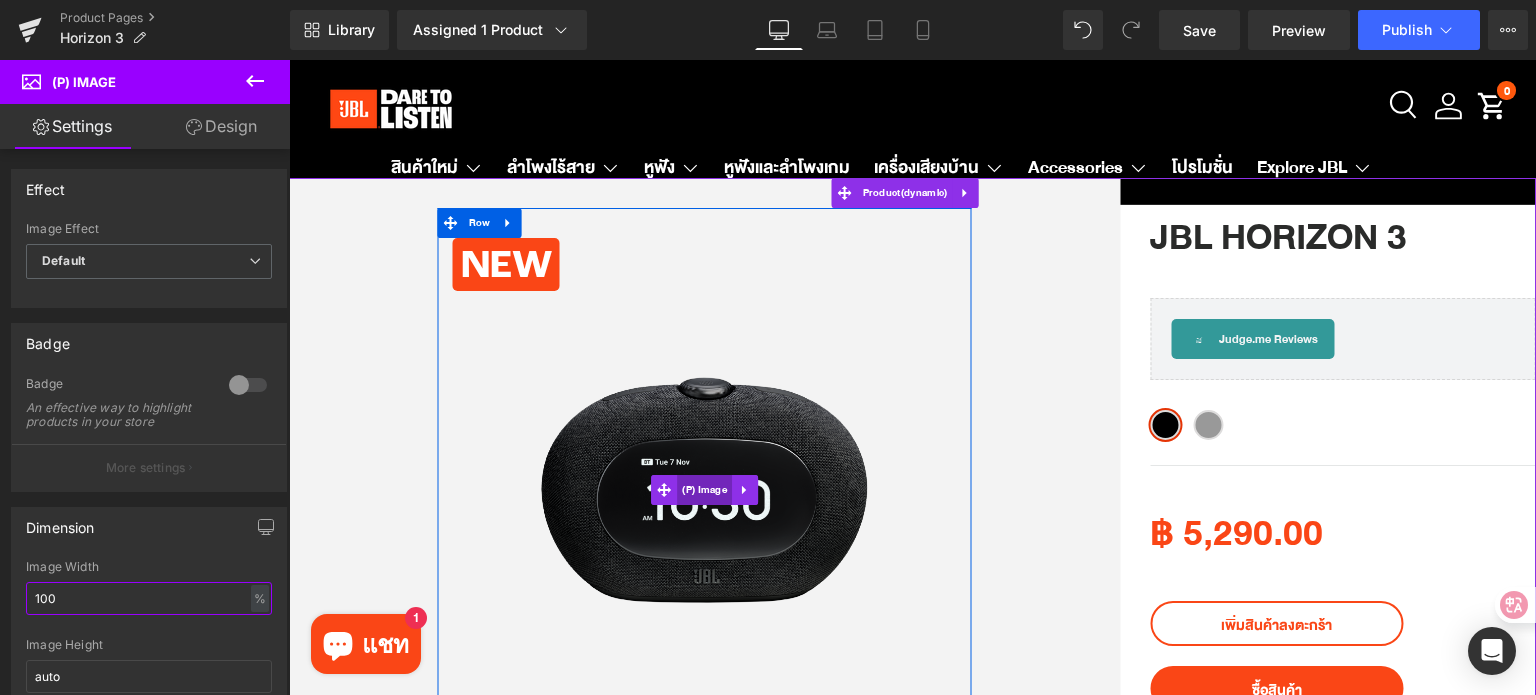 click on "(P) Image" at bounding box center (704, 490) 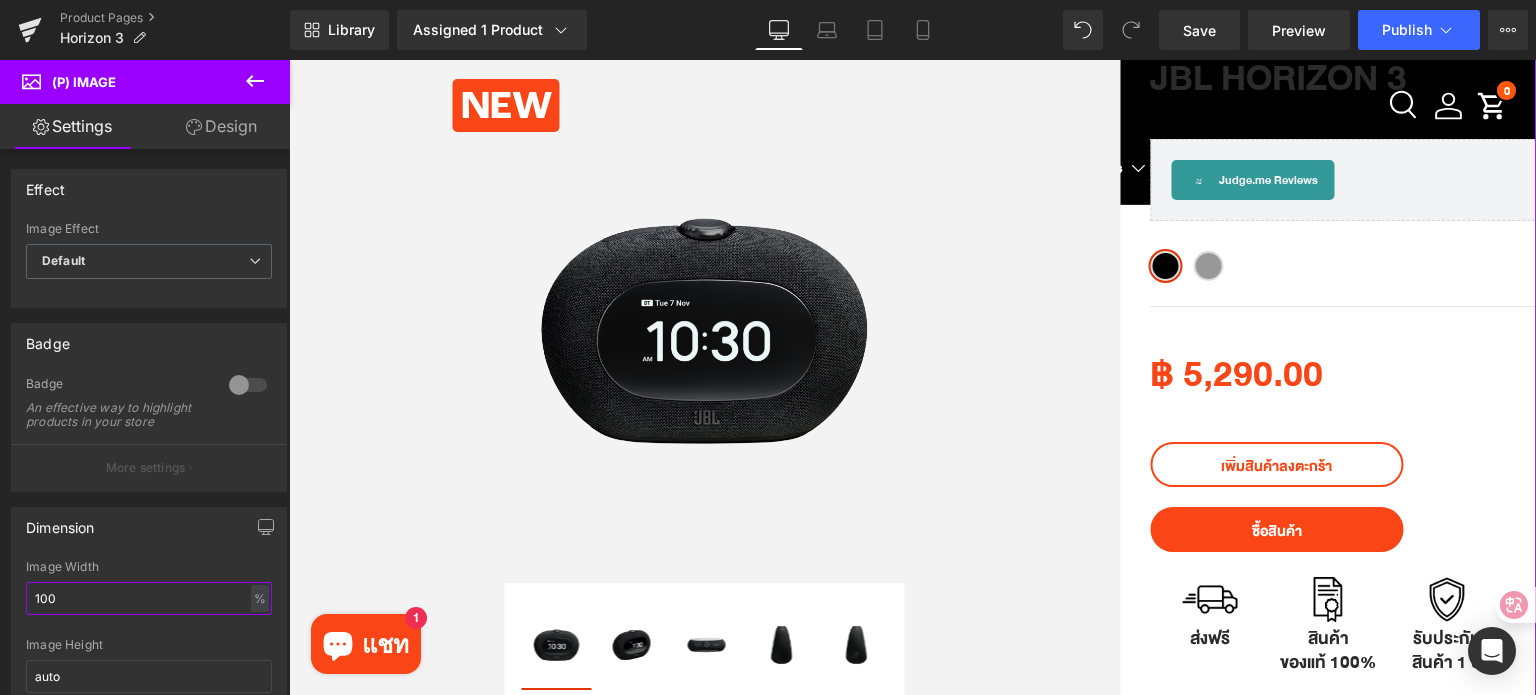 scroll, scrollTop: 100, scrollLeft: 0, axis: vertical 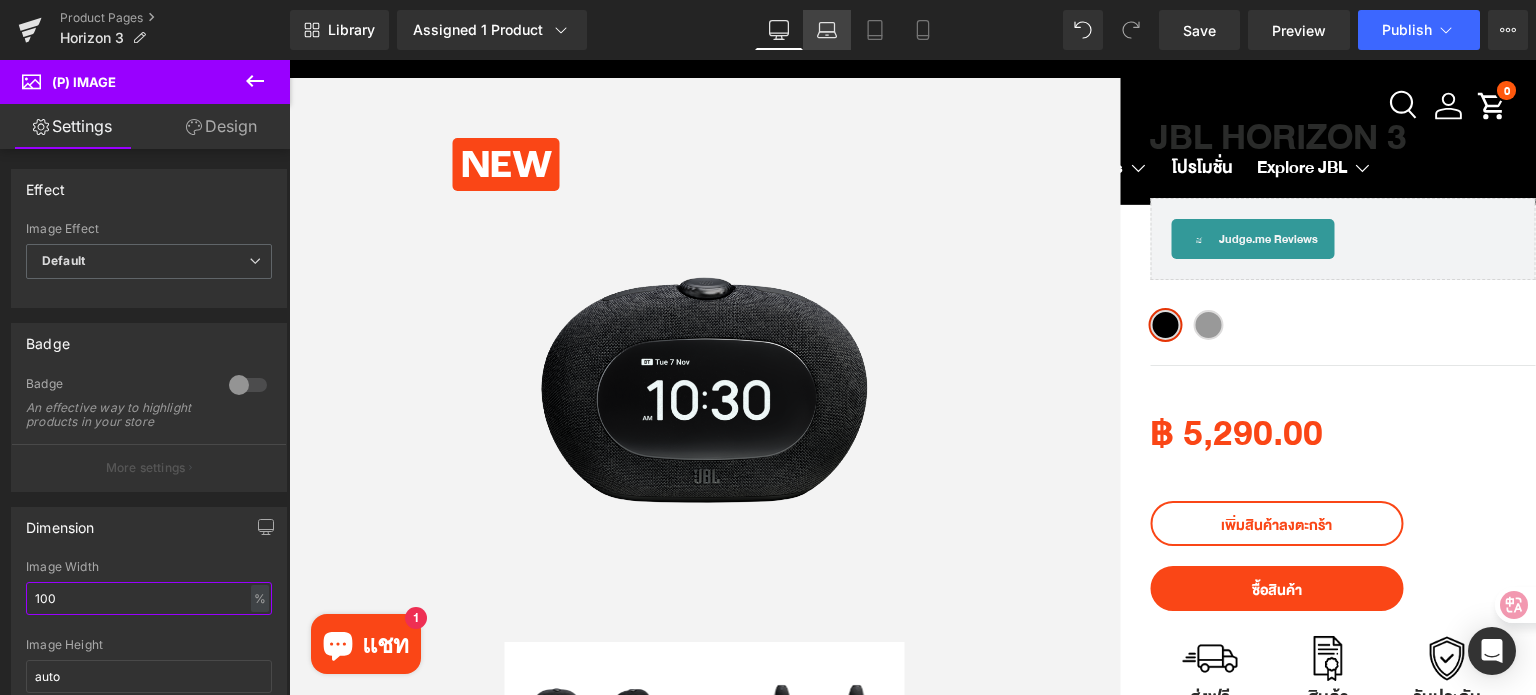 type on "100" 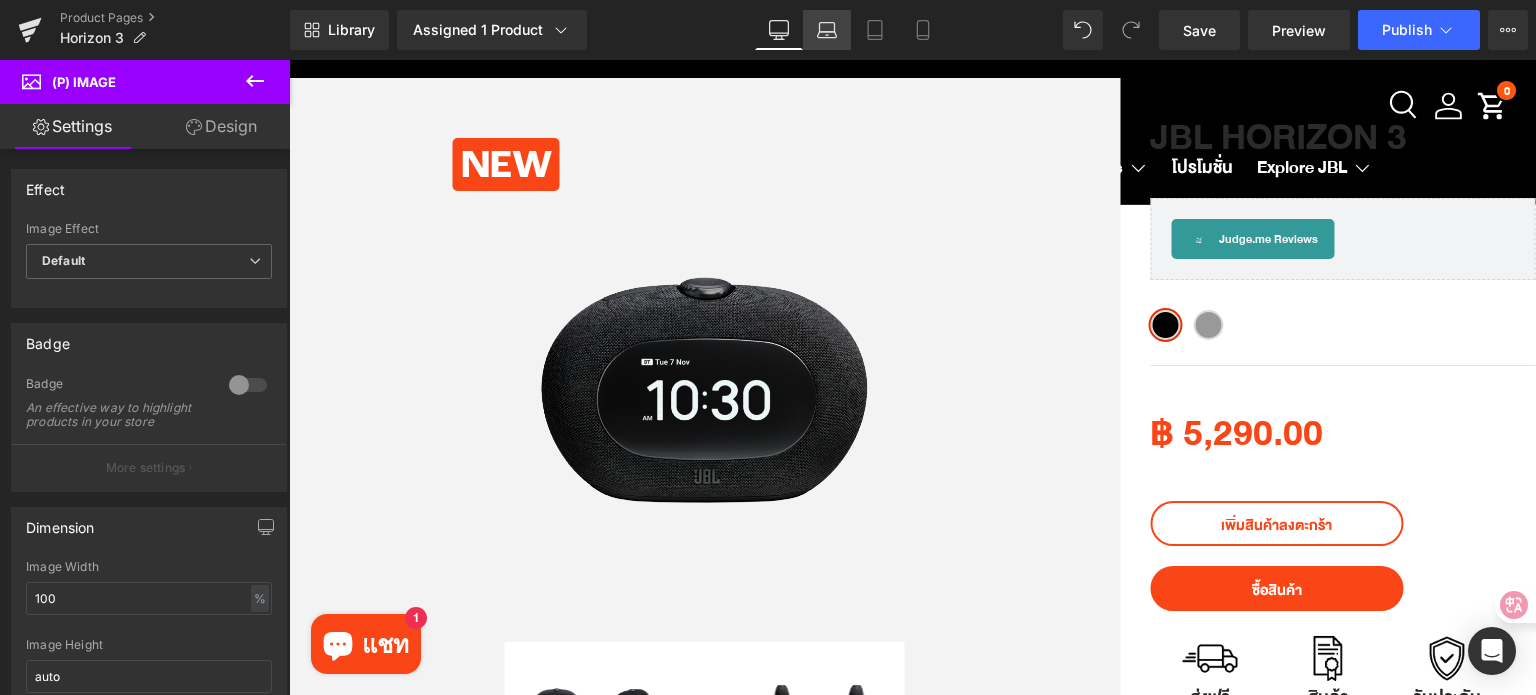 click on "Laptop" at bounding box center [827, 30] 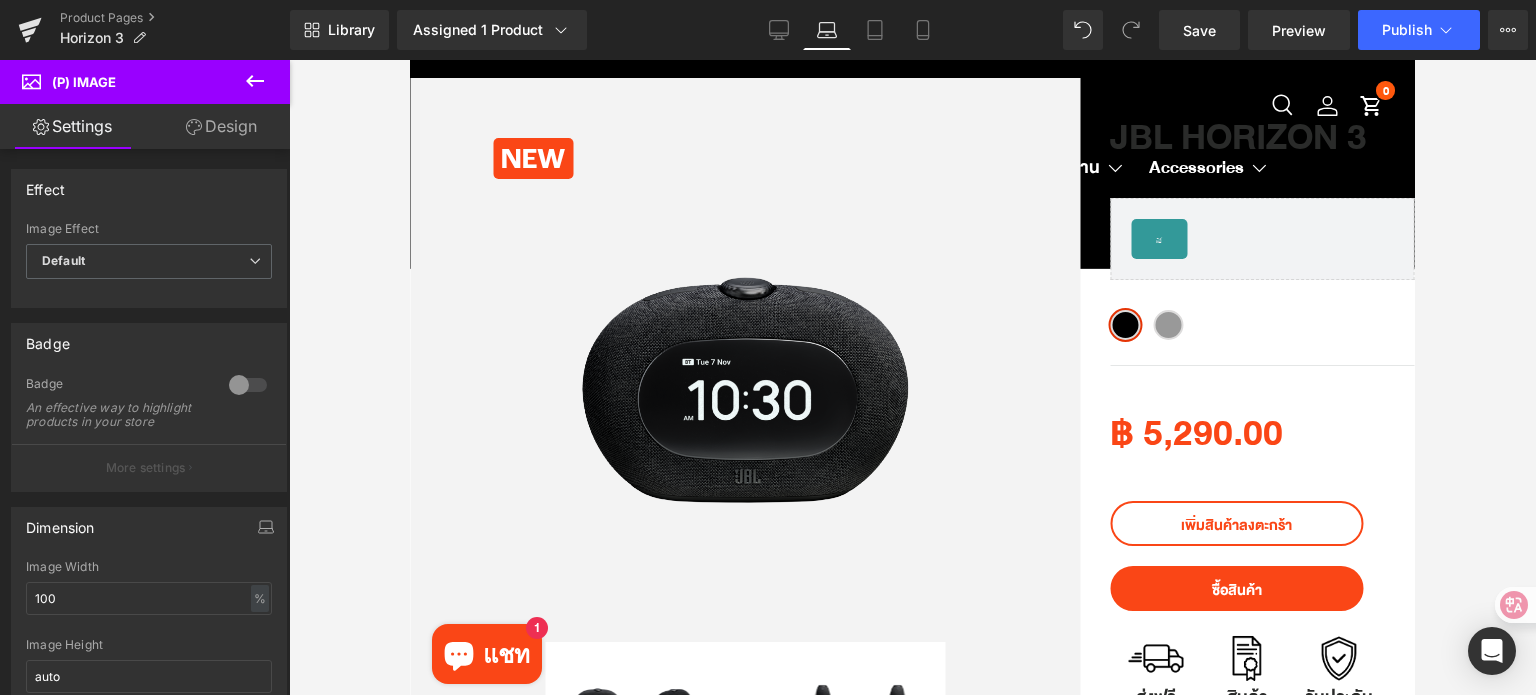 scroll, scrollTop: 0, scrollLeft: 0, axis: both 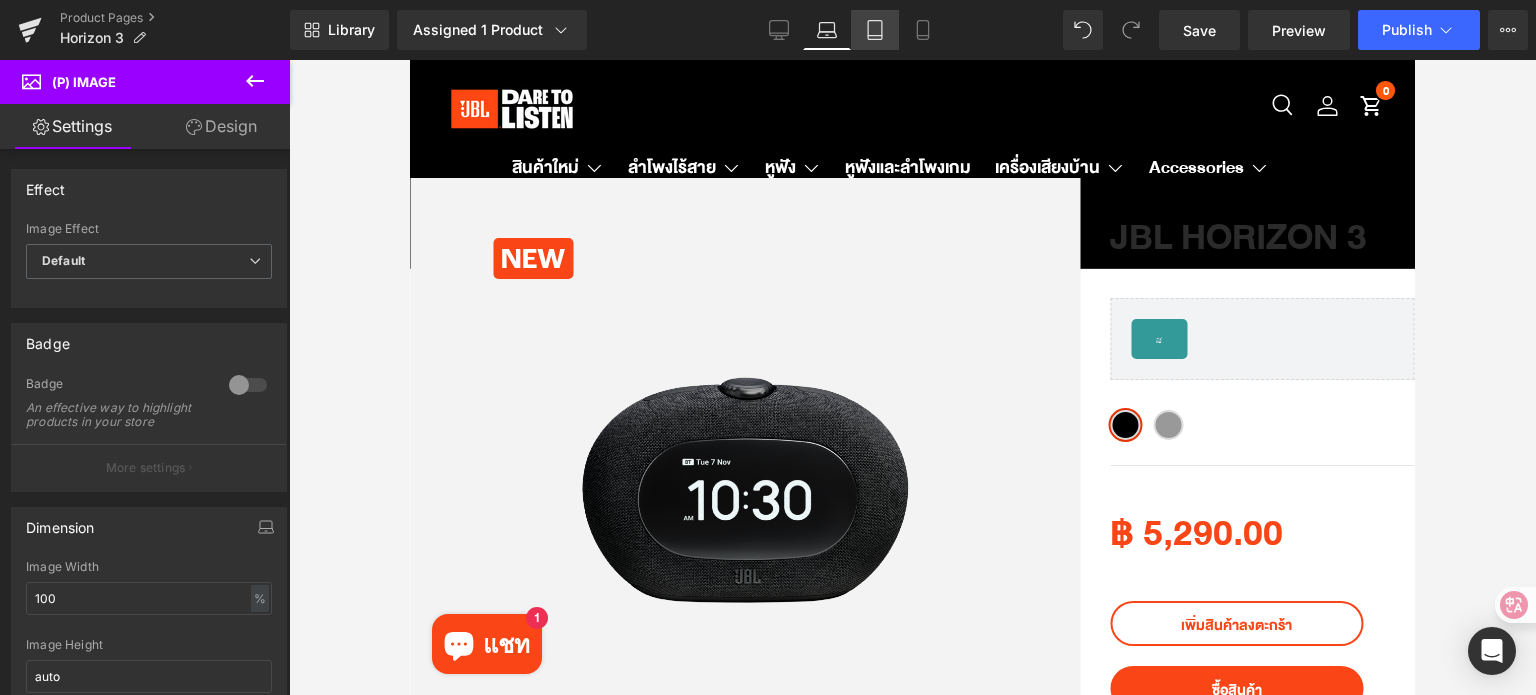 click 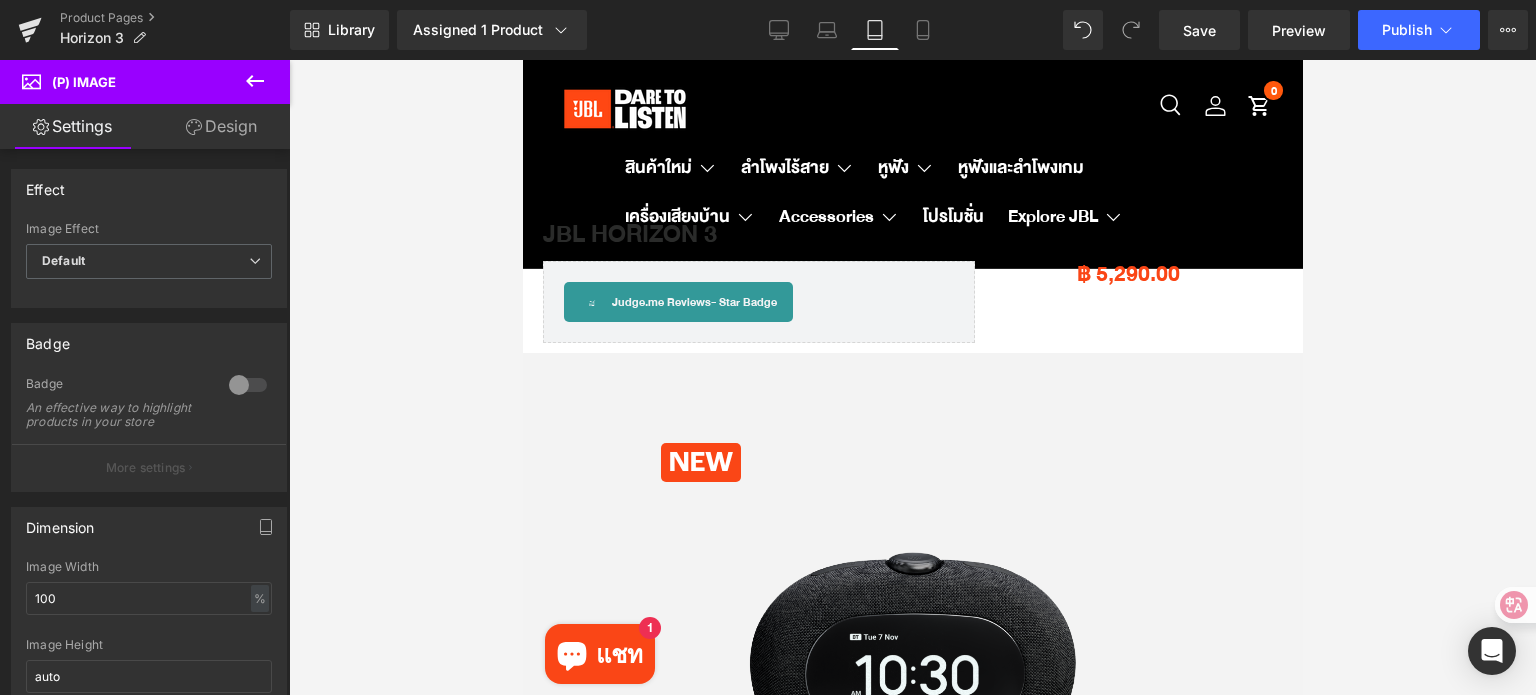 scroll, scrollTop: 175, scrollLeft: 0, axis: vertical 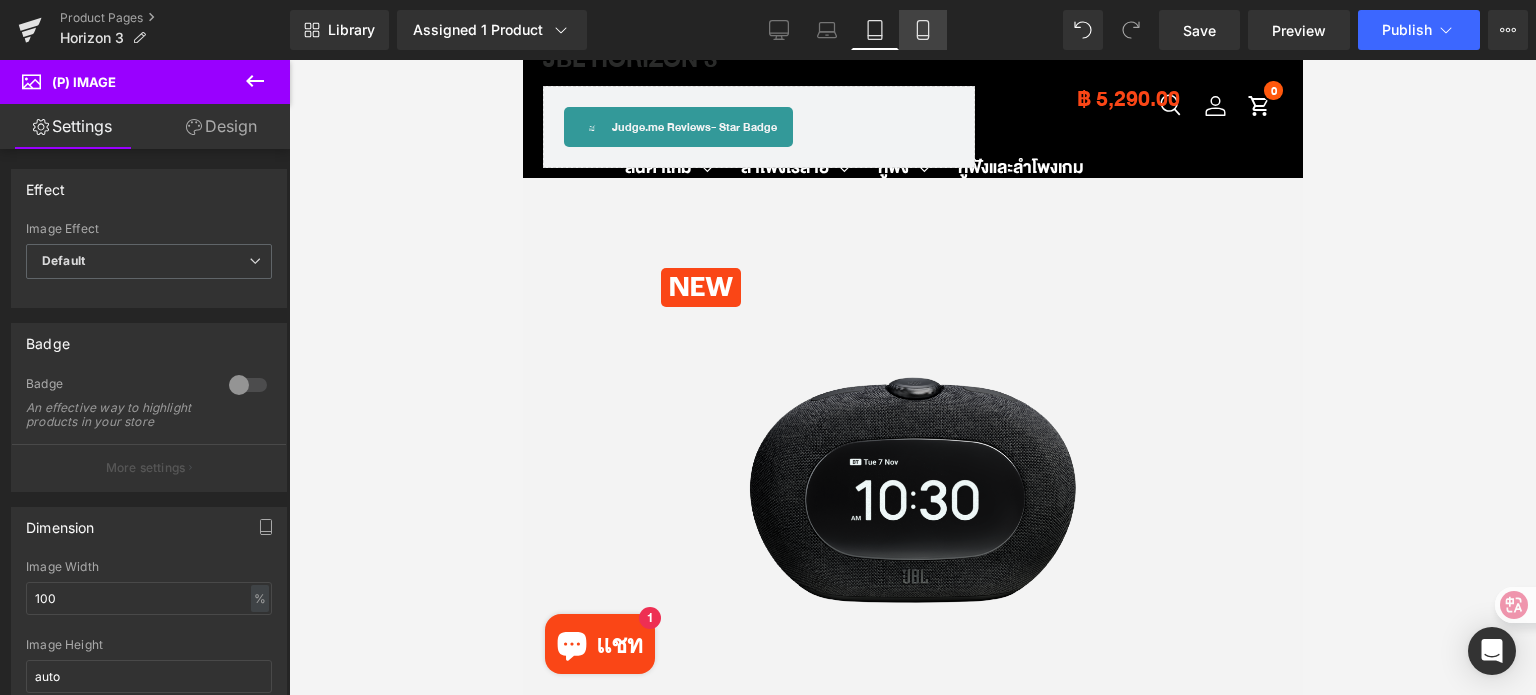 click on "Mobile" at bounding box center (923, 30) 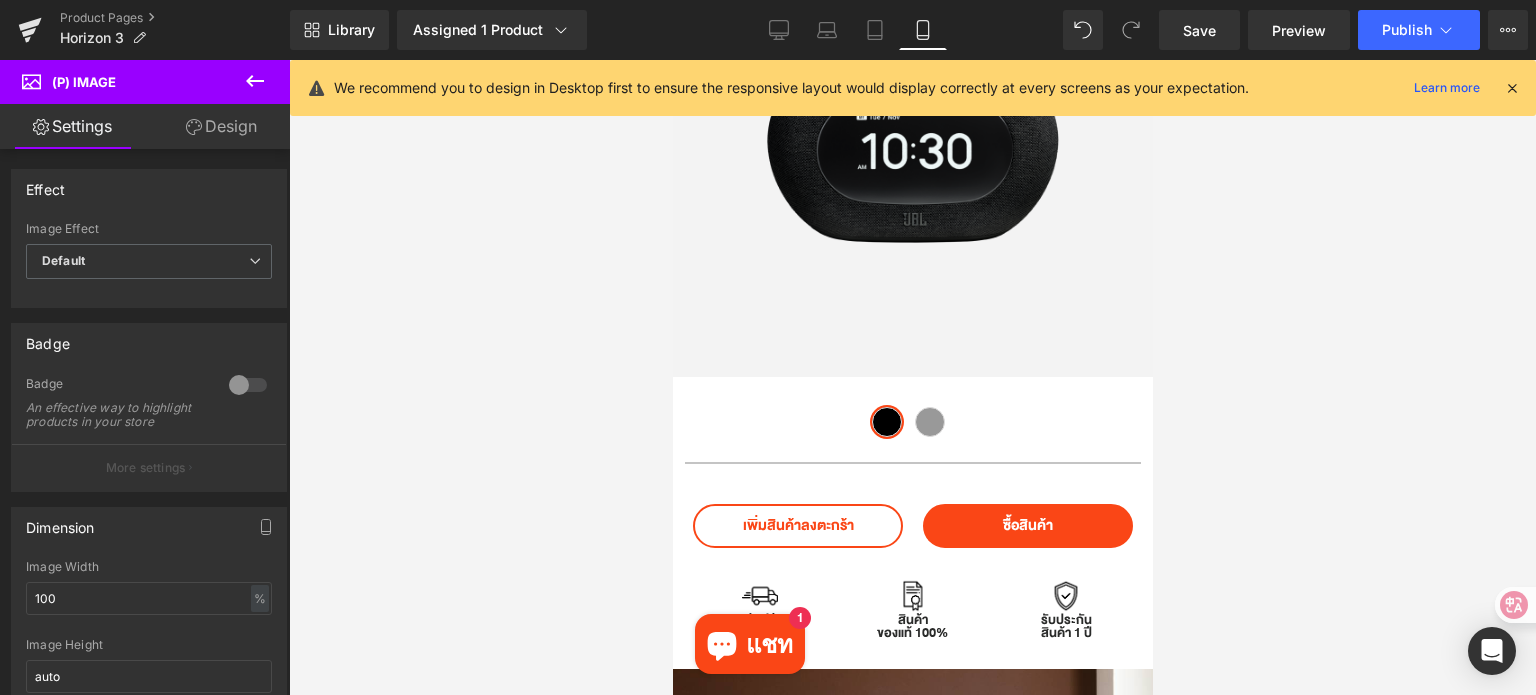 scroll, scrollTop: 476, scrollLeft: 0, axis: vertical 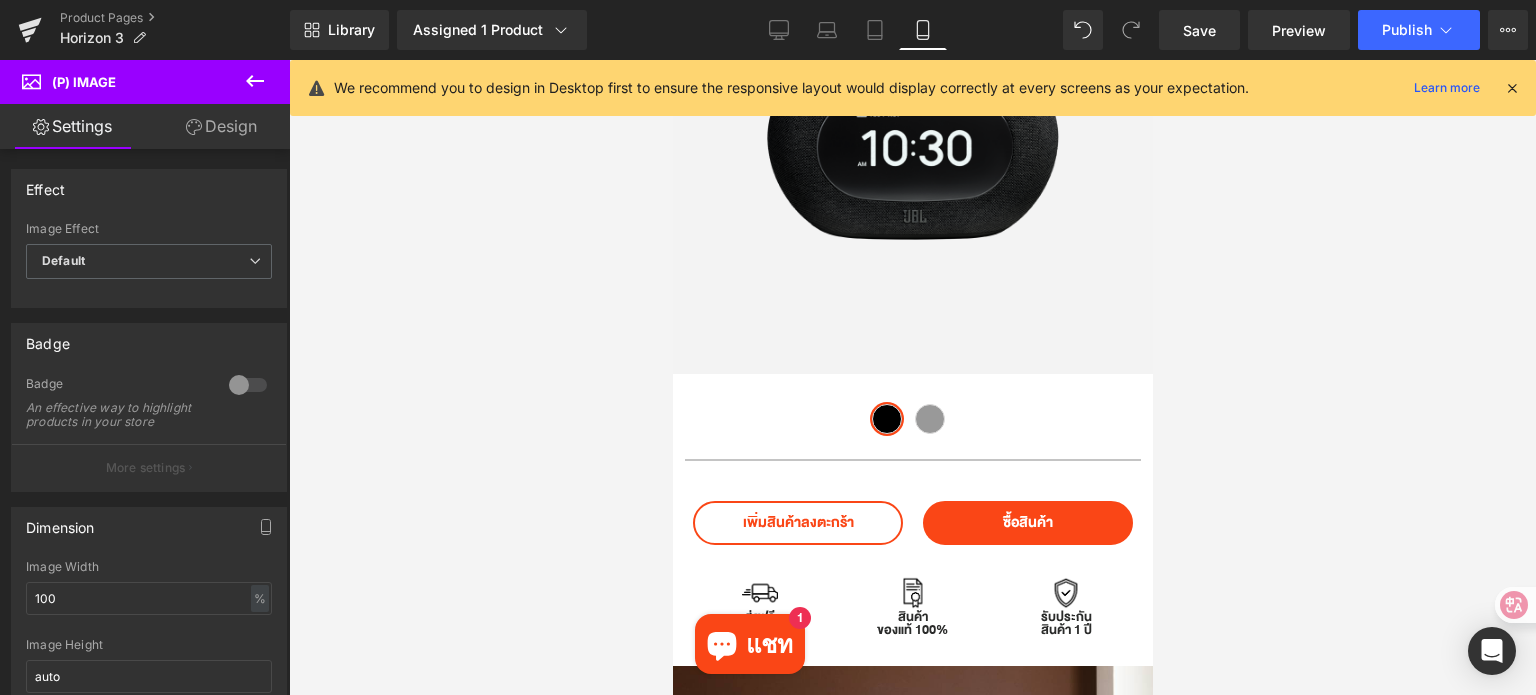 click 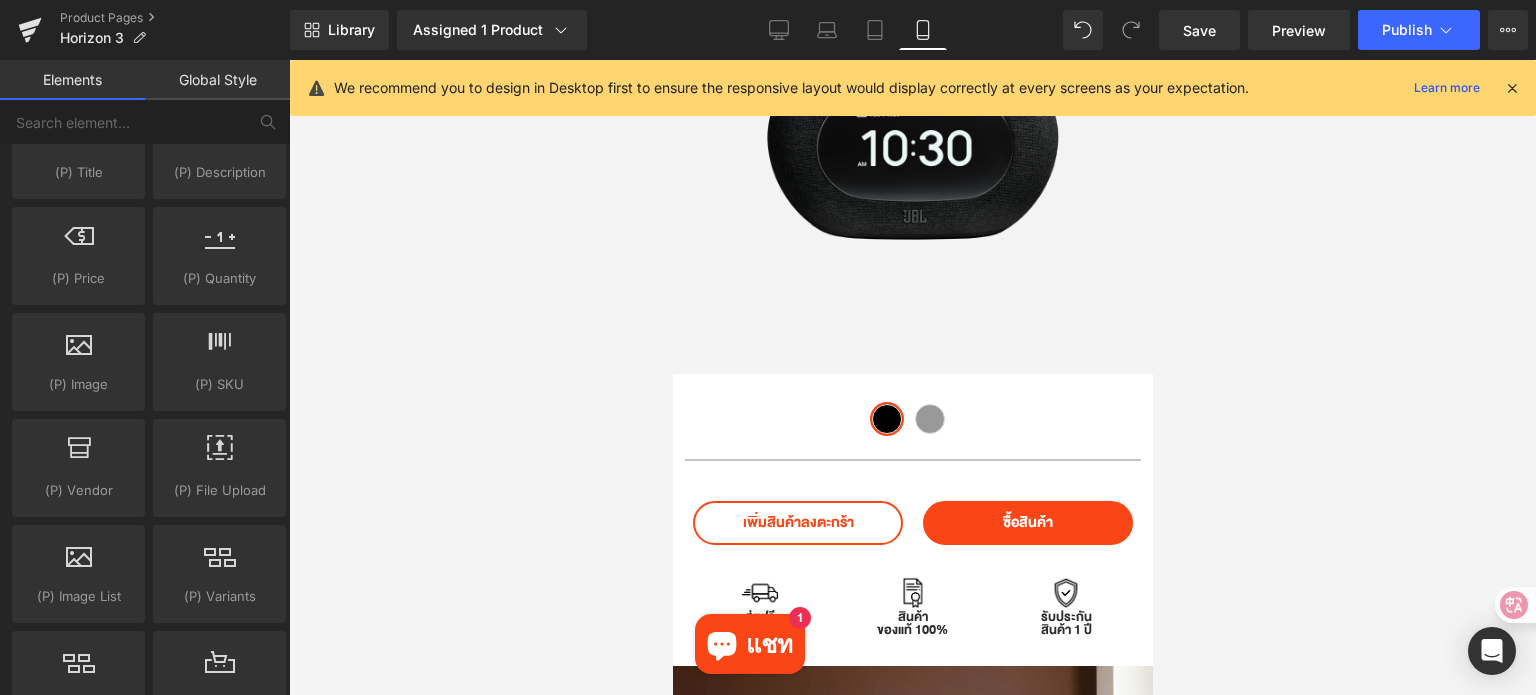 scroll, scrollTop: 2000, scrollLeft: 0, axis: vertical 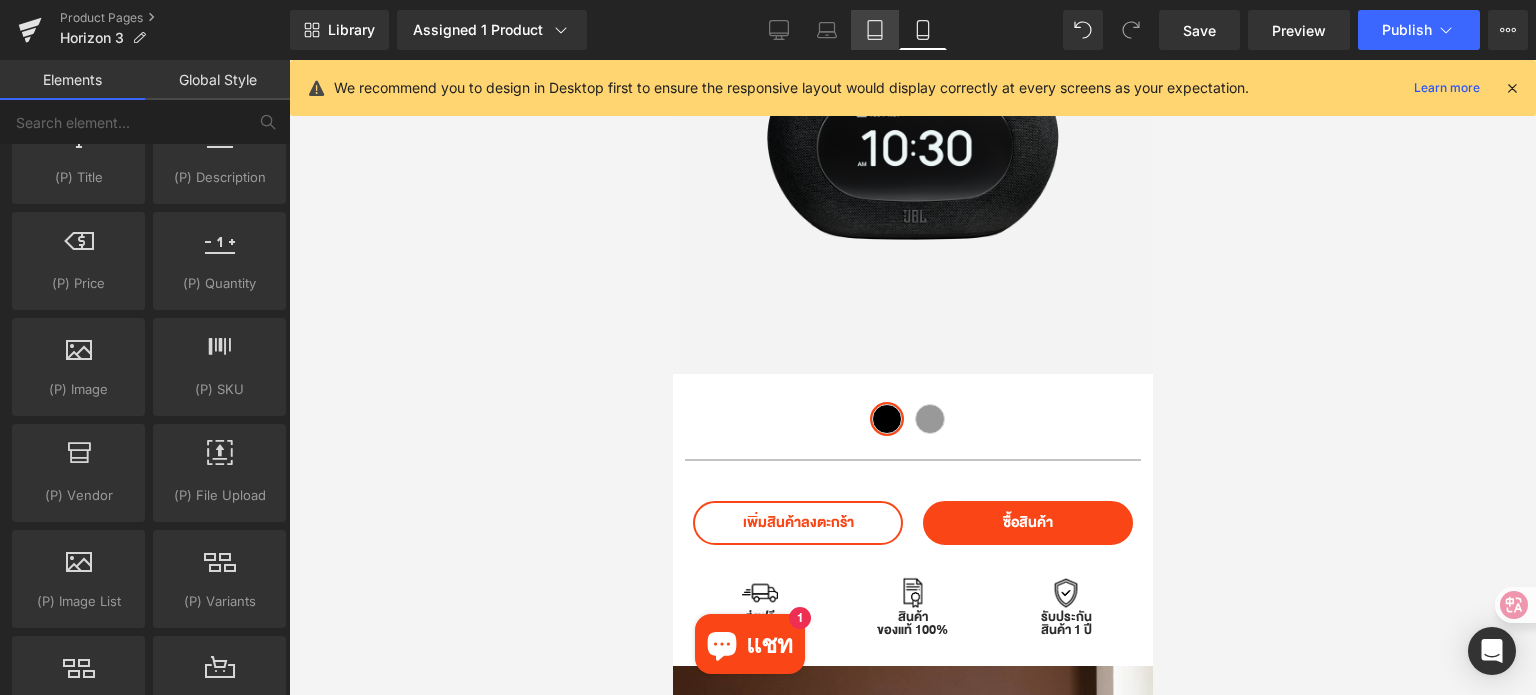 click 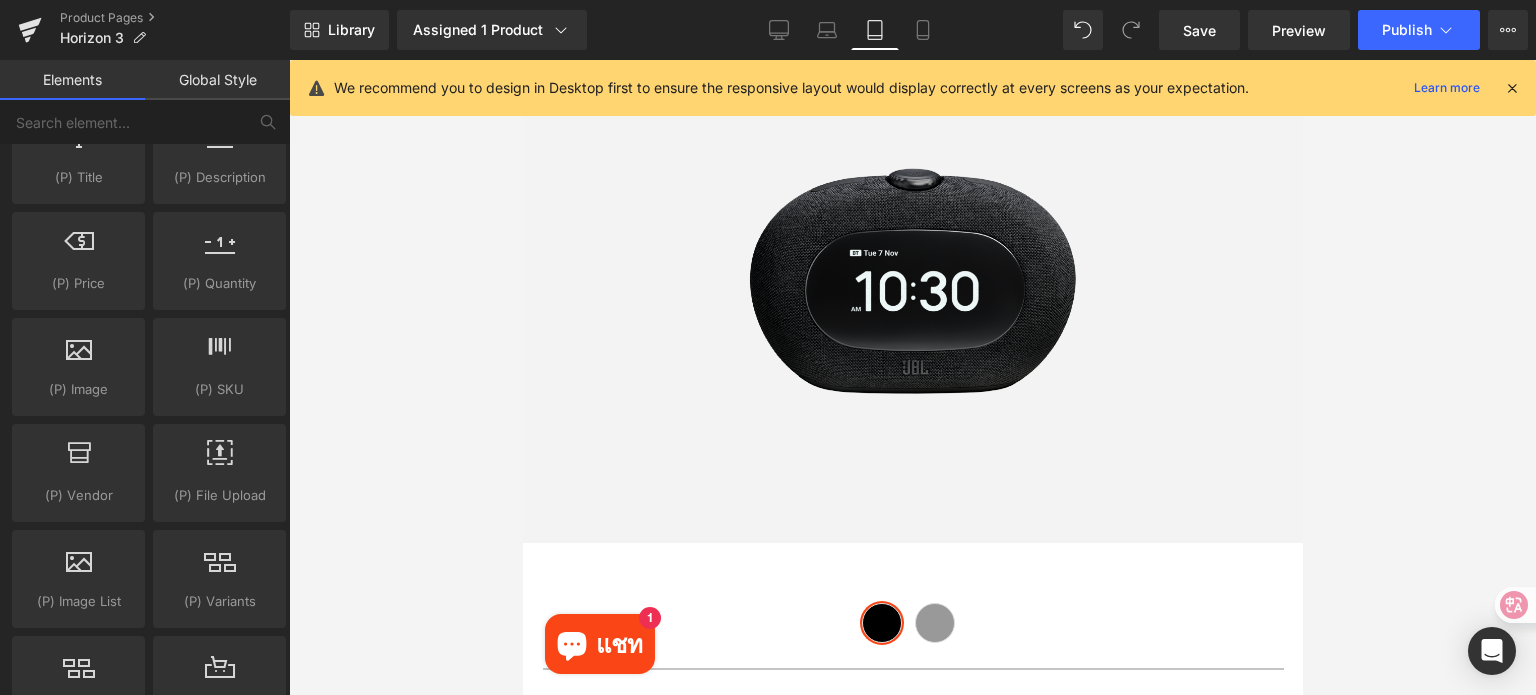scroll, scrollTop: 205, scrollLeft: 0, axis: vertical 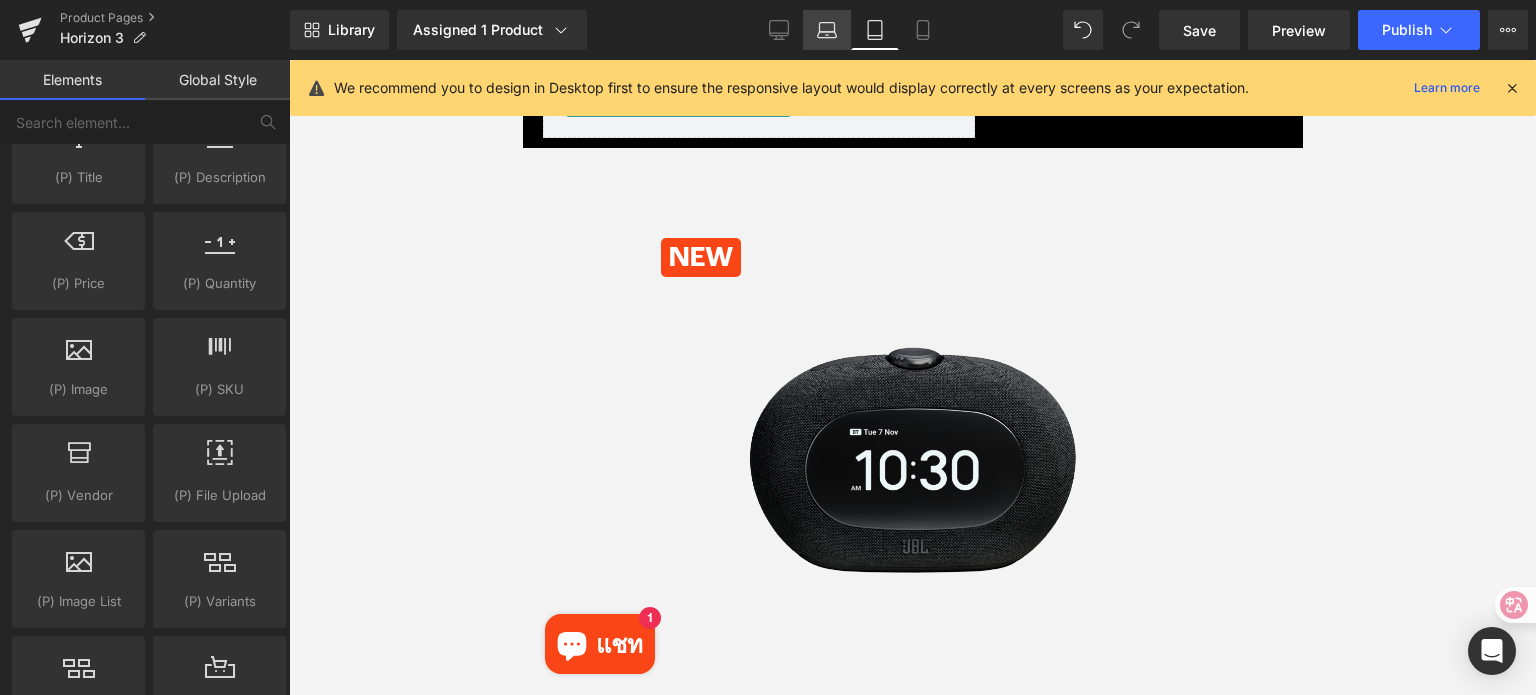click 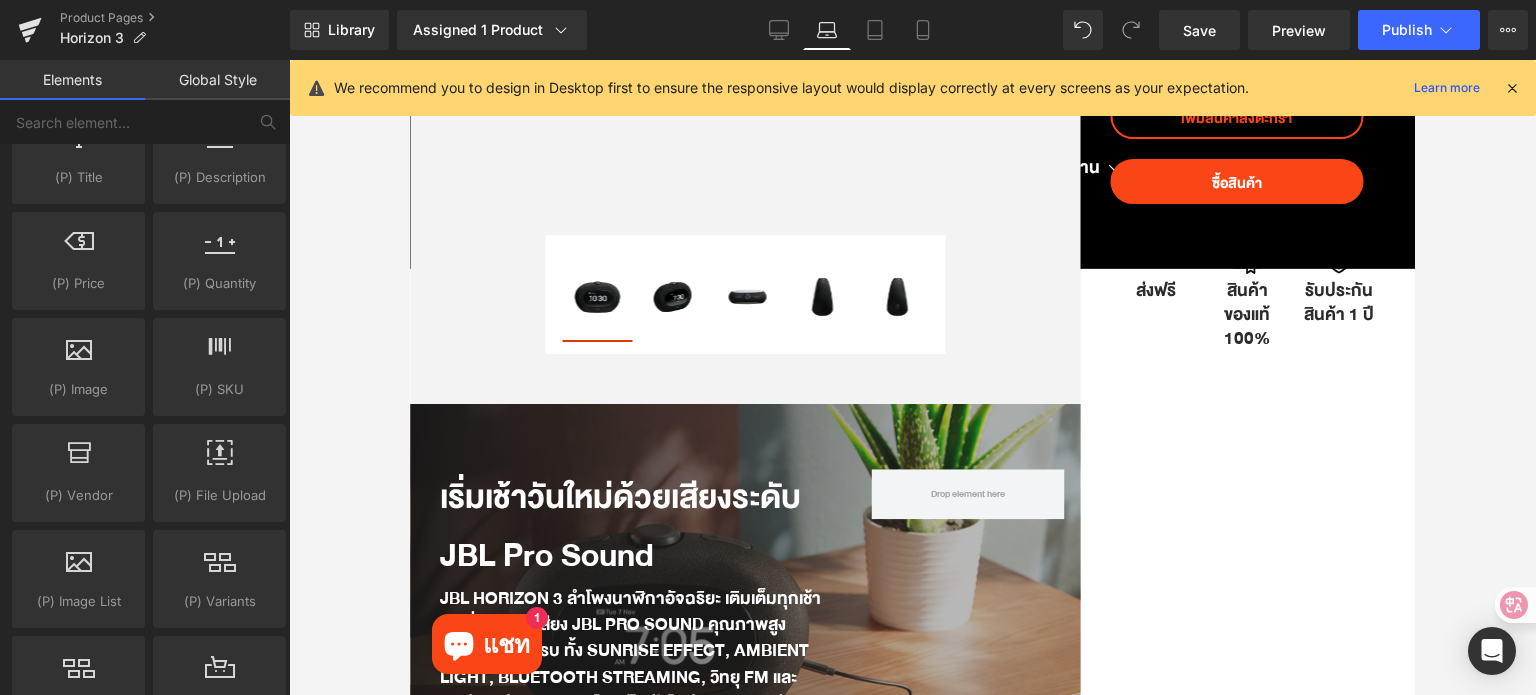 scroll, scrollTop: 227, scrollLeft: 0, axis: vertical 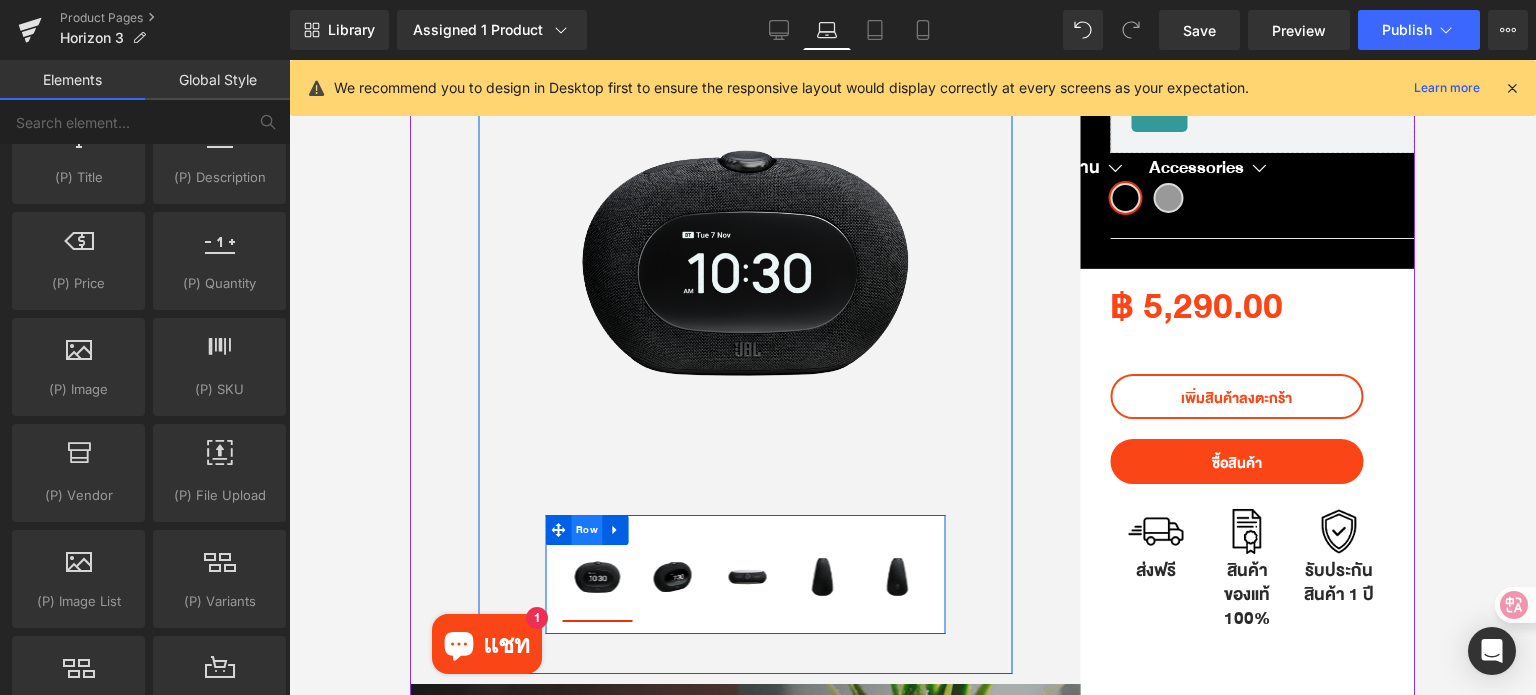 click on "Row" at bounding box center [587, 530] 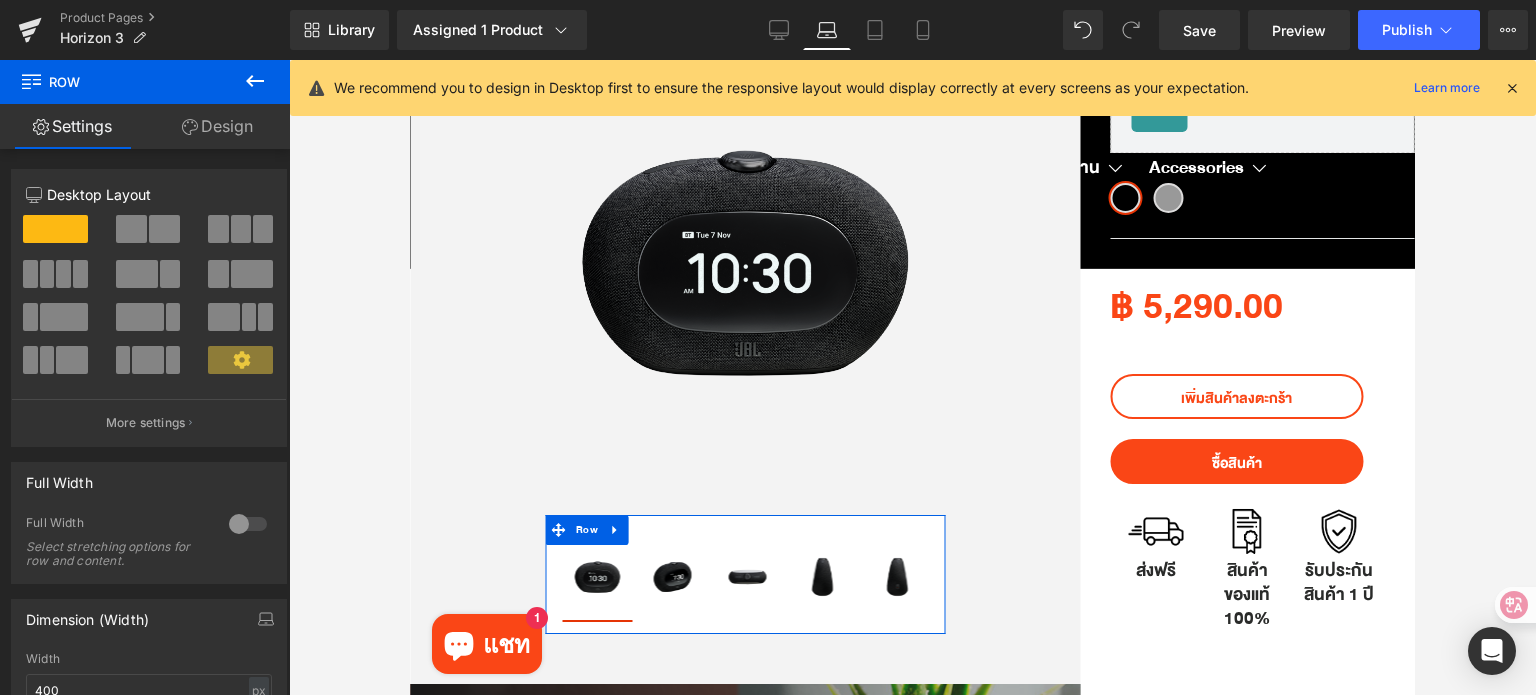 click on "Design" at bounding box center [217, 126] 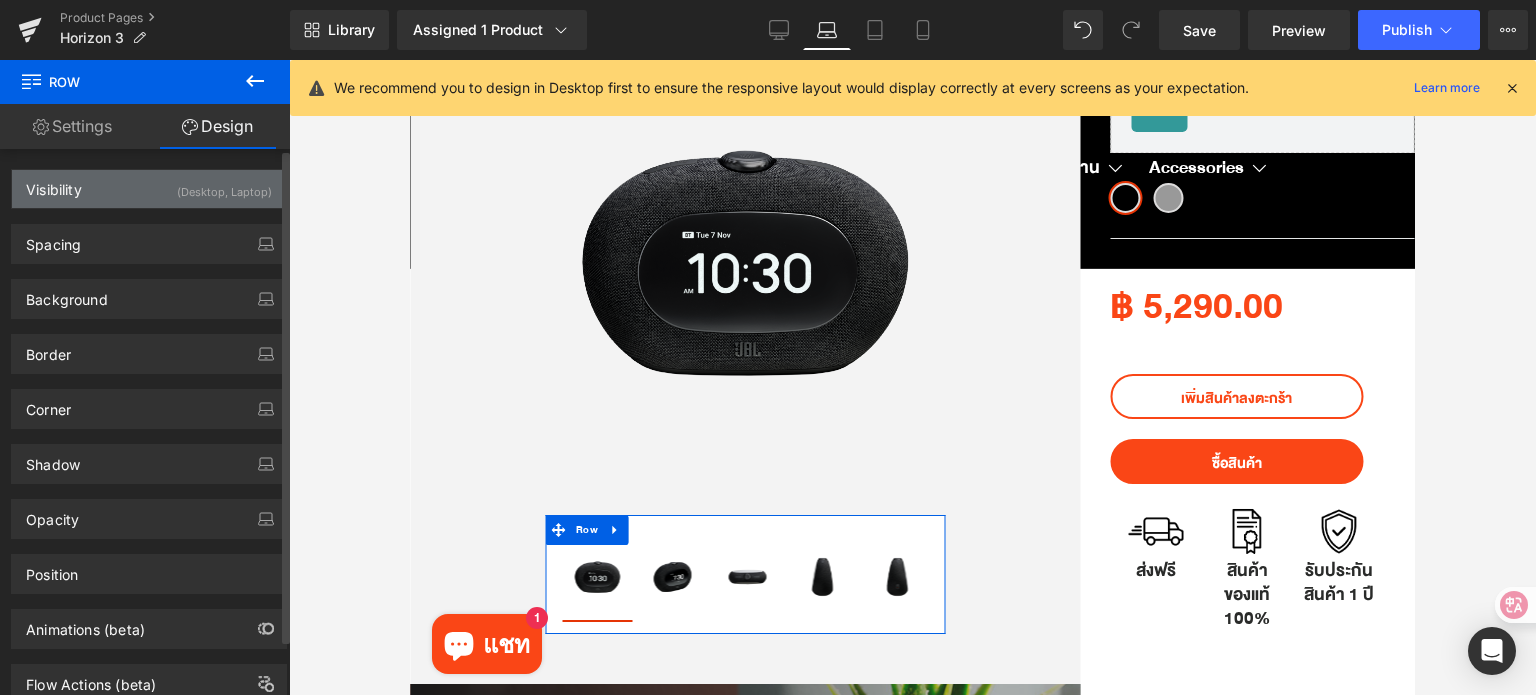 click on "(Desktop, Laptop)" at bounding box center (224, 186) 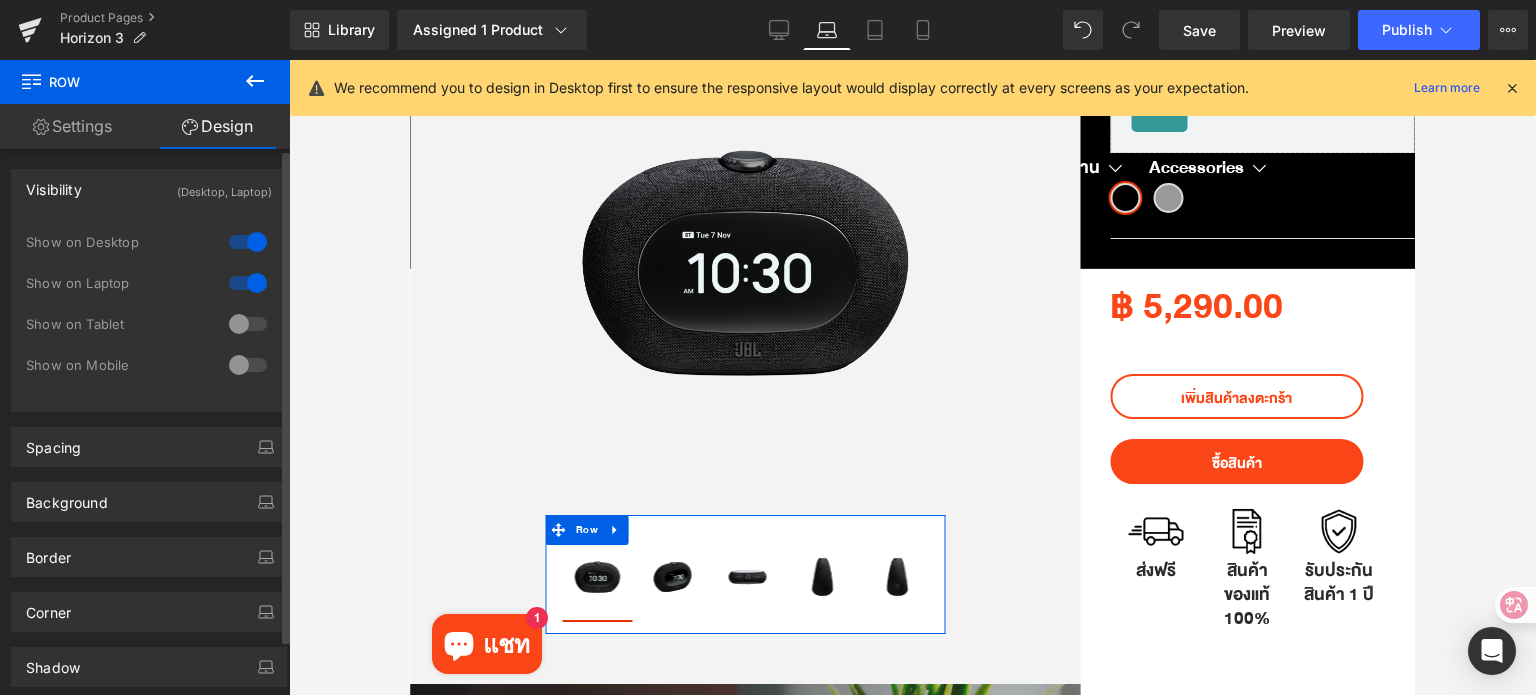 click at bounding box center [248, 324] 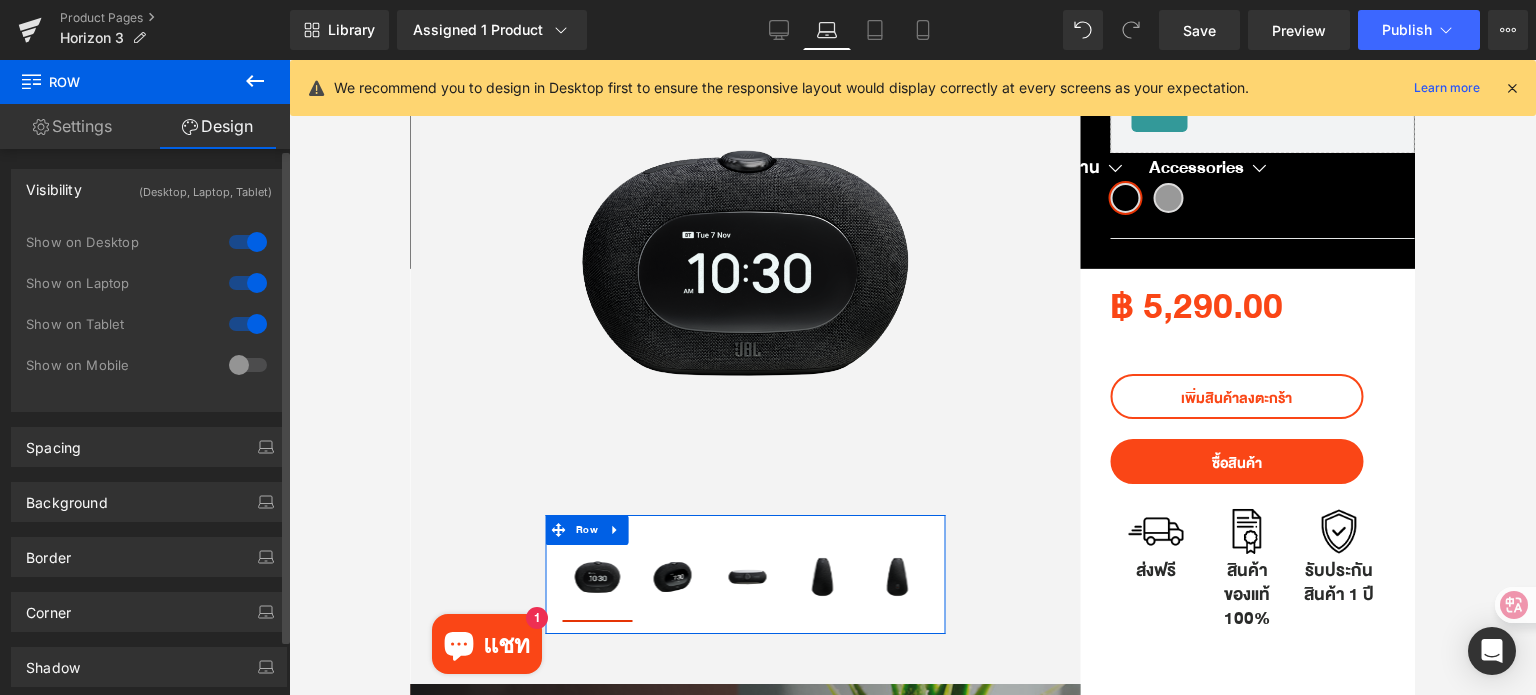 click at bounding box center (248, 365) 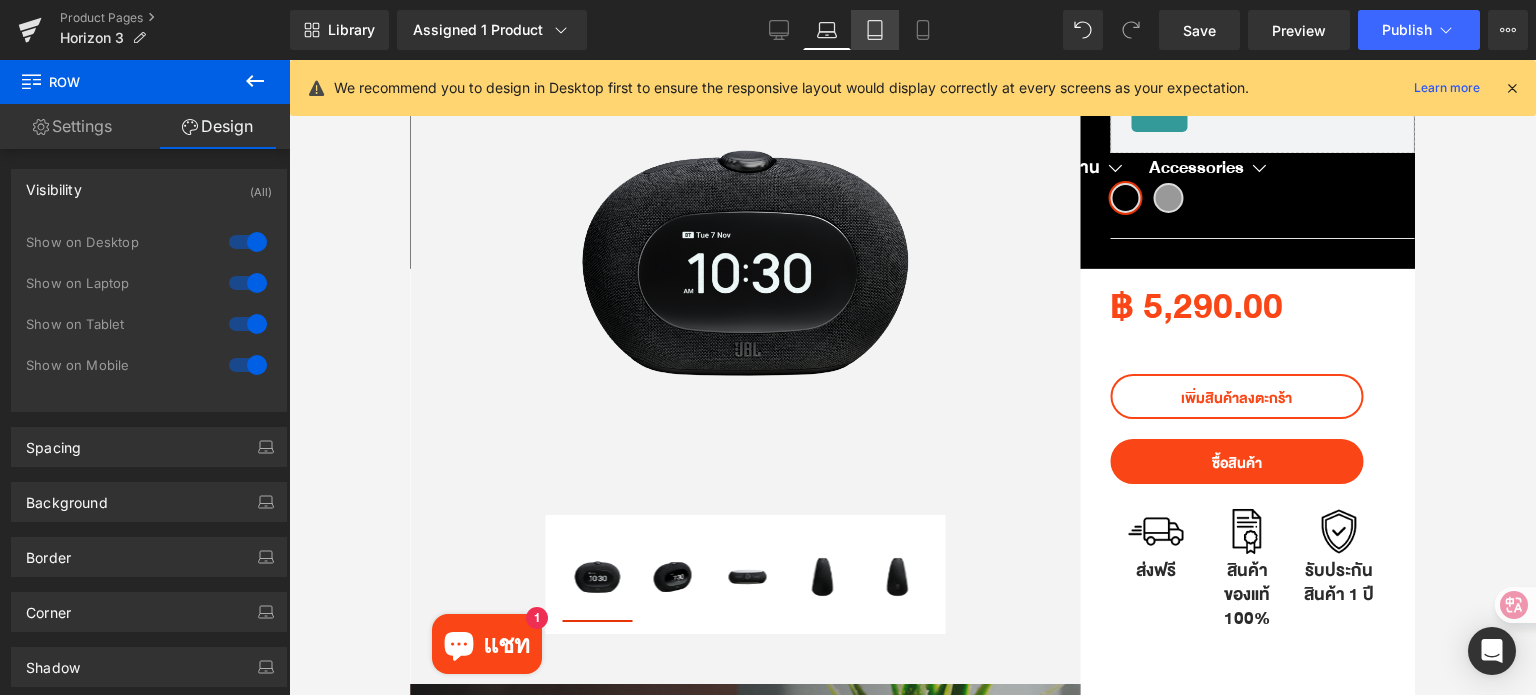 click 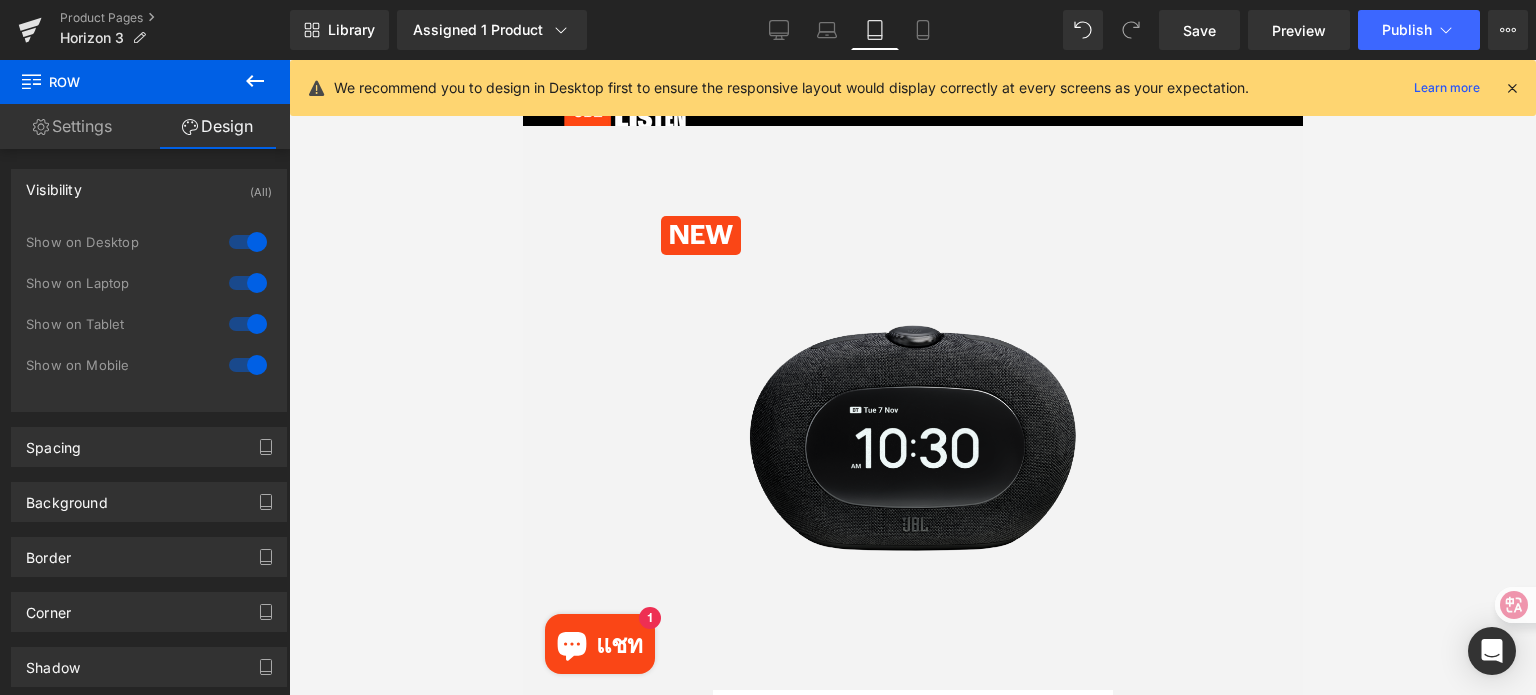 scroll, scrollTop: 402, scrollLeft: 0, axis: vertical 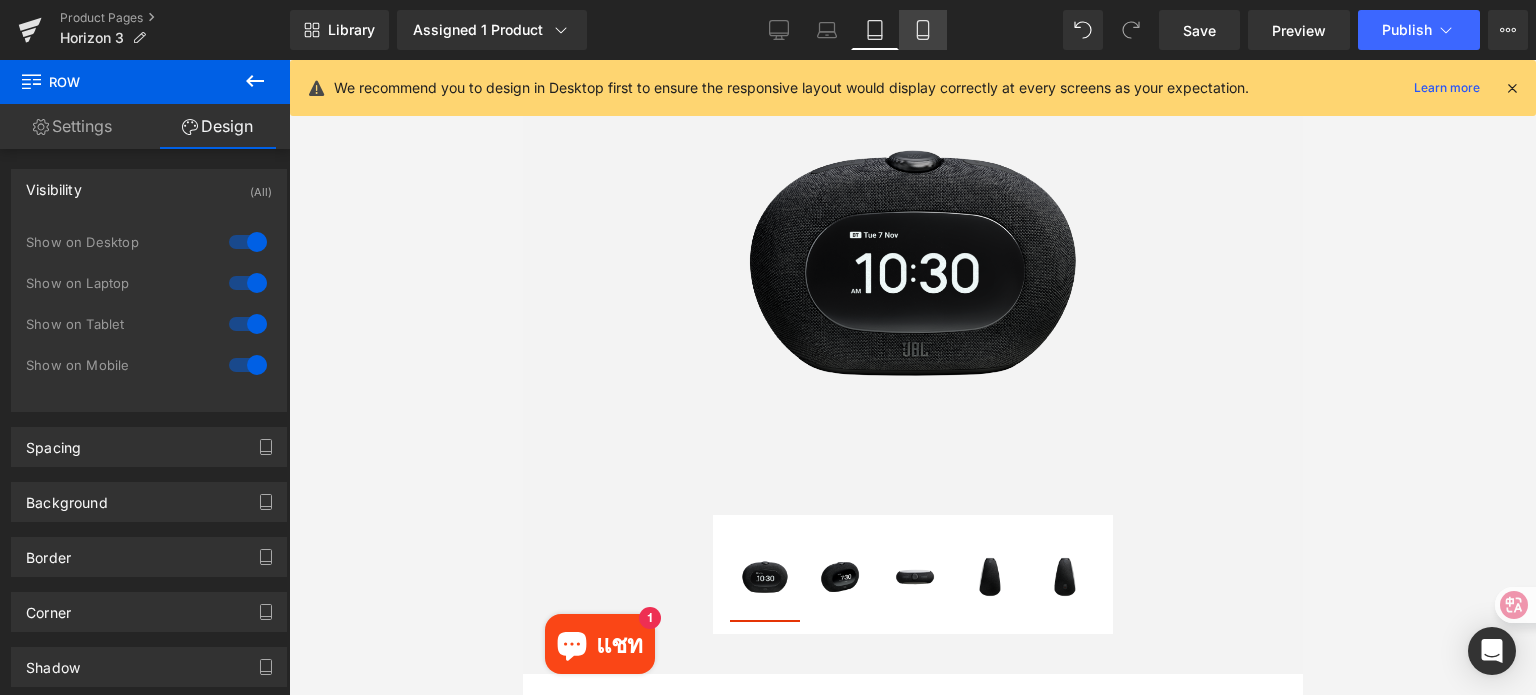 click 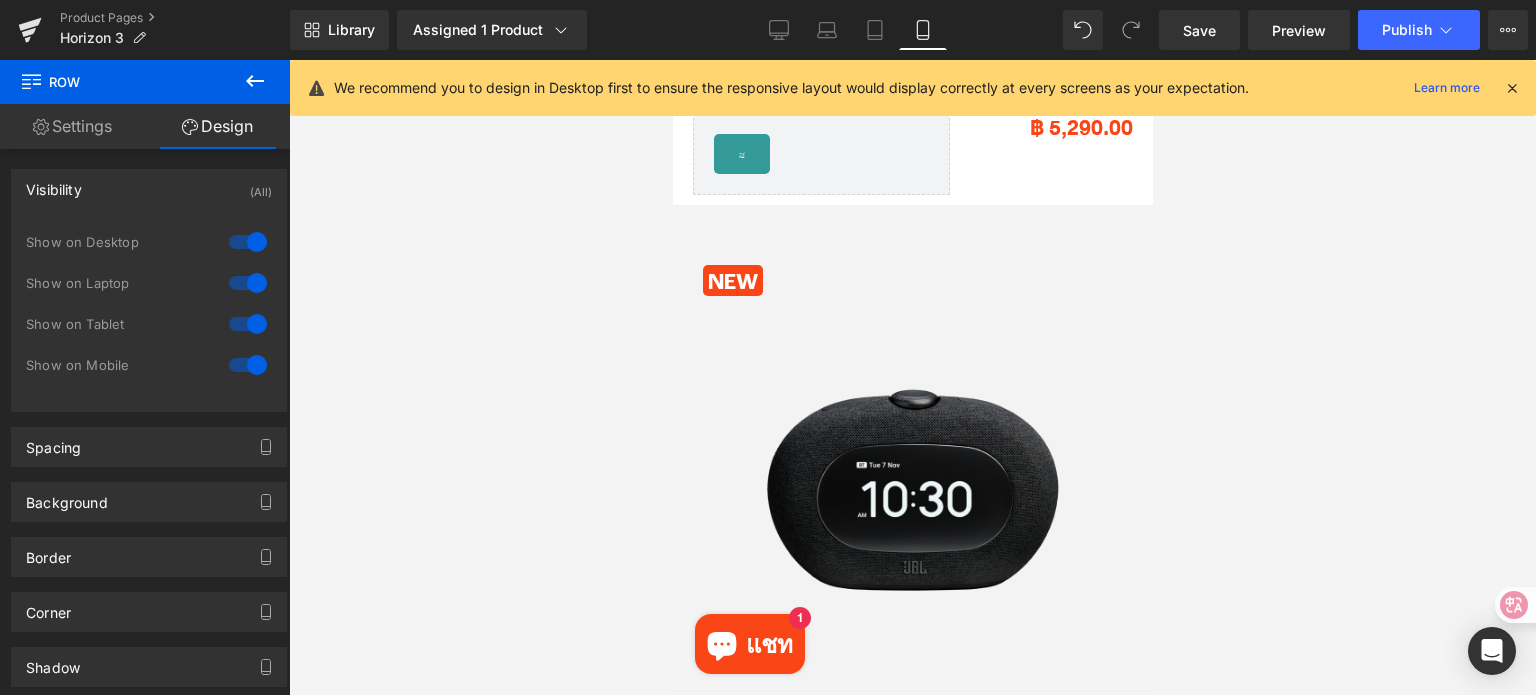 scroll, scrollTop: 124, scrollLeft: 0, axis: vertical 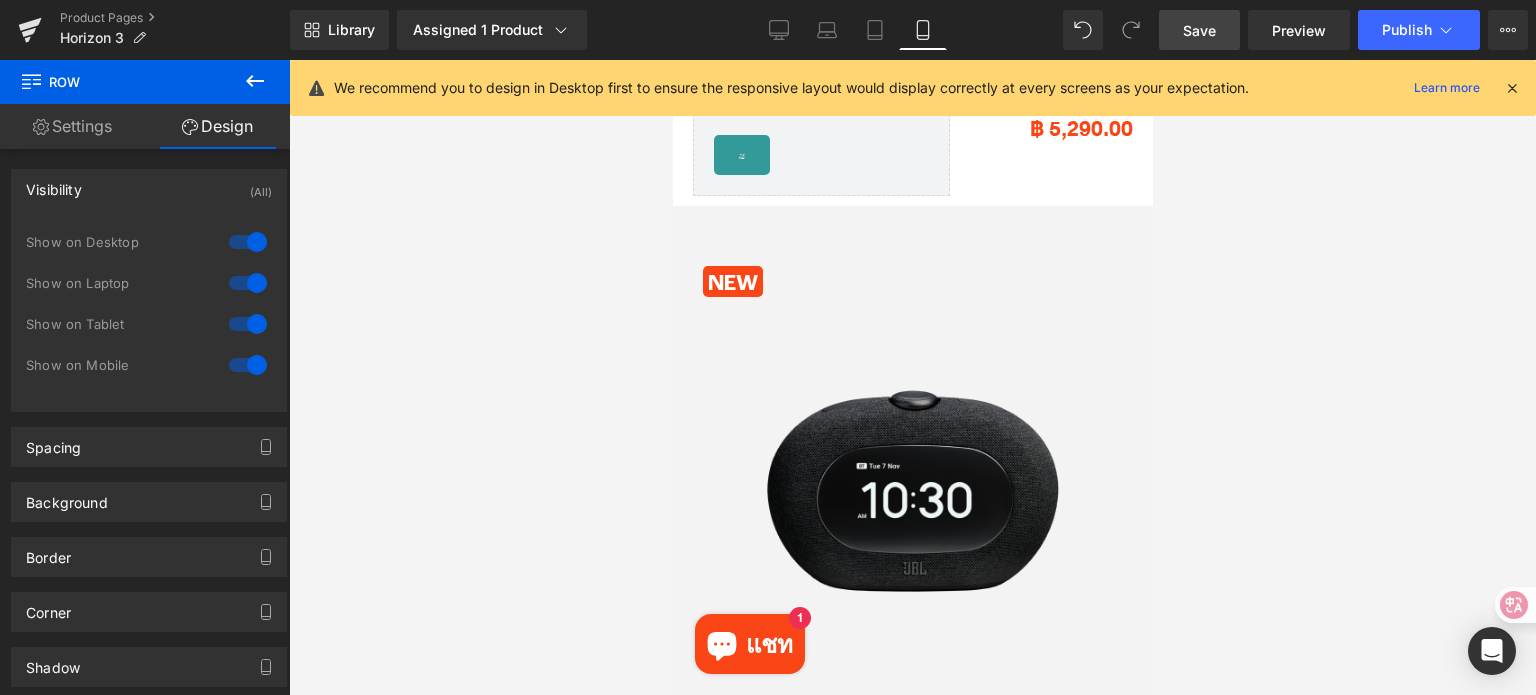 click on "Save" at bounding box center [1199, 30] 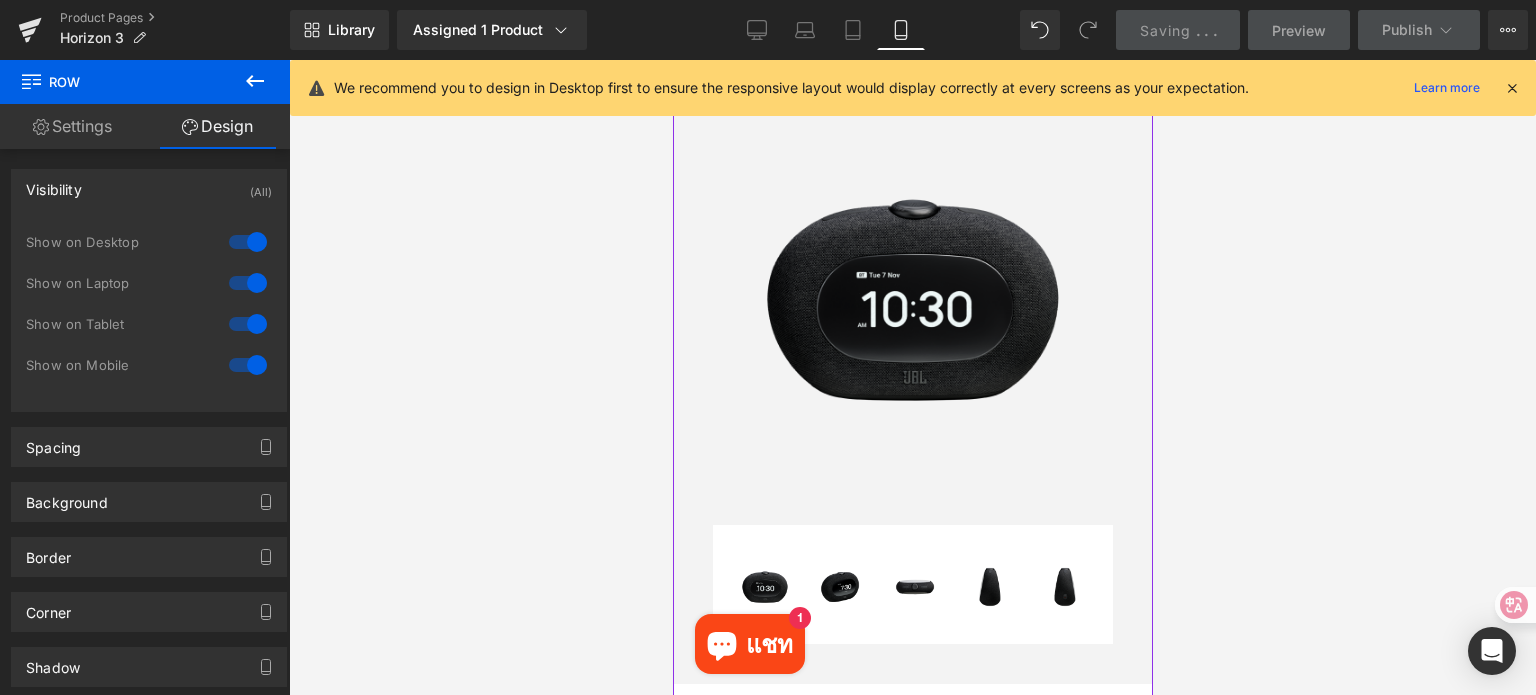 scroll, scrollTop: 324, scrollLeft: 0, axis: vertical 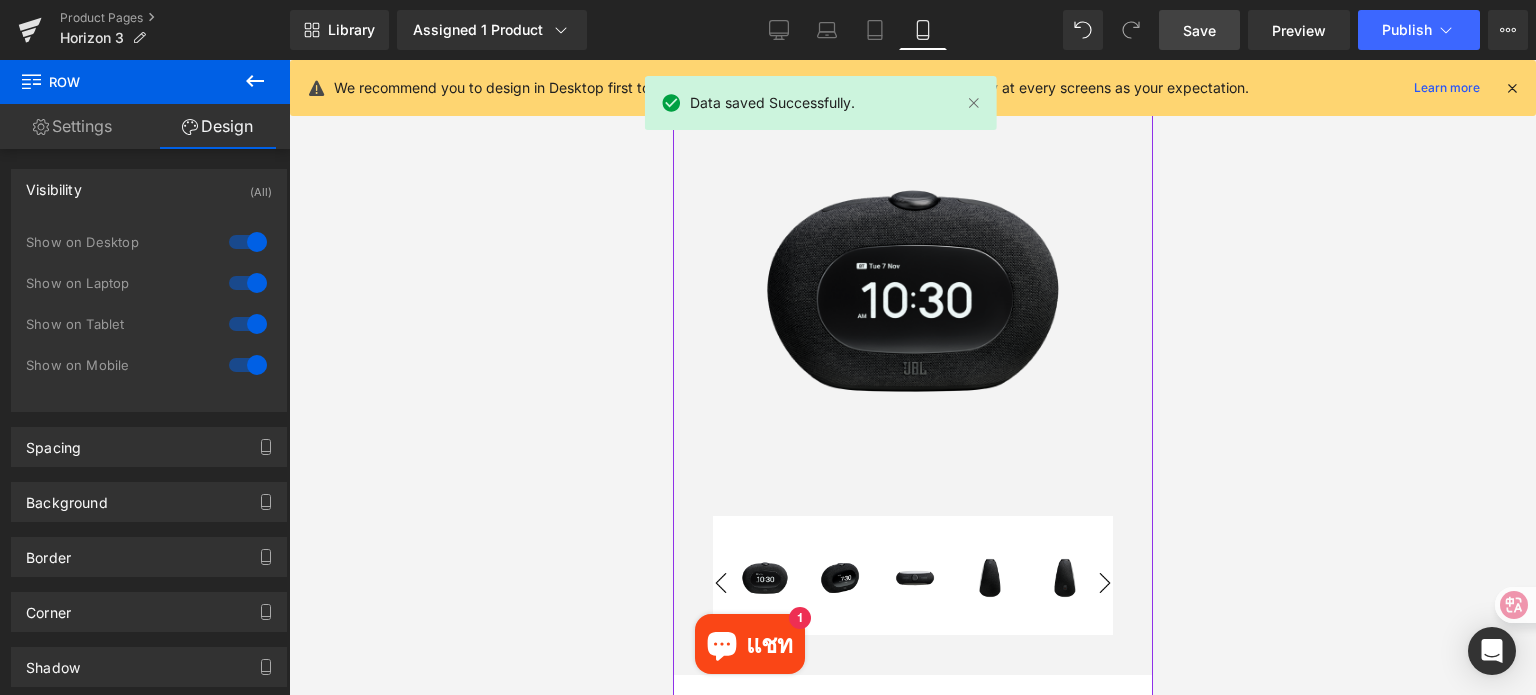 click on "‹ ›" at bounding box center [912, 583] 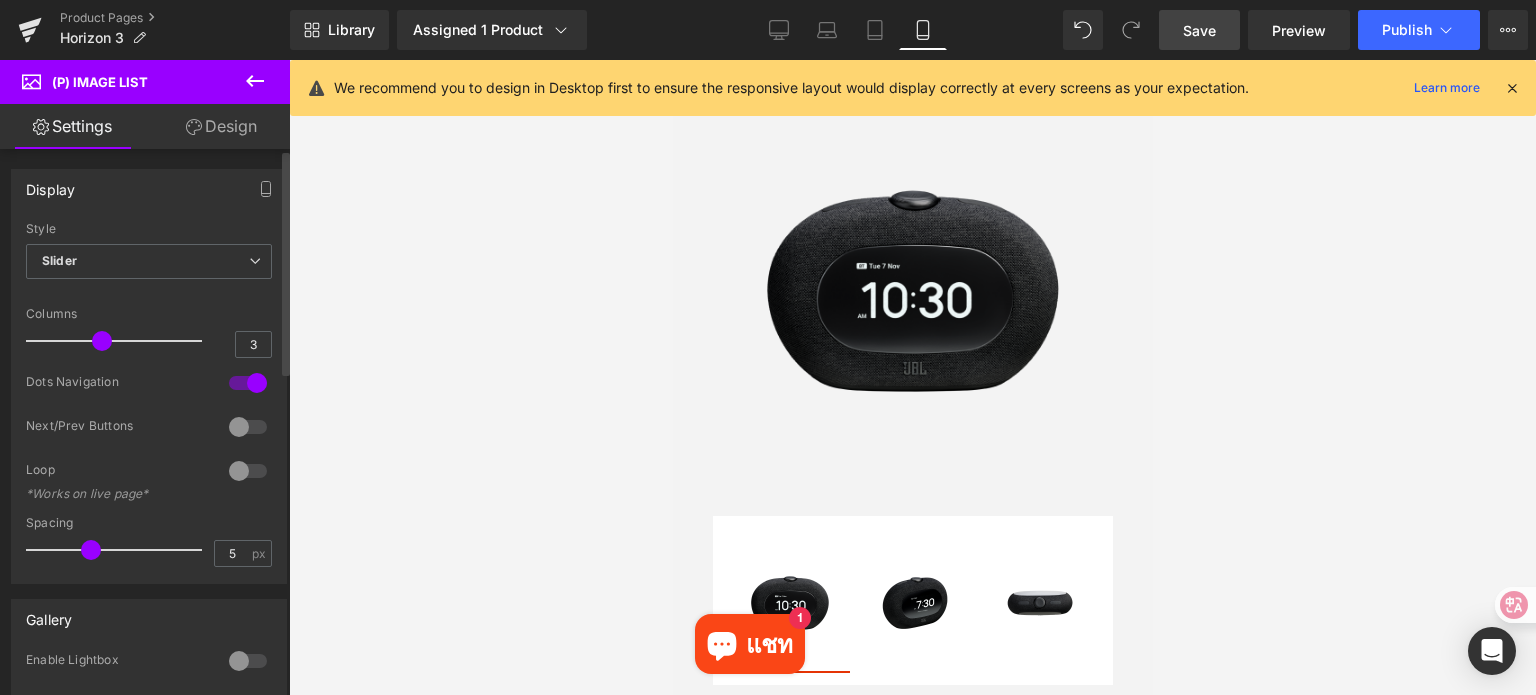drag, startPoint x: 95, startPoint y: 339, endPoint x: 104, endPoint y: 346, distance: 11.401754 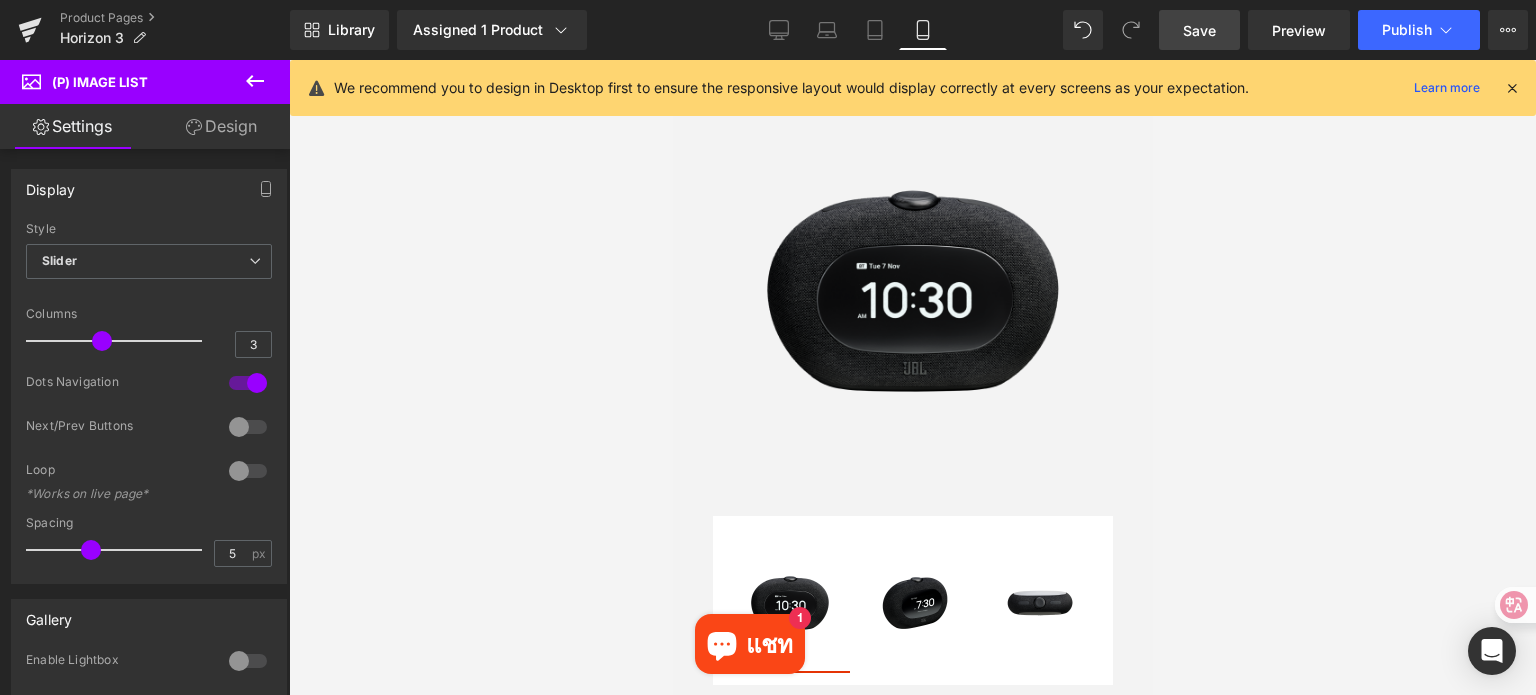 click on "Save" at bounding box center [1199, 30] 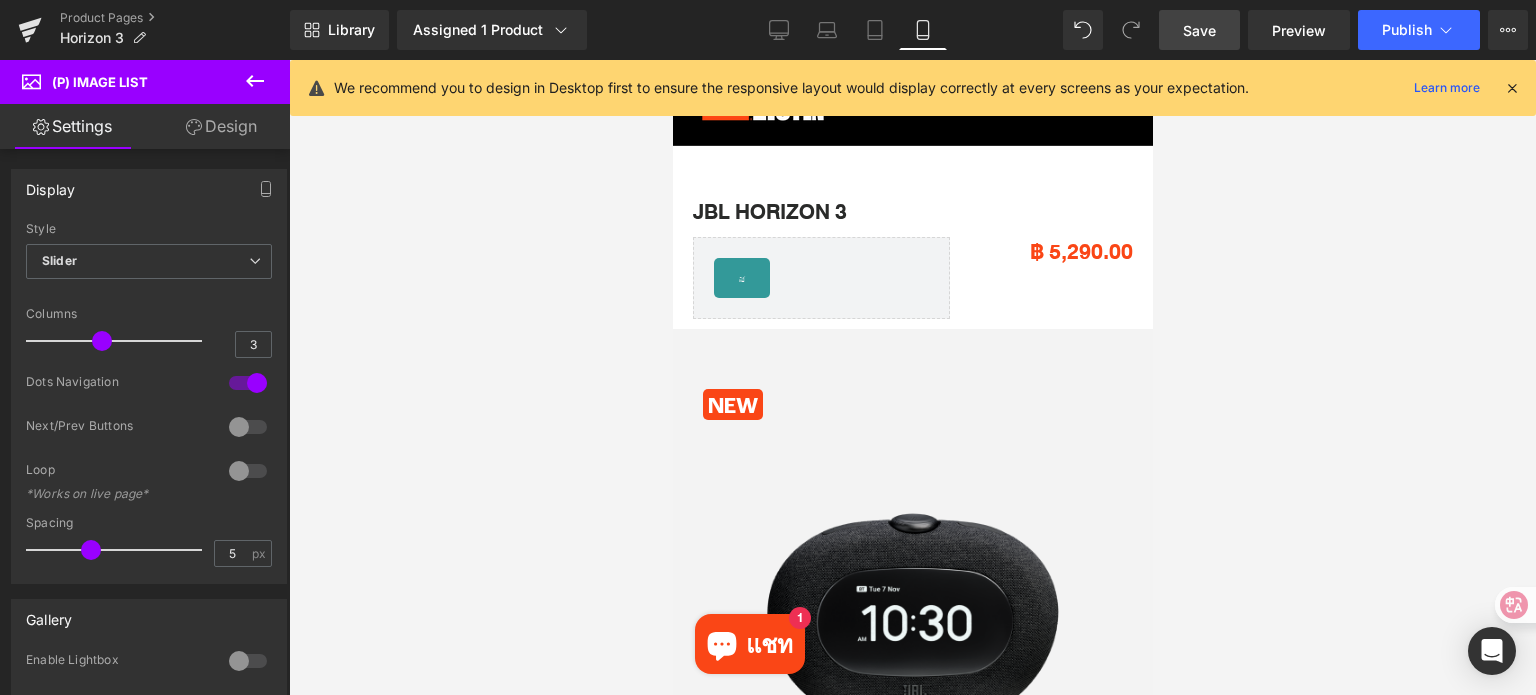 scroll, scrollTop: 0, scrollLeft: 0, axis: both 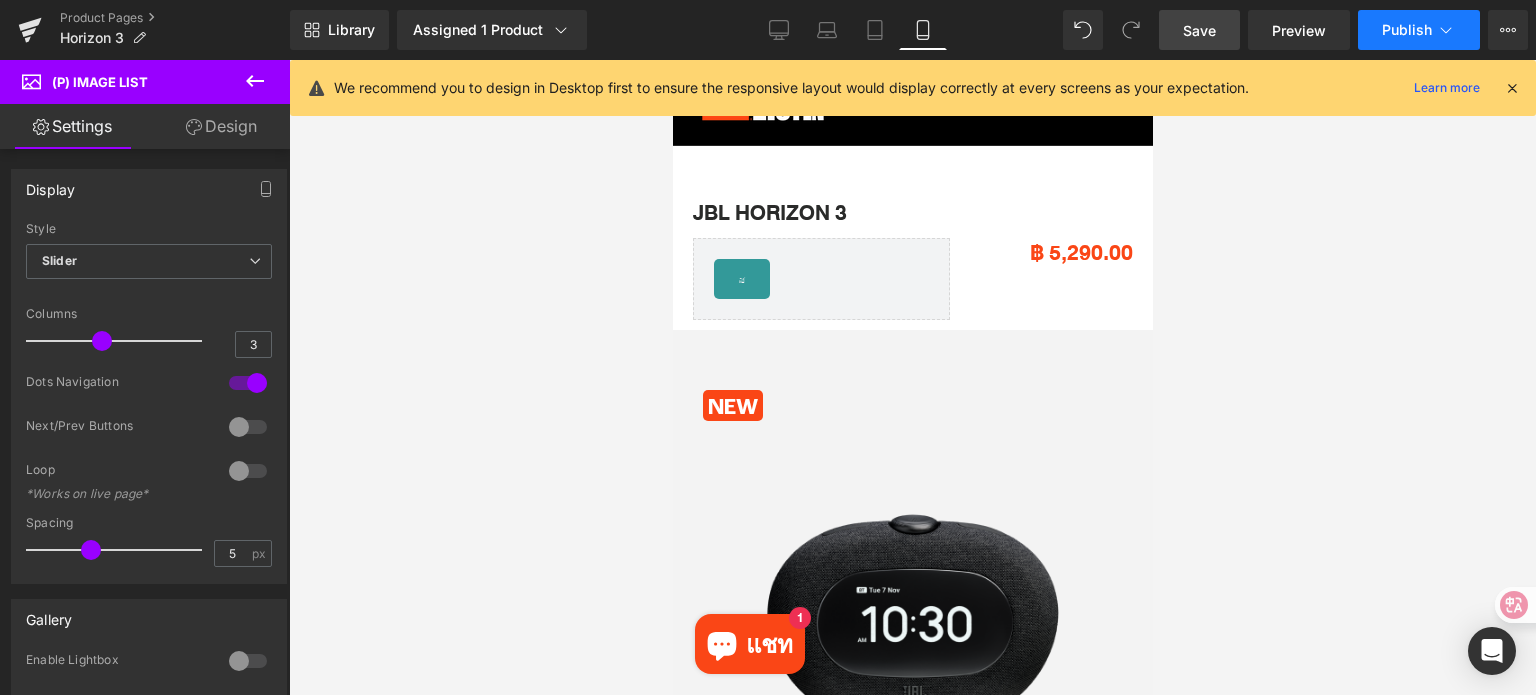 click on "Publish" at bounding box center (1419, 30) 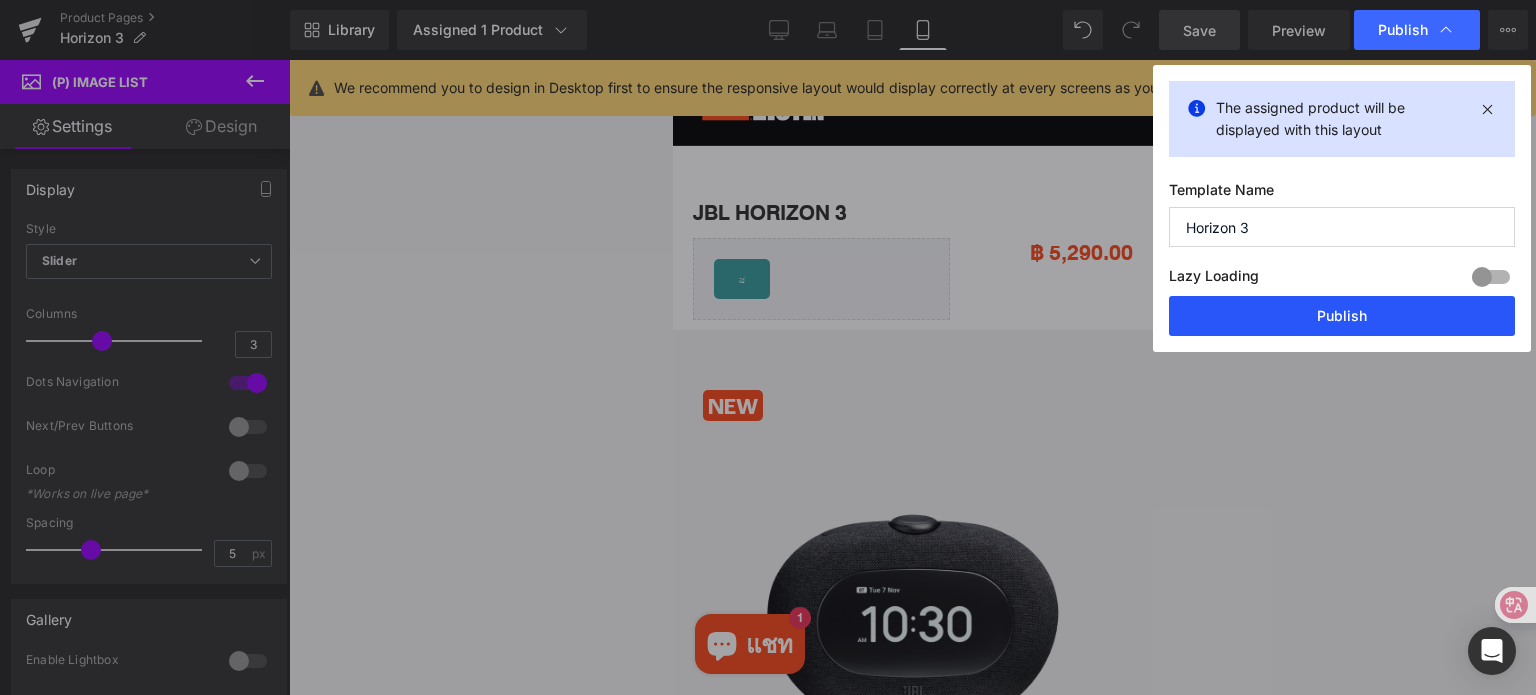 click on "Publish" at bounding box center [1342, 316] 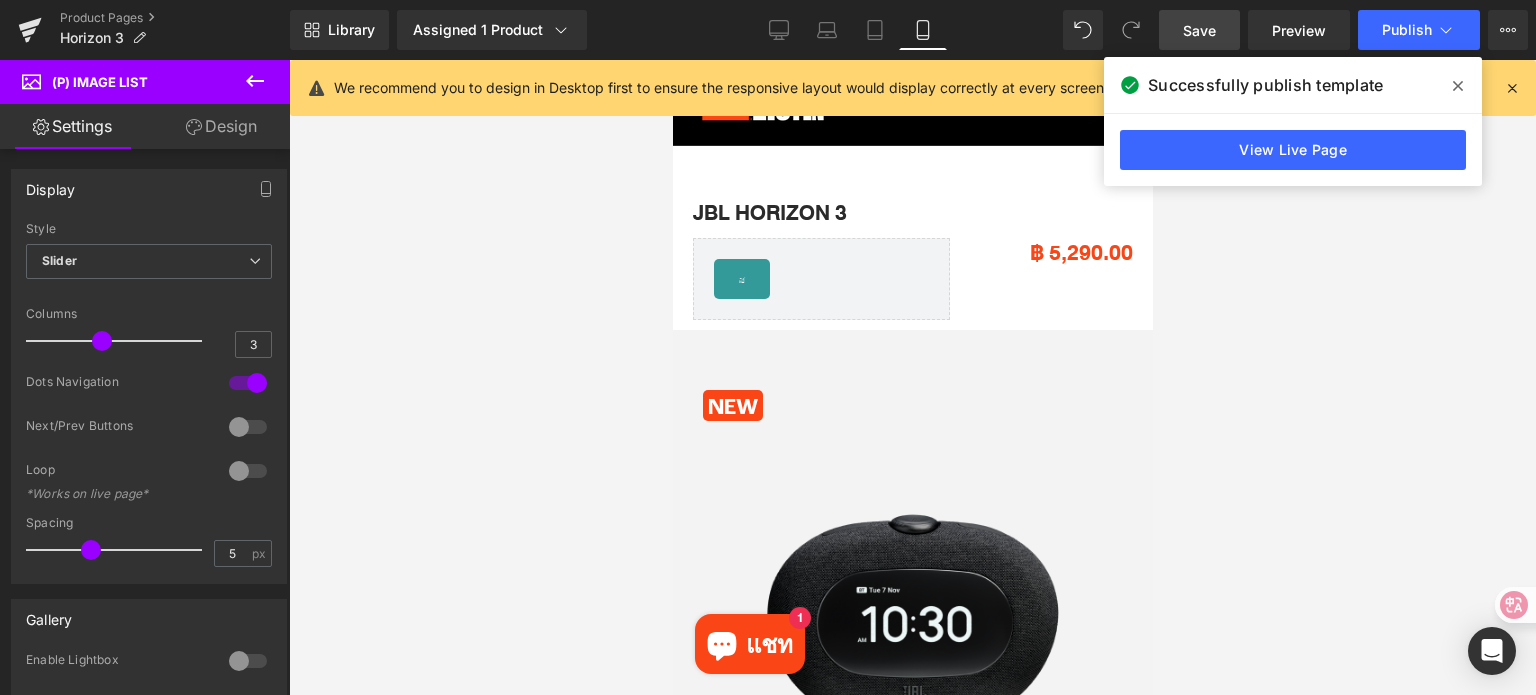 click at bounding box center (912, 377) 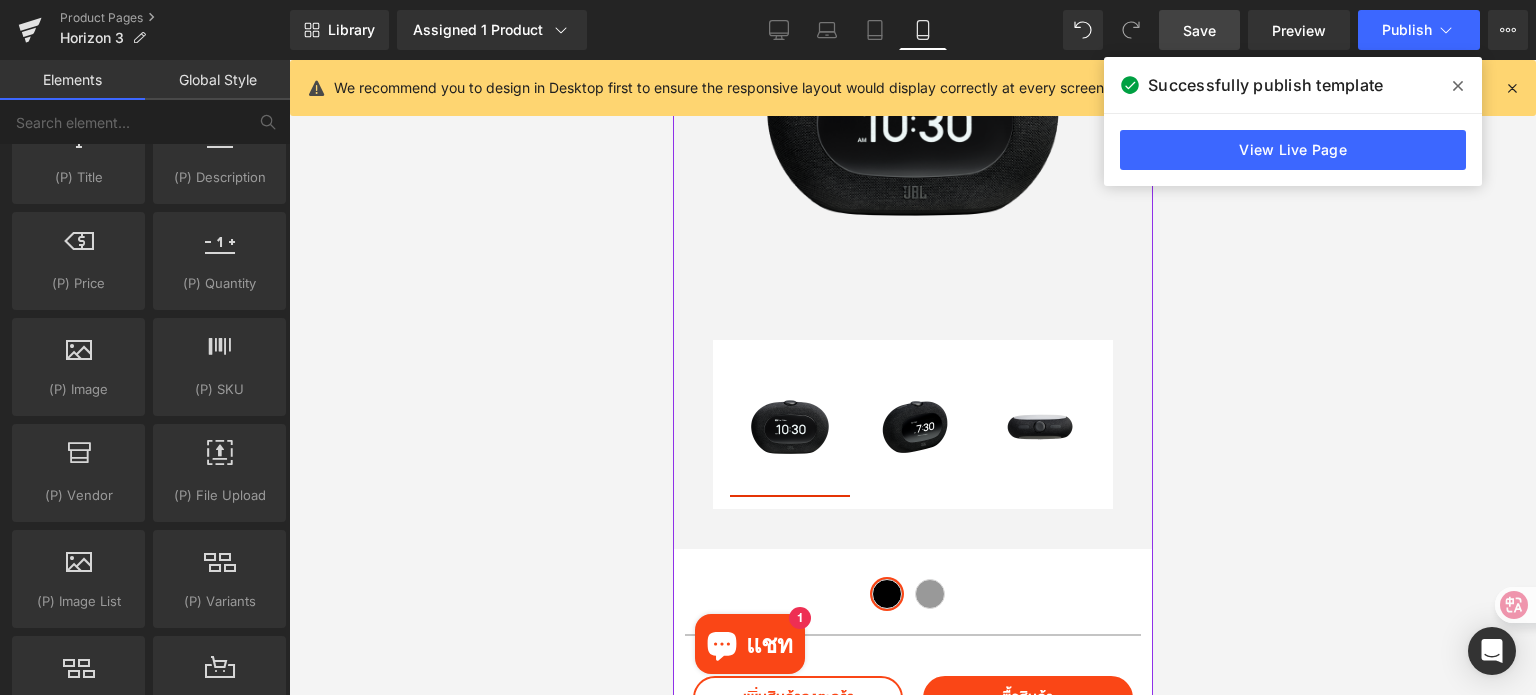 scroll, scrollTop: 100, scrollLeft: 0, axis: vertical 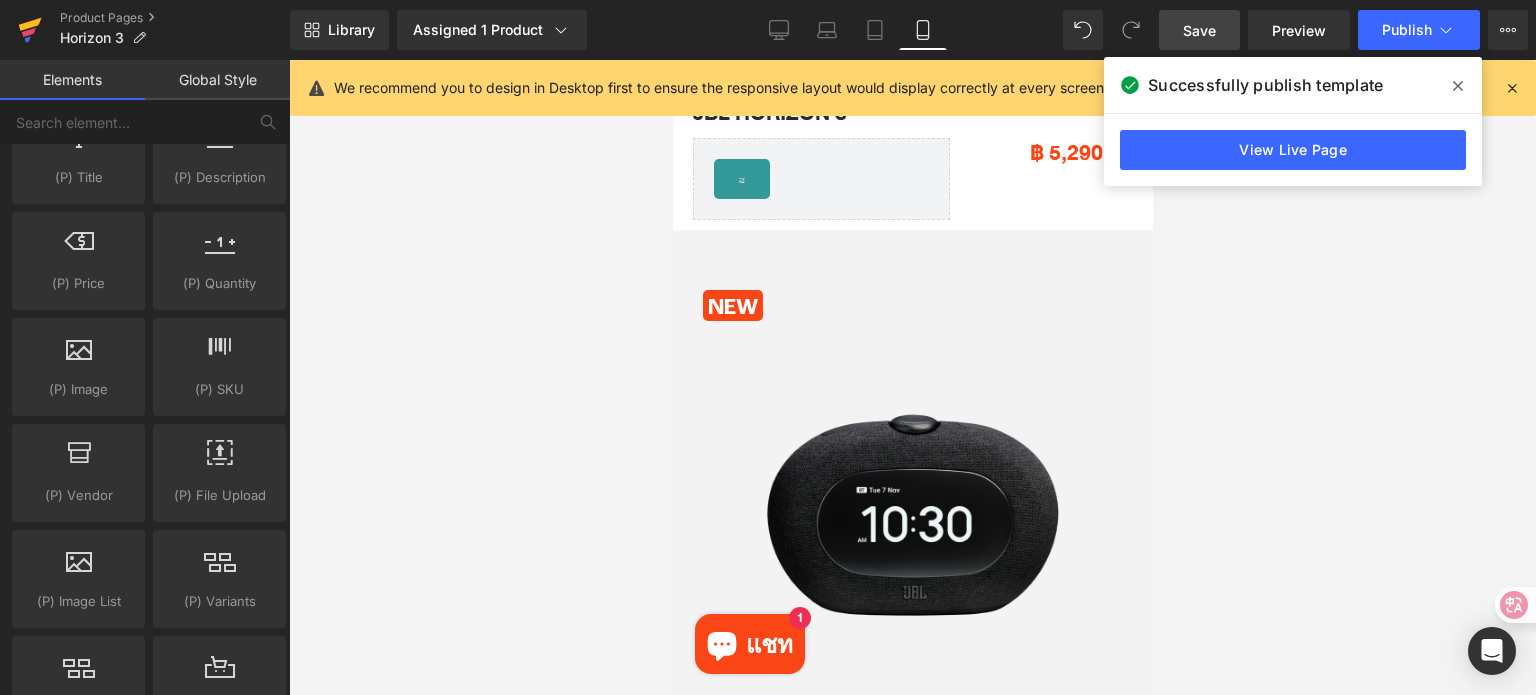 click 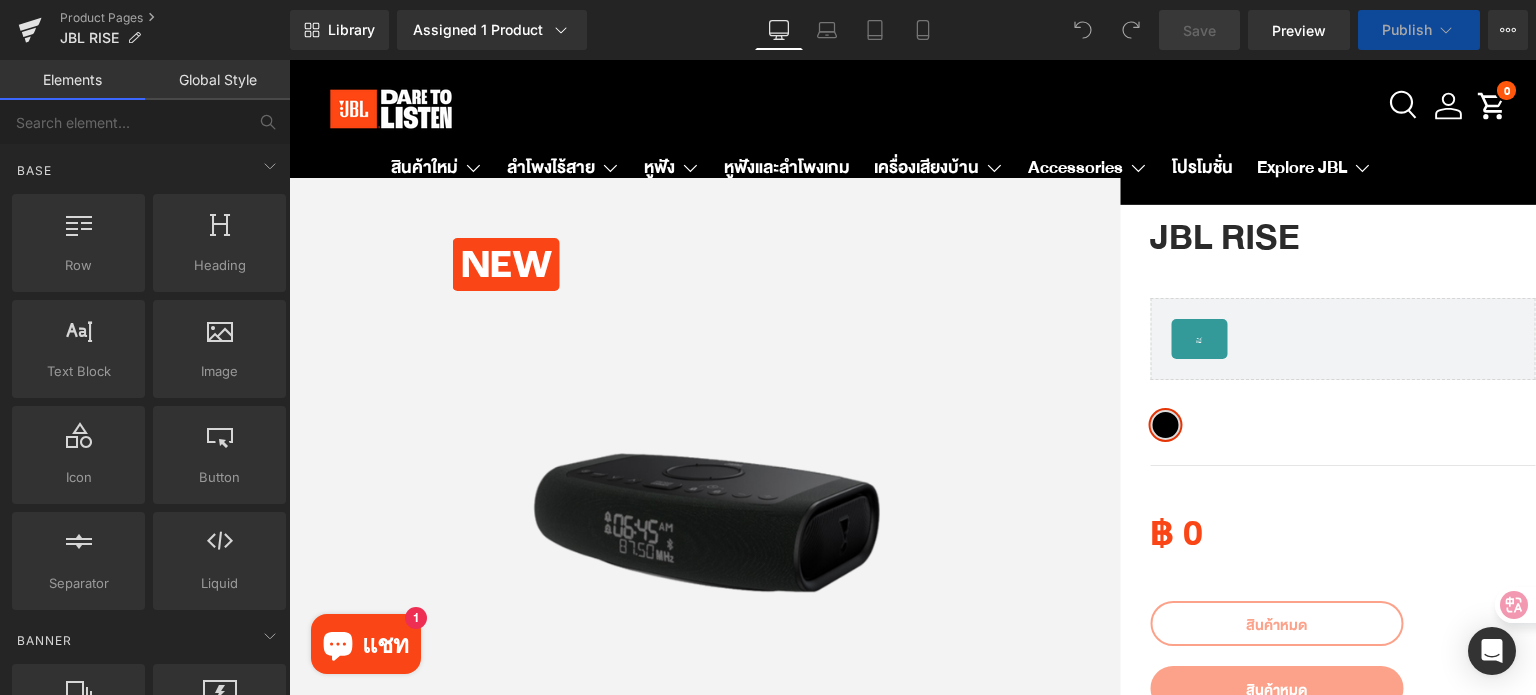 scroll, scrollTop: 0, scrollLeft: 0, axis: both 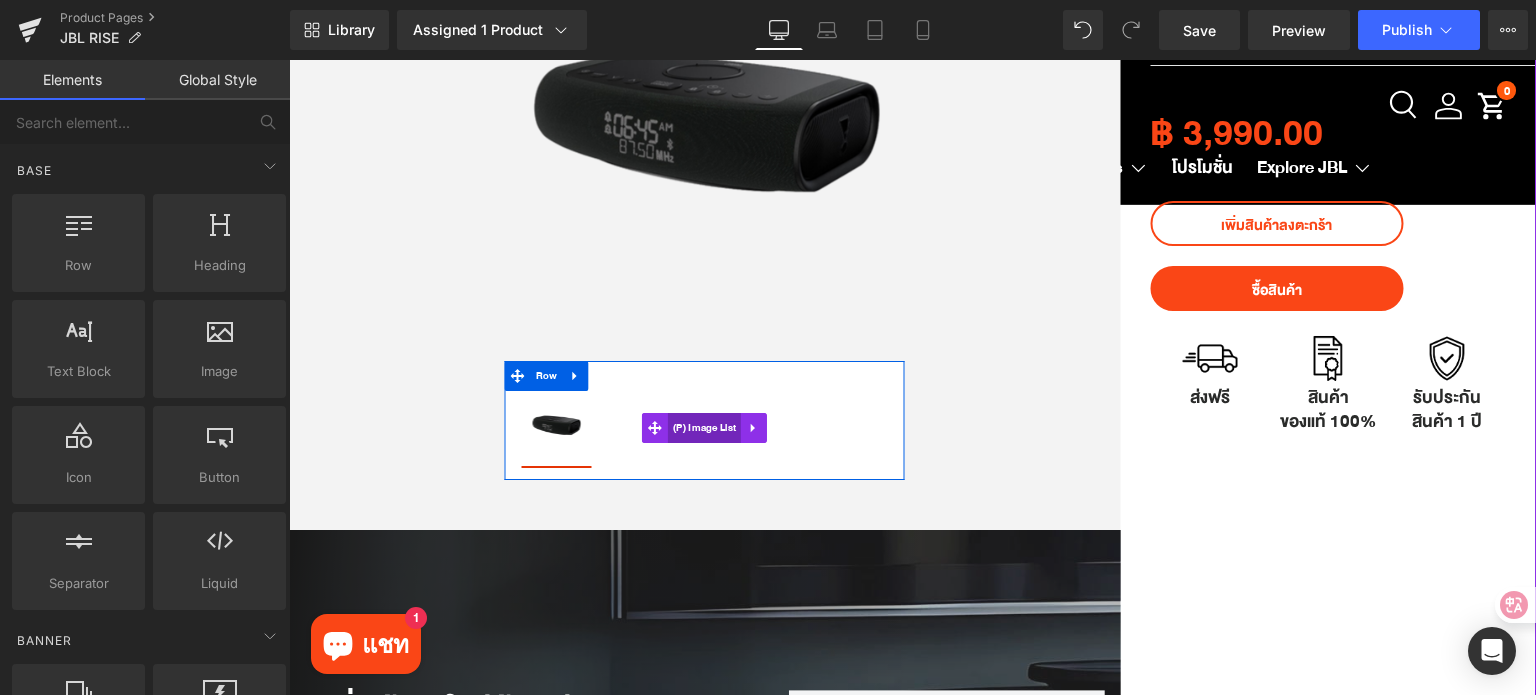 click on "(P) Image List" at bounding box center (704, 428) 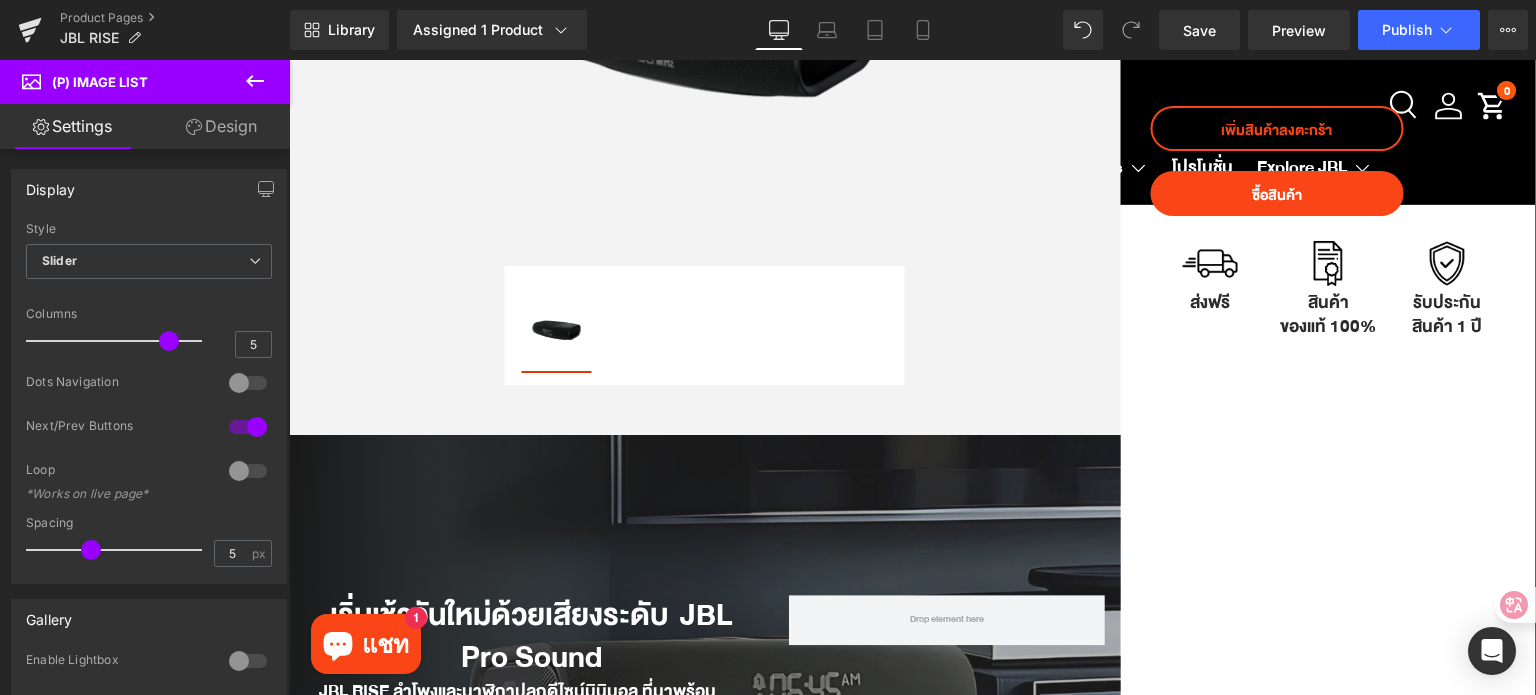 scroll, scrollTop: 500, scrollLeft: 0, axis: vertical 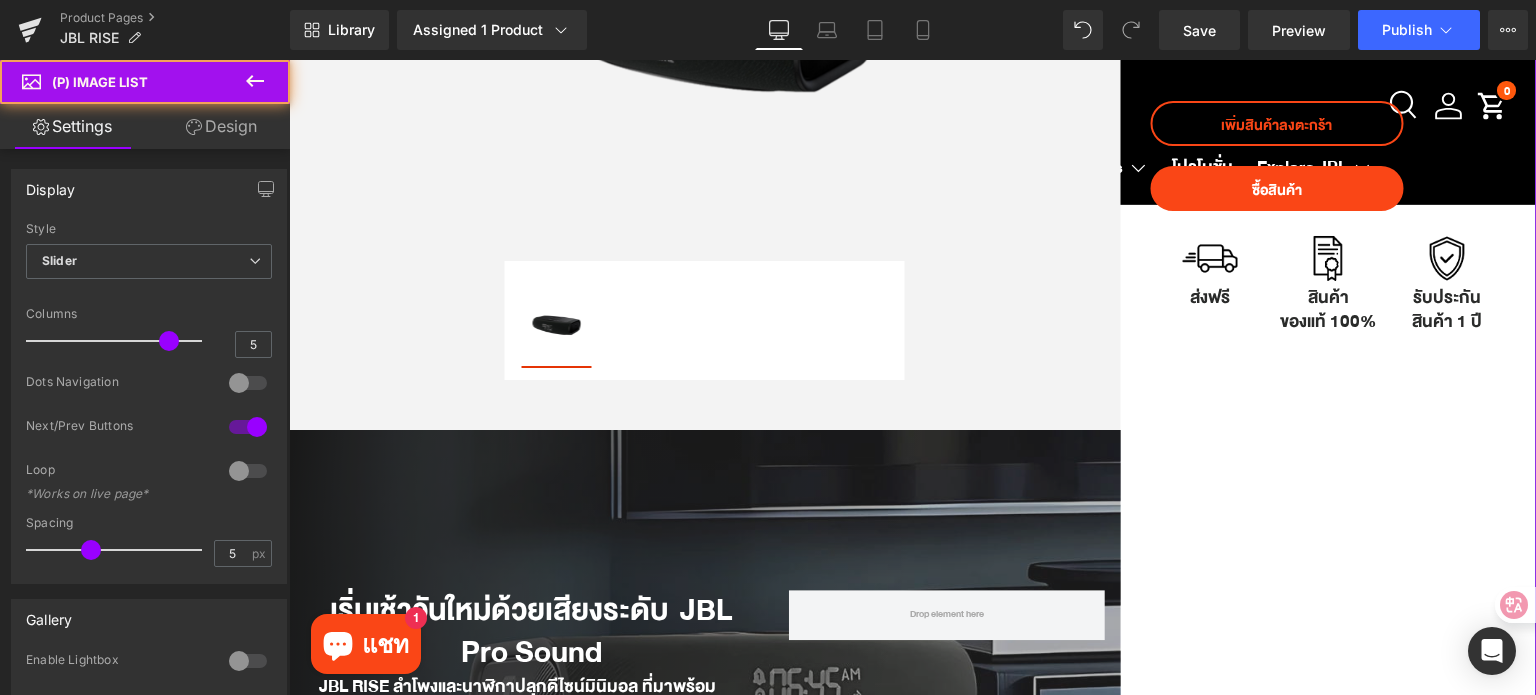 click on "‹ ›
(P) Image List" at bounding box center (705, 328) 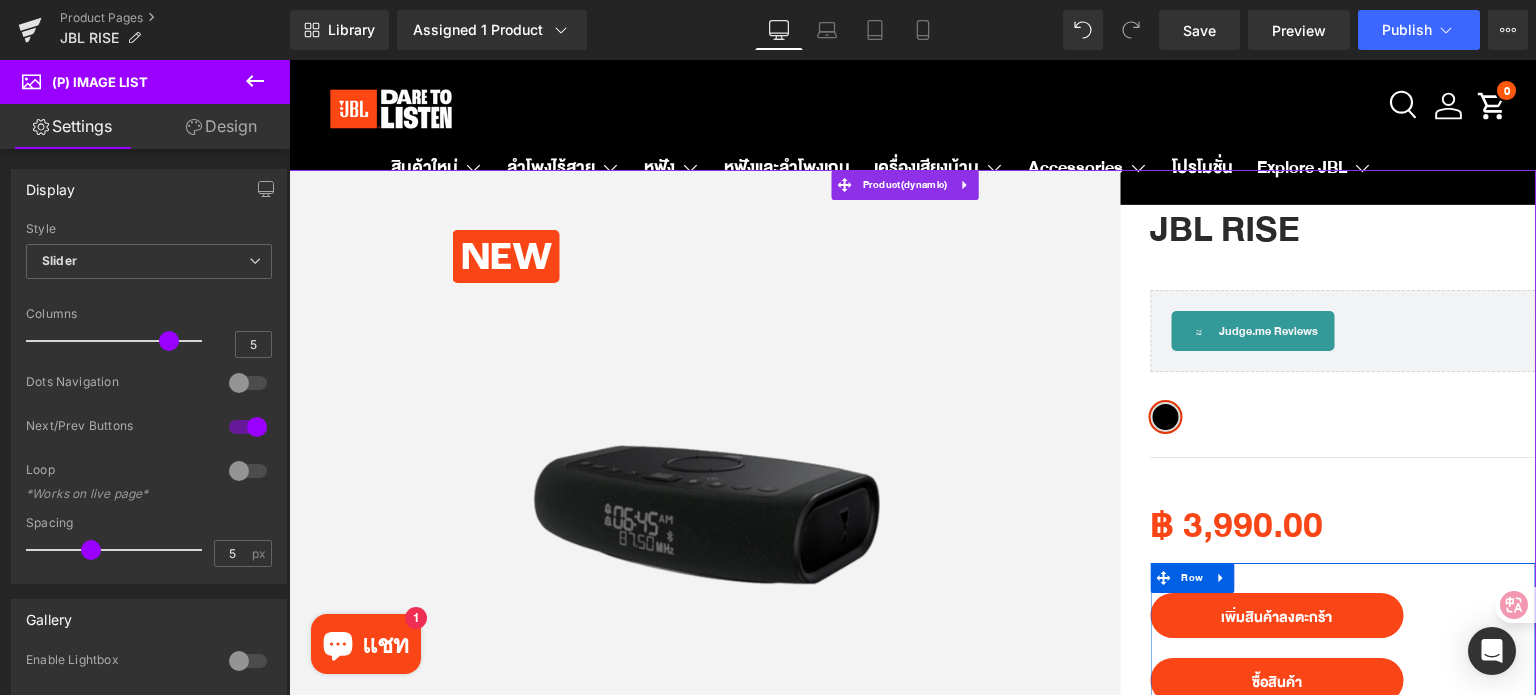 scroll, scrollTop: 0, scrollLeft: 0, axis: both 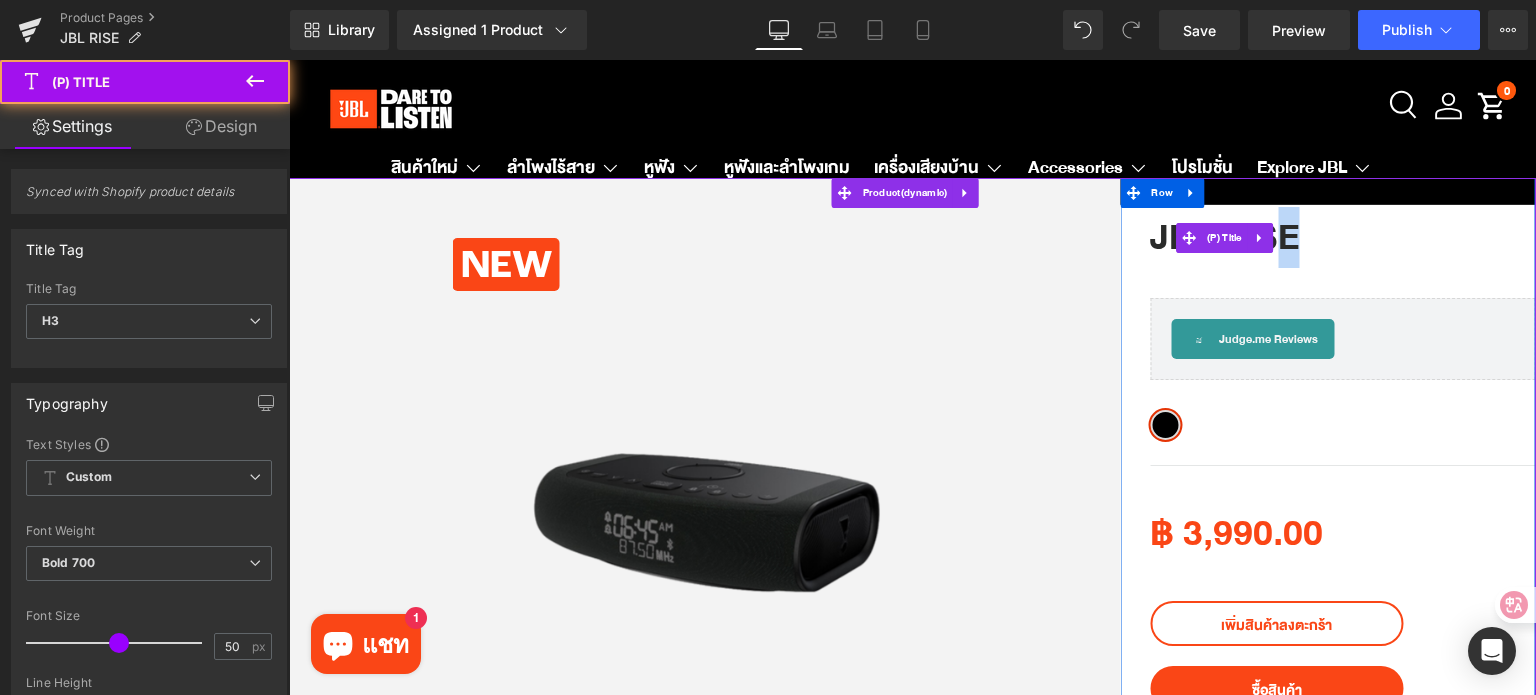 drag, startPoint x: 1326, startPoint y: 235, endPoint x: 1268, endPoint y: 245, distance: 58.855755 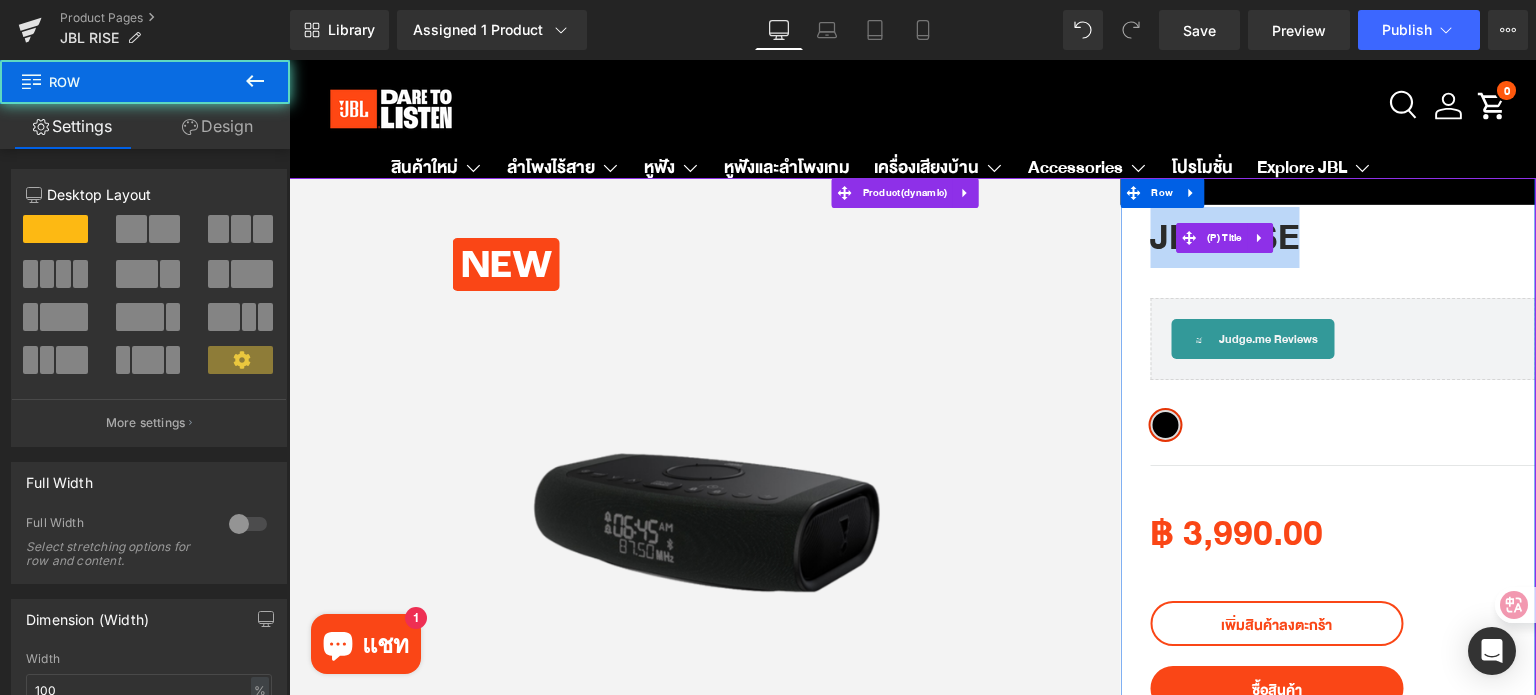 drag, startPoint x: 1132, startPoint y: 245, endPoint x: 1289, endPoint y: 235, distance: 157.31815 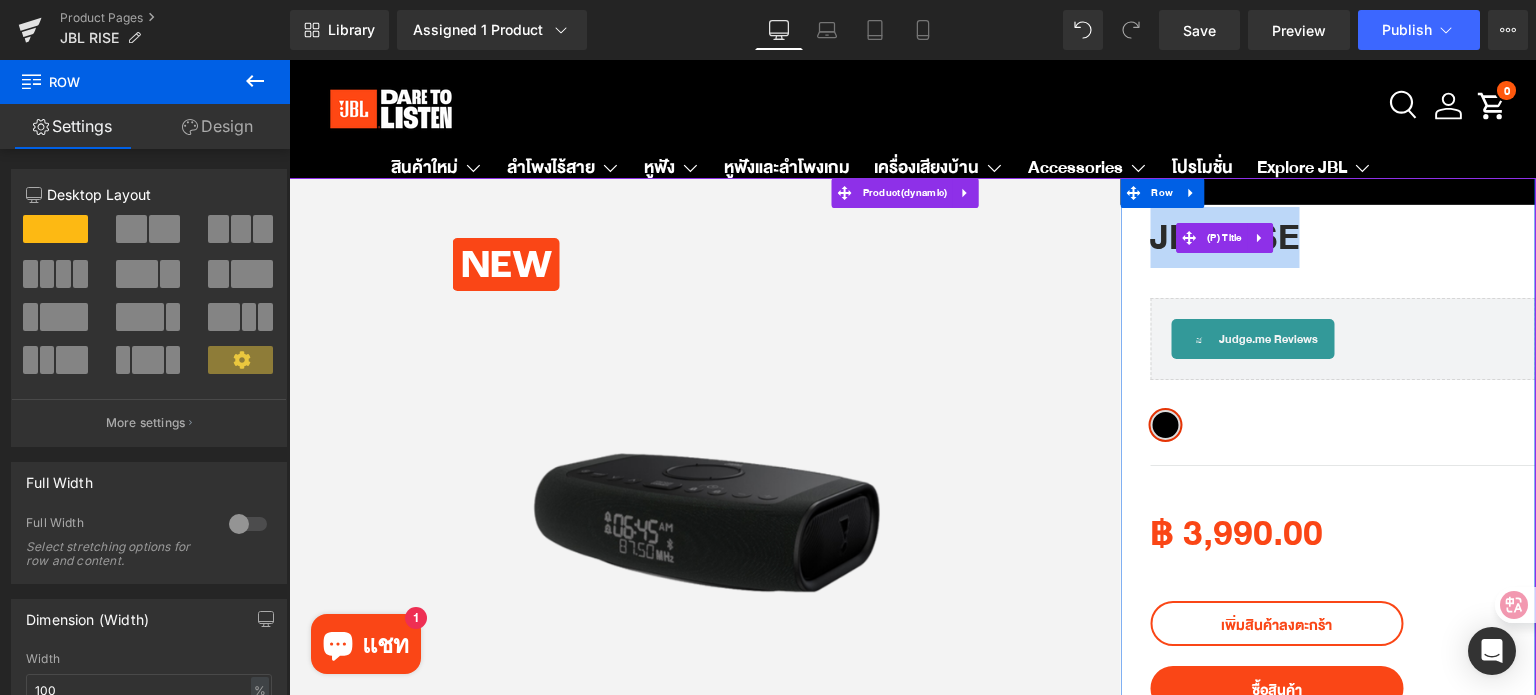 copy on "JBL RISE" 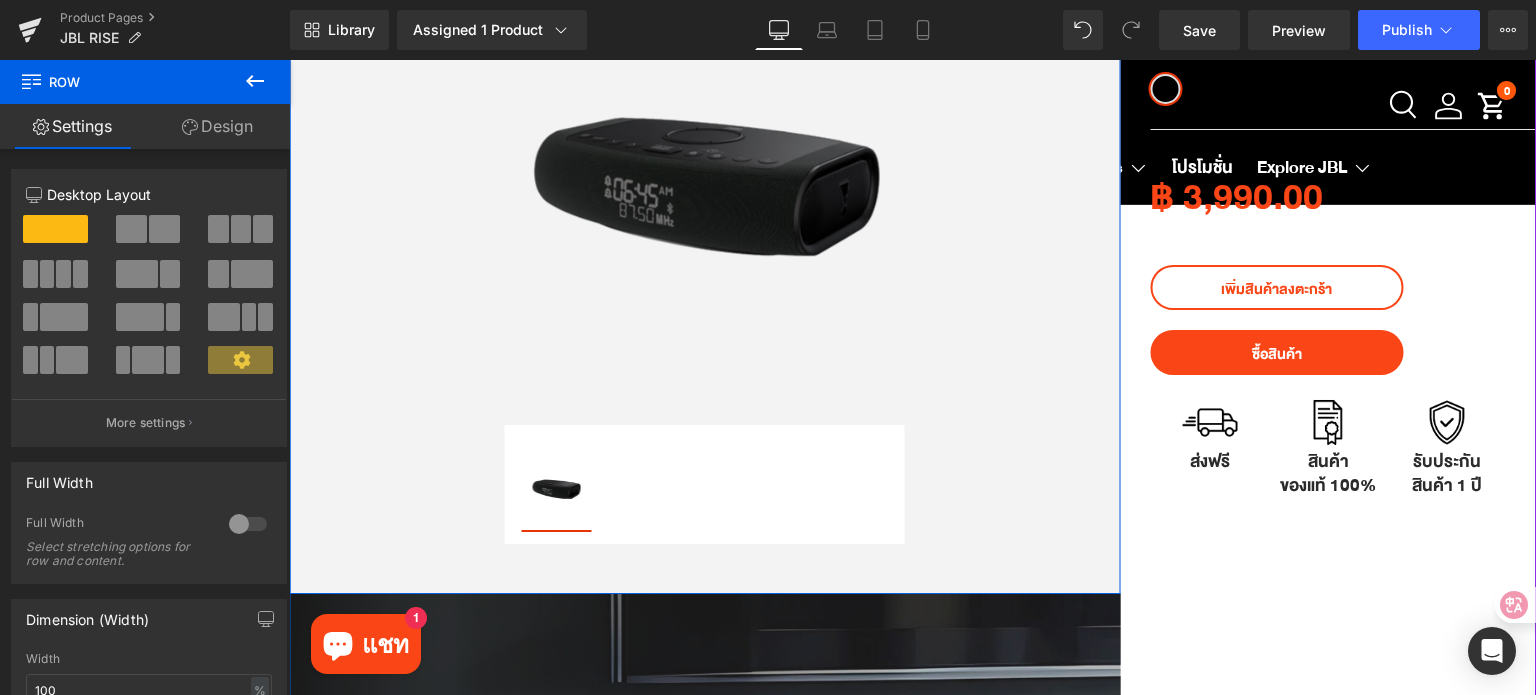 scroll, scrollTop: 400, scrollLeft: 0, axis: vertical 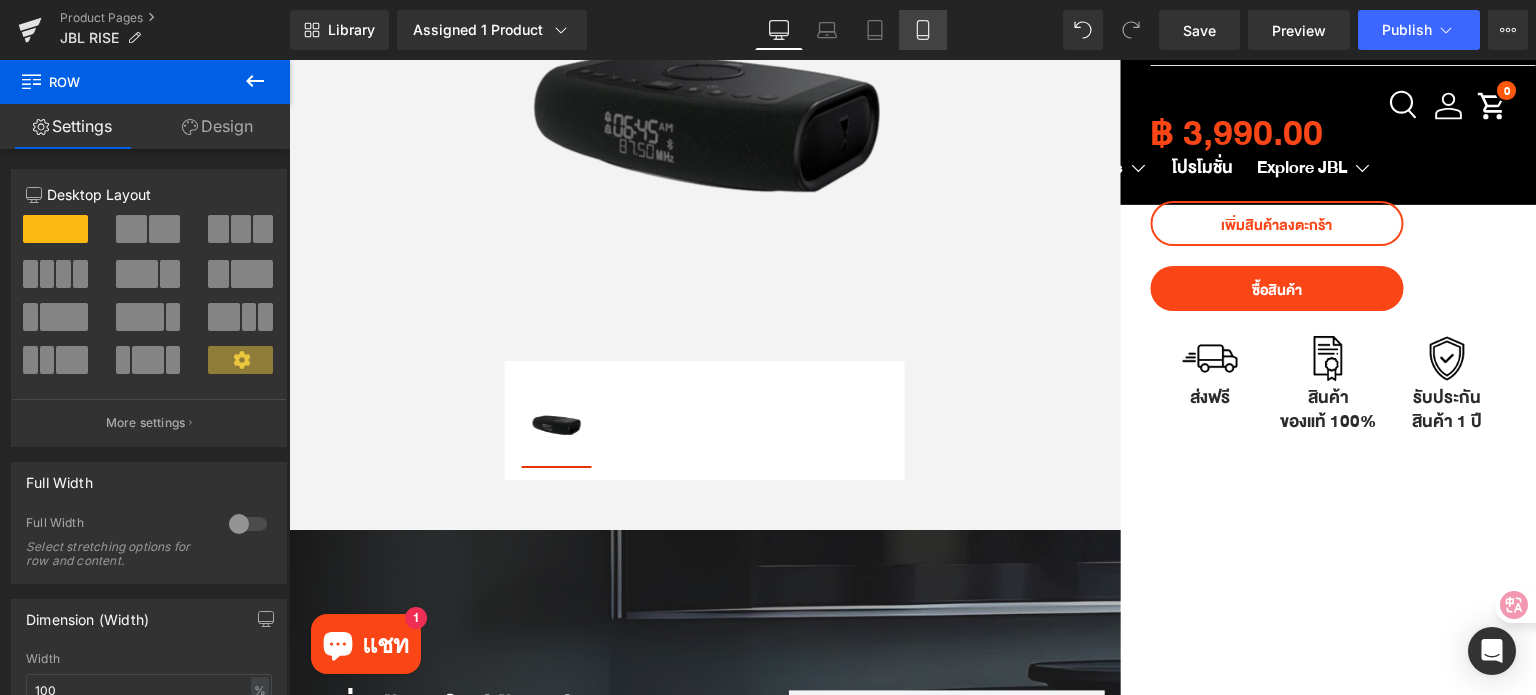 drag, startPoint x: 912, startPoint y: 33, endPoint x: 415, endPoint y: 631, distance: 777.56866 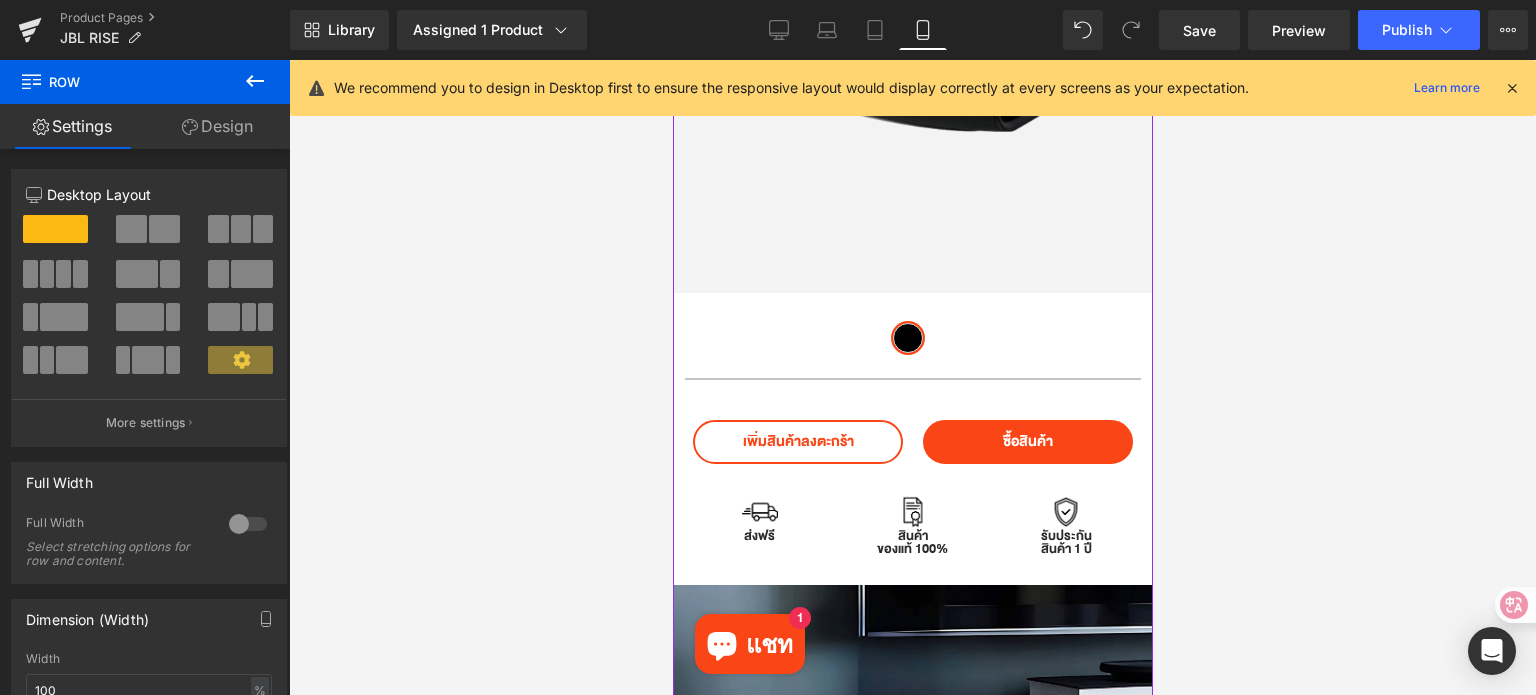 scroll, scrollTop: 600, scrollLeft: 0, axis: vertical 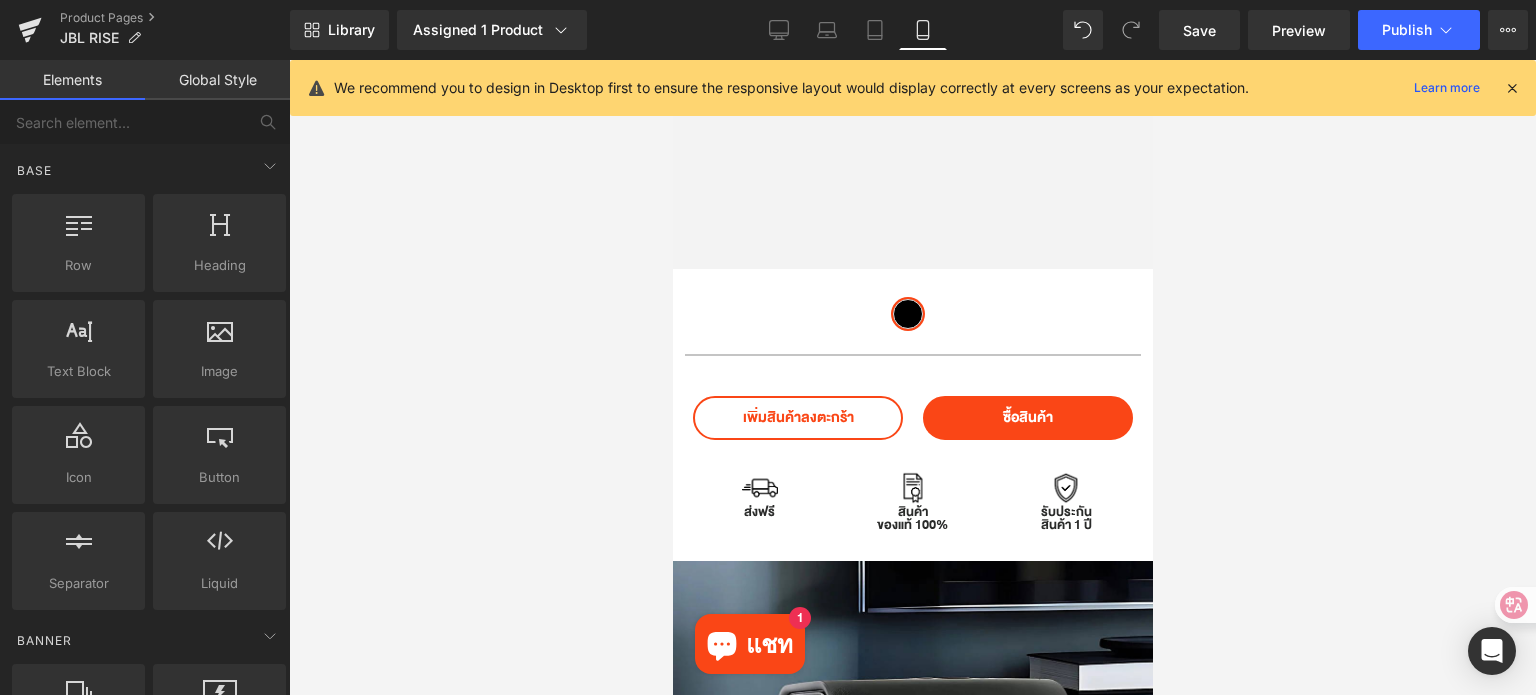 drag, startPoint x: 1342, startPoint y: 287, endPoint x: 1362, endPoint y: 231, distance: 59.464275 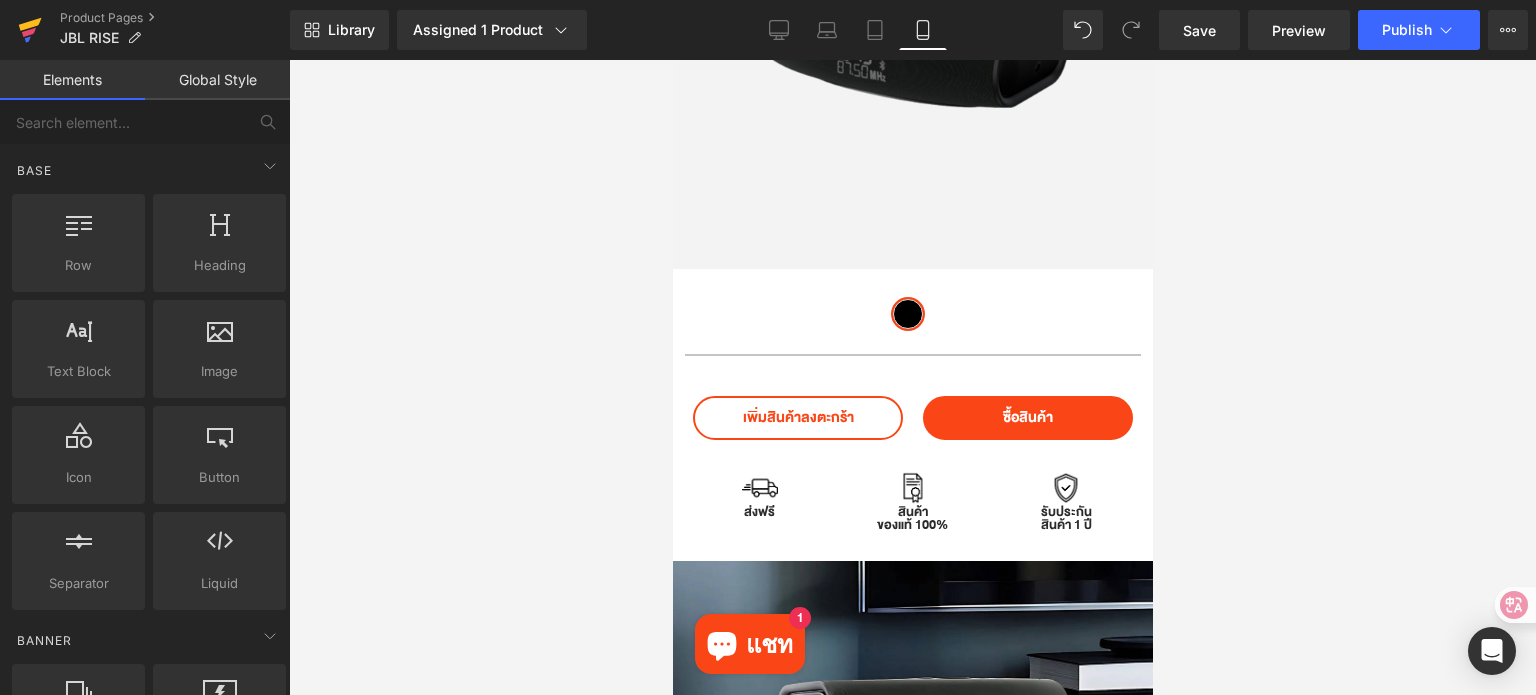 click 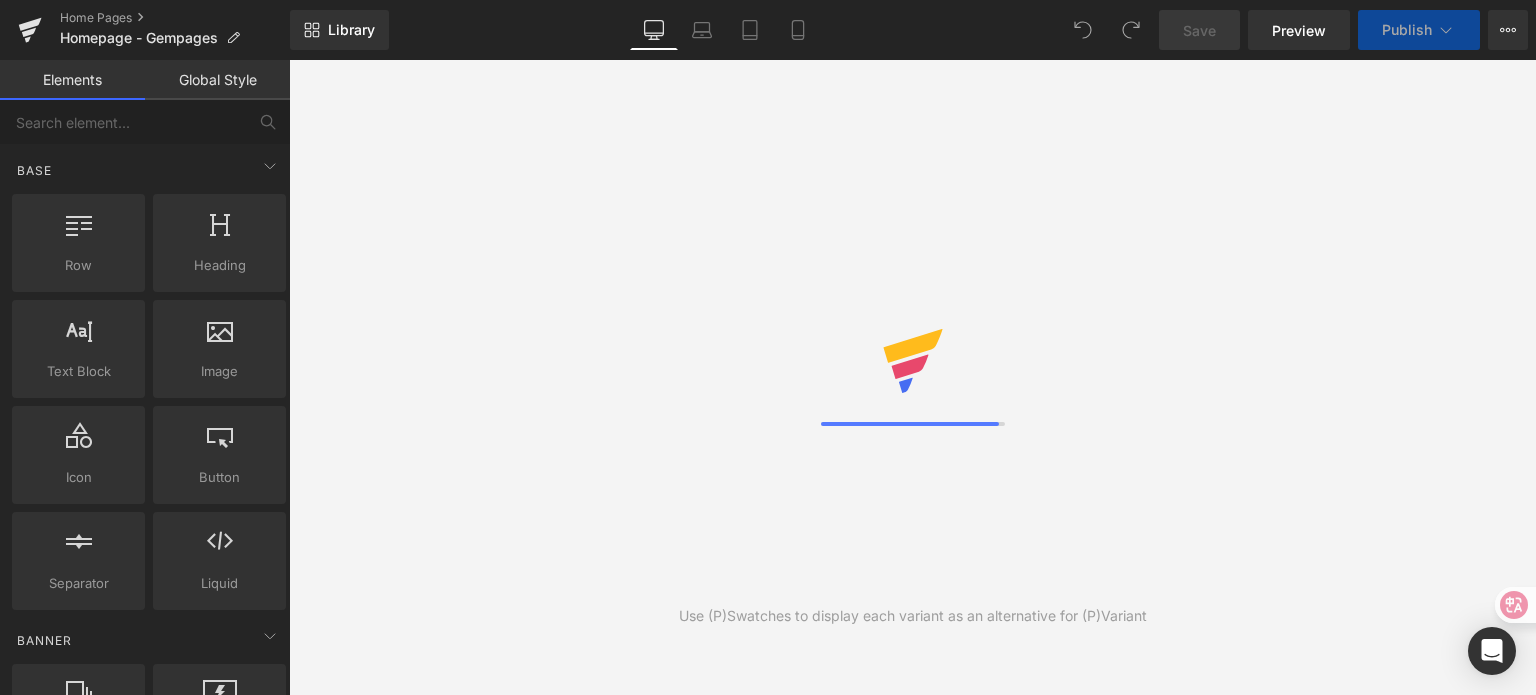 scroll, scrollTop: 0, scrollLeft: 0, axis: both 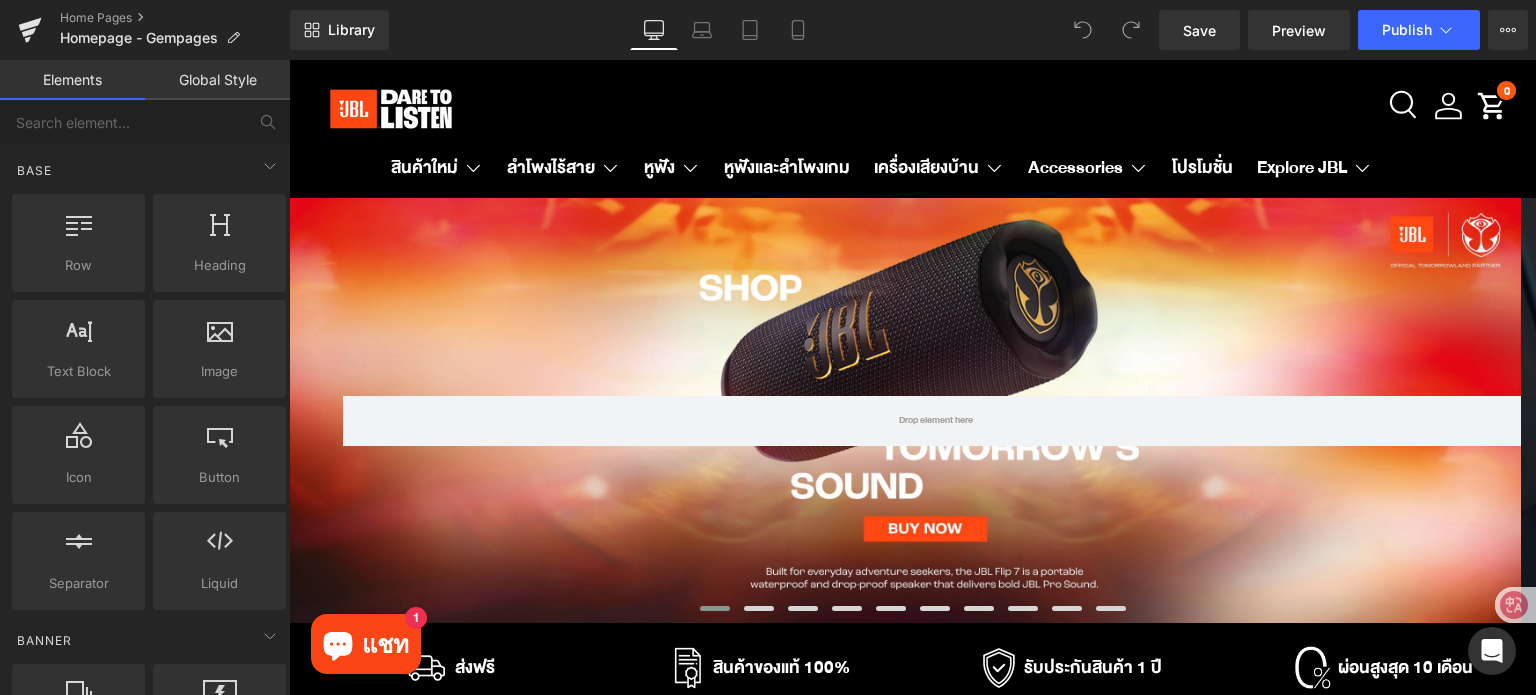 click on "Library Desktop Desktop Laptop Tablet Mobile Save Preview Publish Scheduled View Live Page View with current Template Save Template to Library Schedule Publish Publish Settings Shortcuts  Your page can’t be published   You've reached the maximum number of published pages on your plan  (0/0).  You need to upgrade your plan or unpublish all your pages to get 1 publish slot.   Unpublish pages   Upgrade plan" at bounding box center (913, 30) 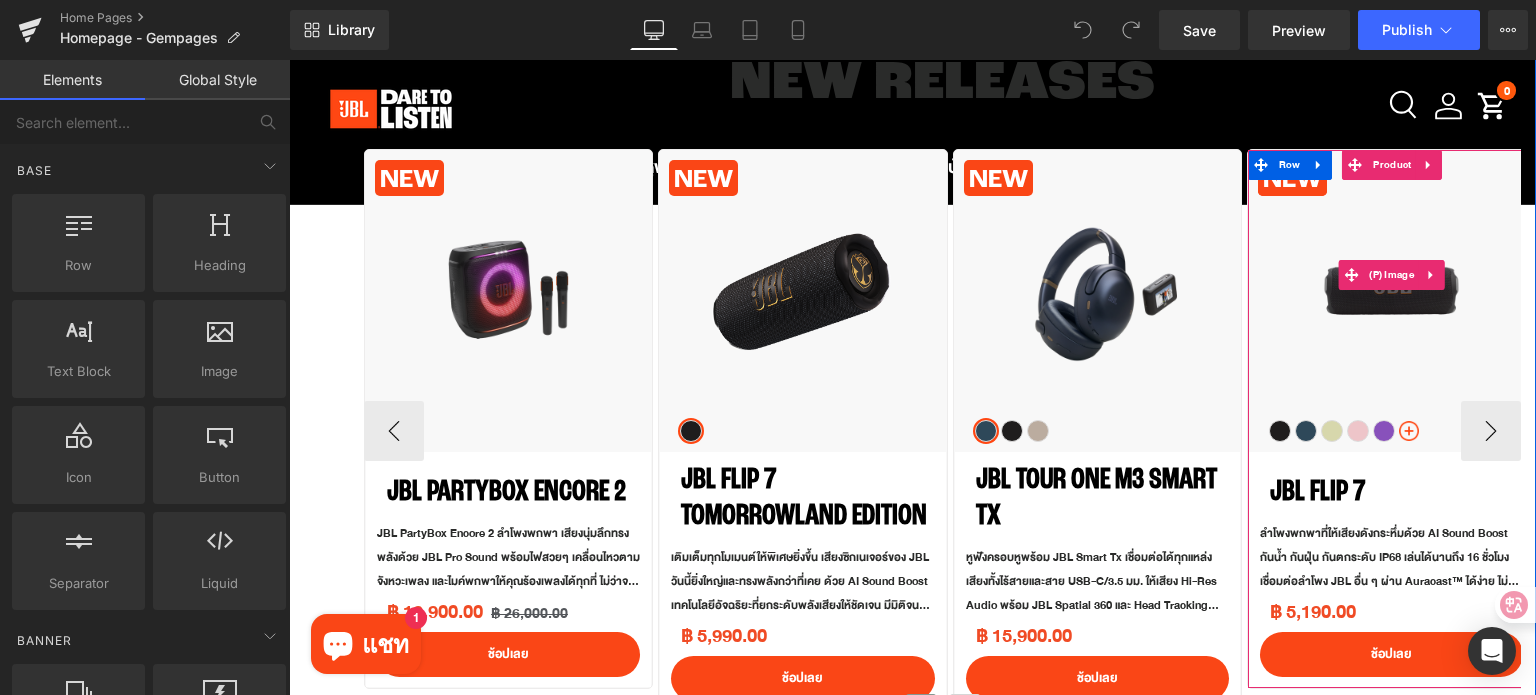 scroll, scrollTop: 800, scrollLeft: 0, axis: vertical 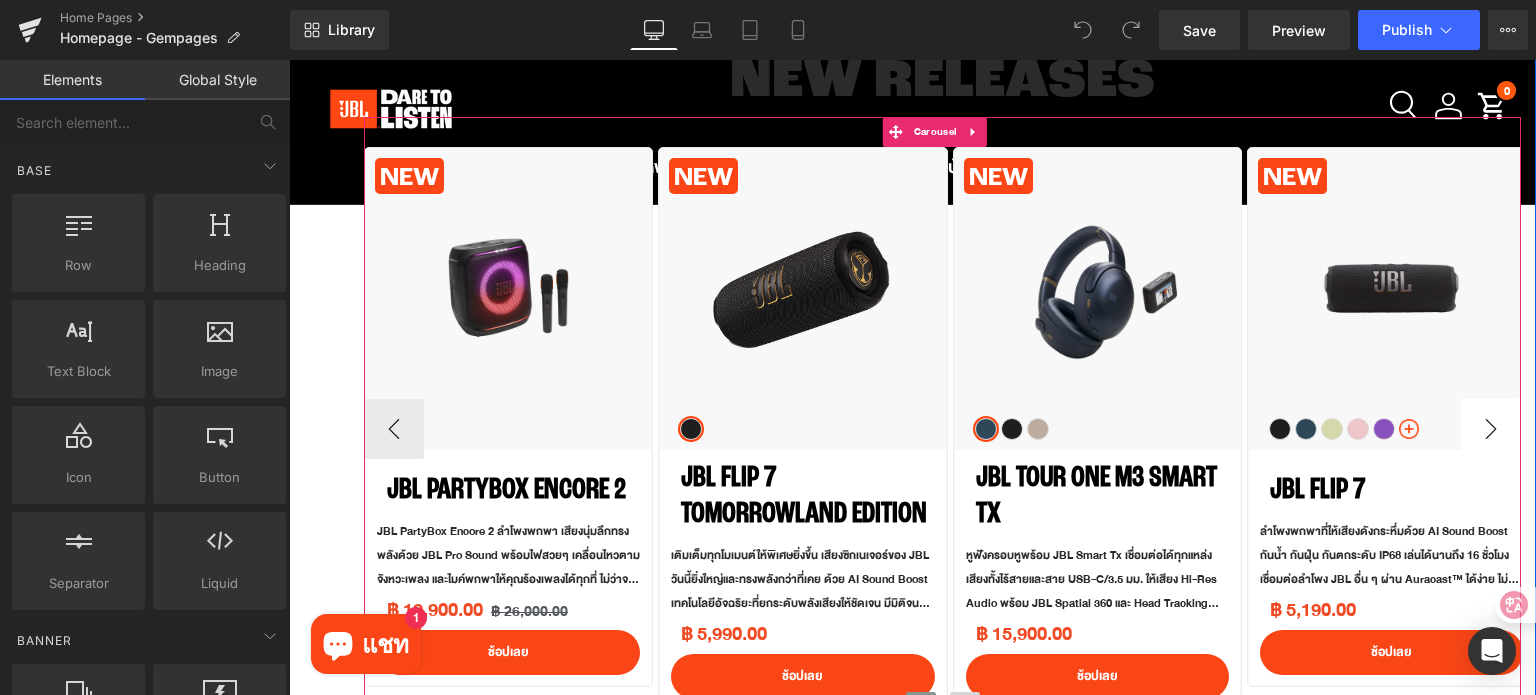 click on "›" at bounding box center (1491, 429) 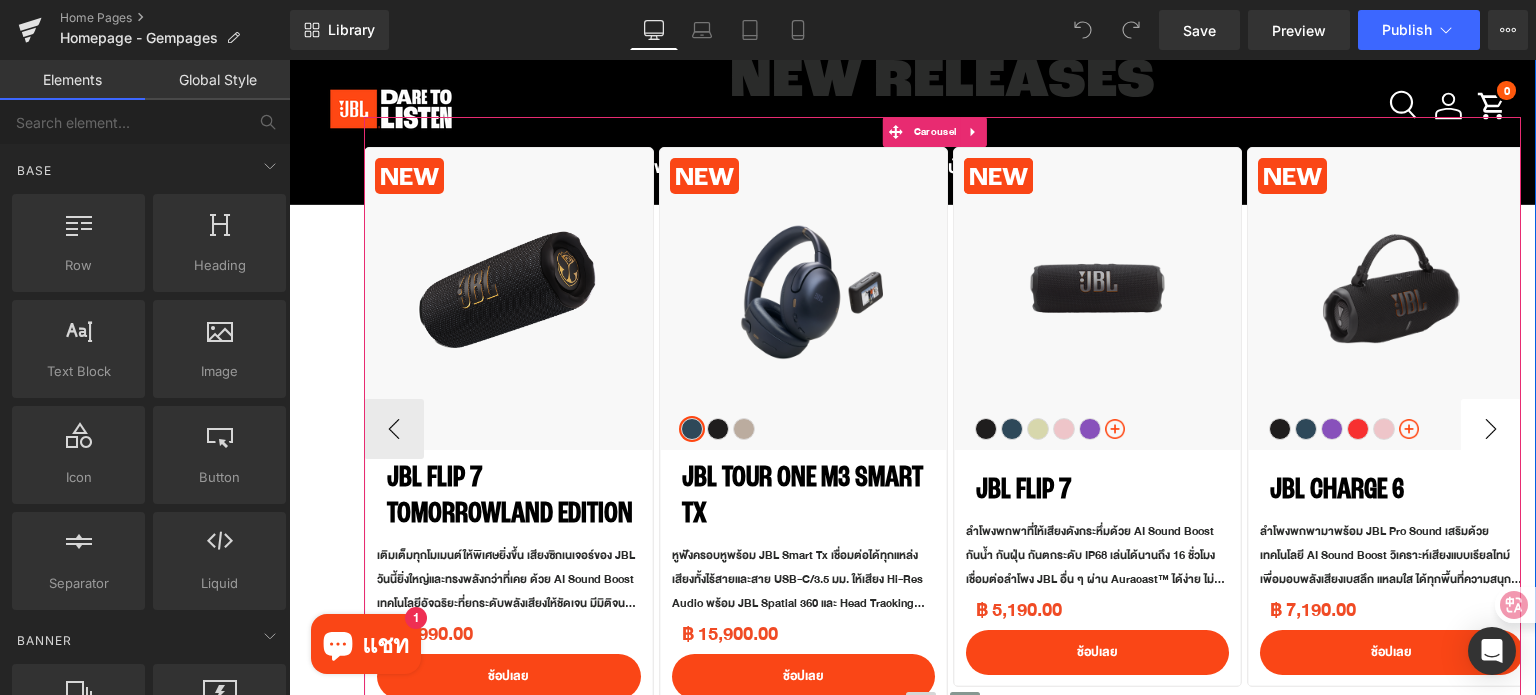 click on "›" at bounding box center (1491, 429) 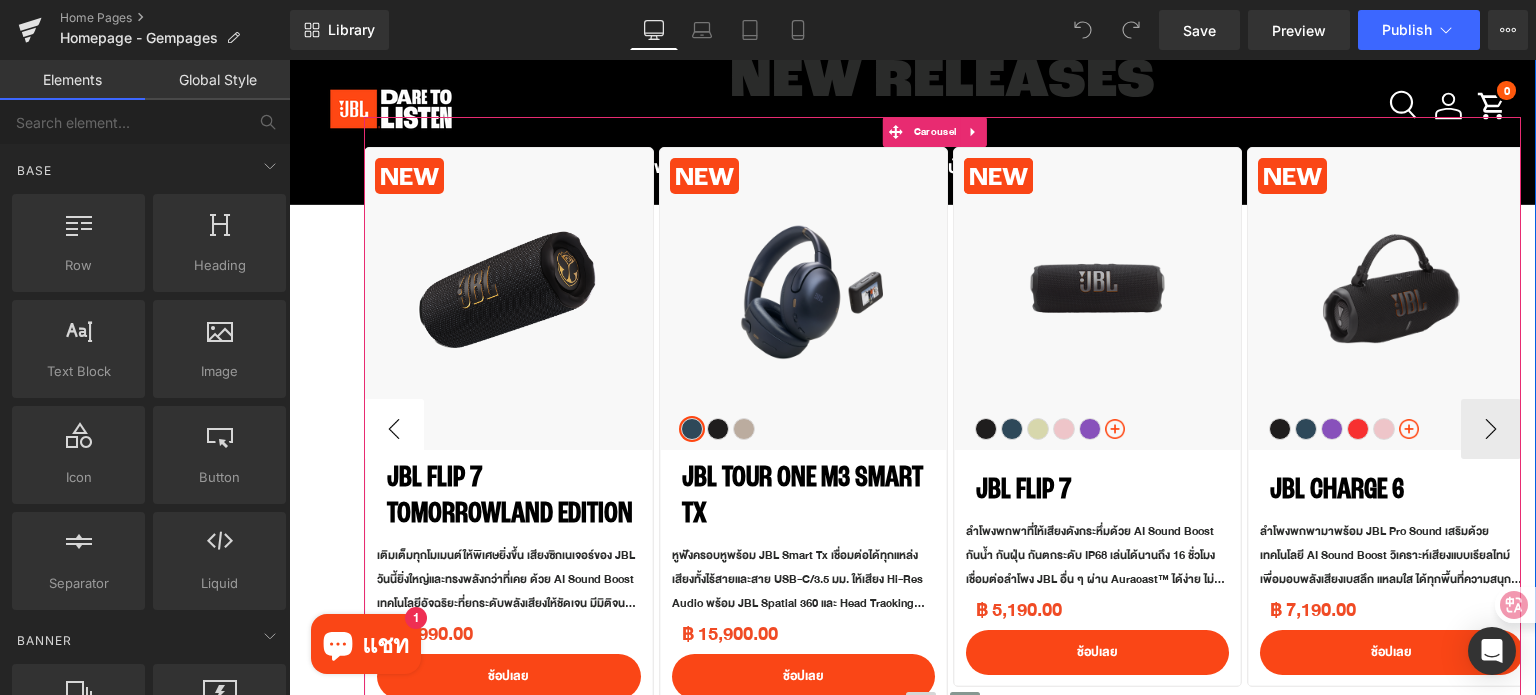 click on "‹" at bounding box center [394, 429] 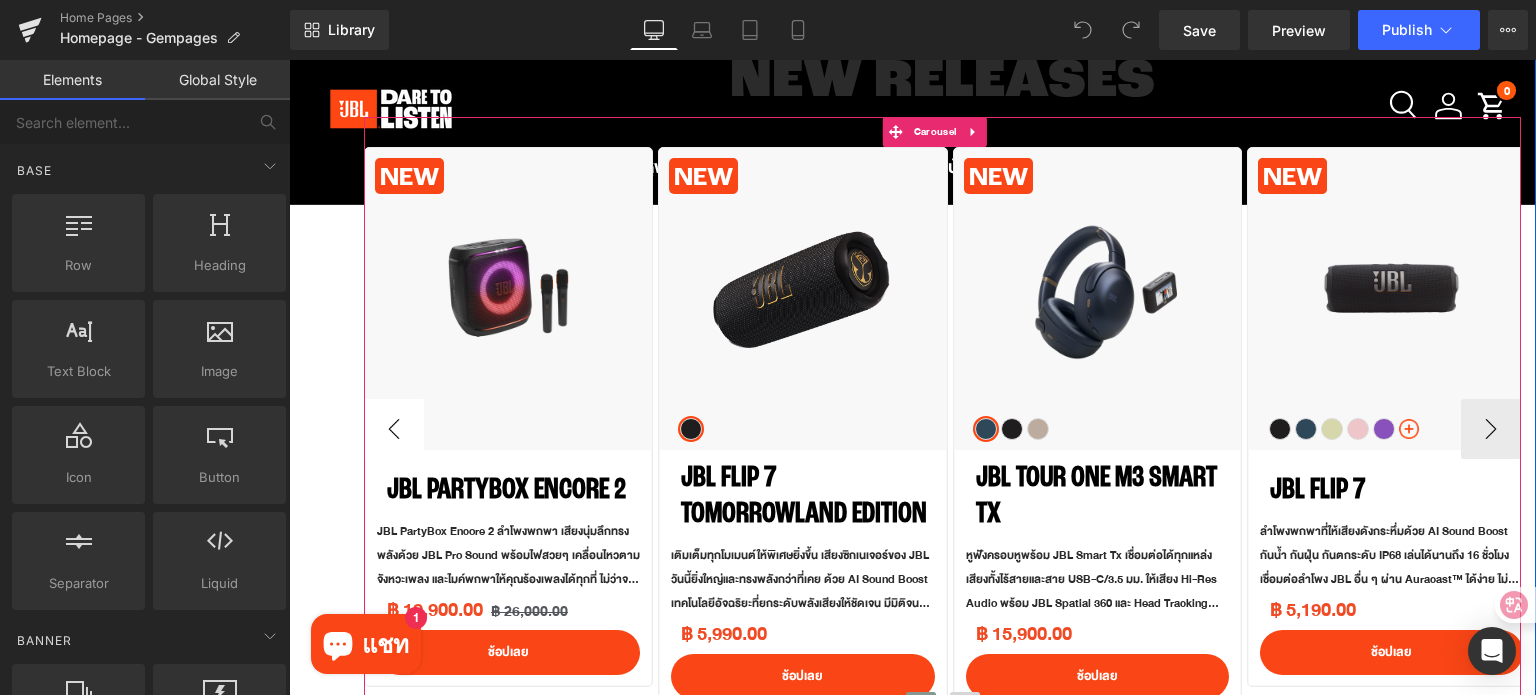 click on "‹" at bounding box center (394, 429) 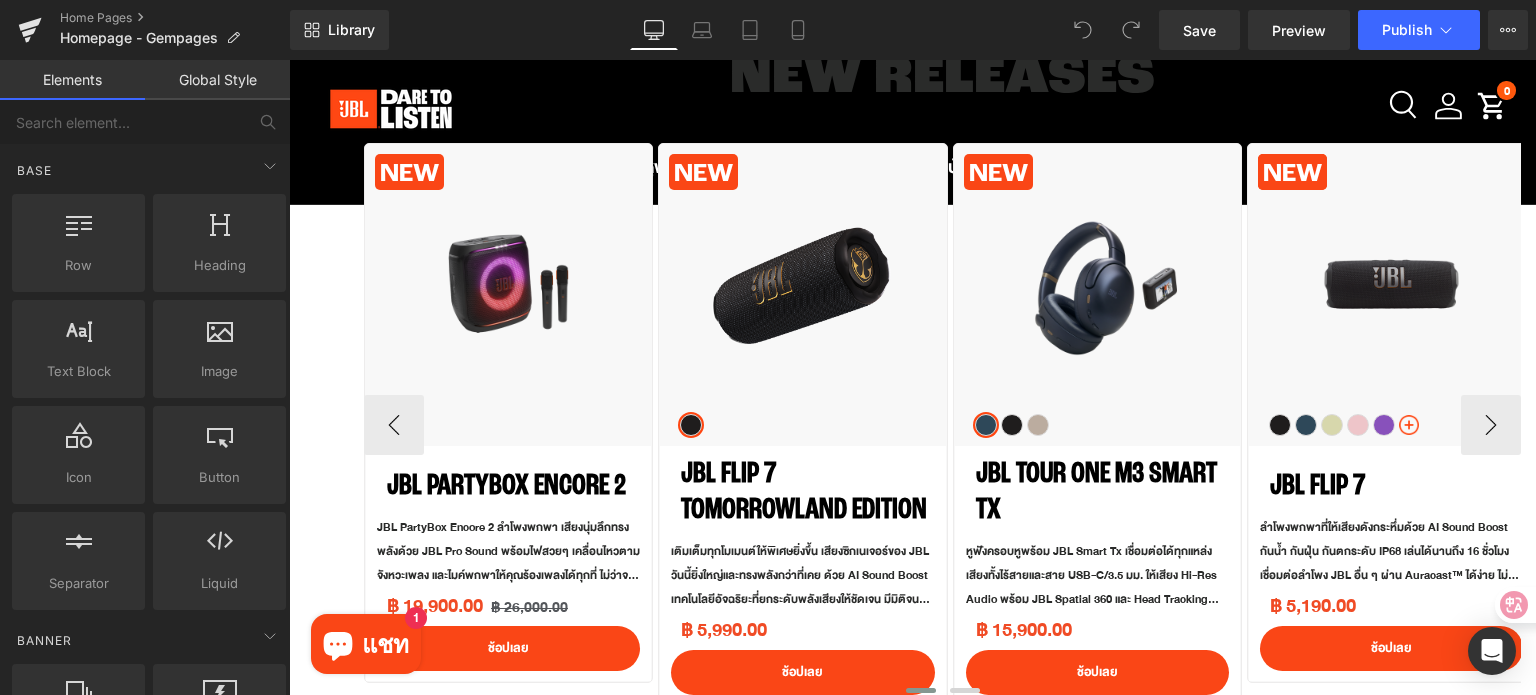 scroll, scrollTop: 800, scrollLeft: 0, axis: vertical 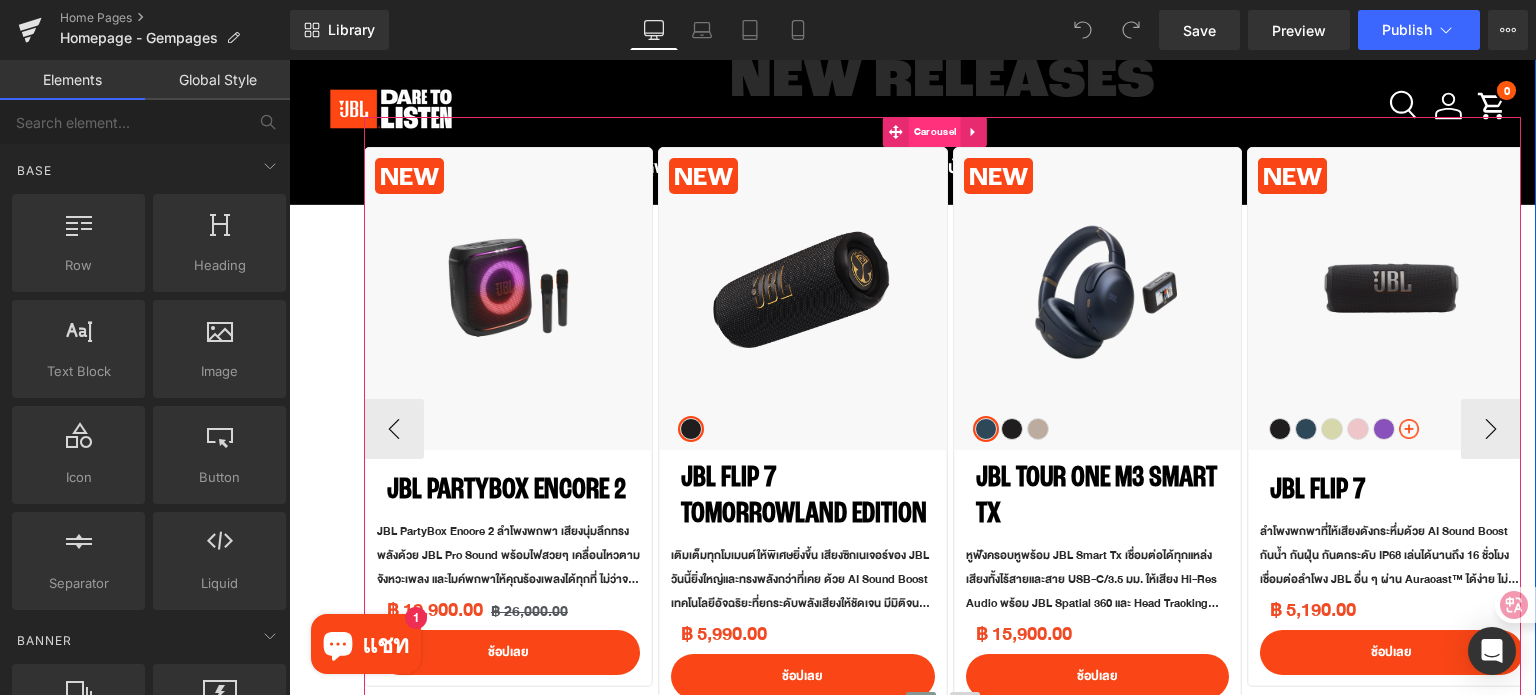 click on "Carousel" at bounding box center (935, 132) 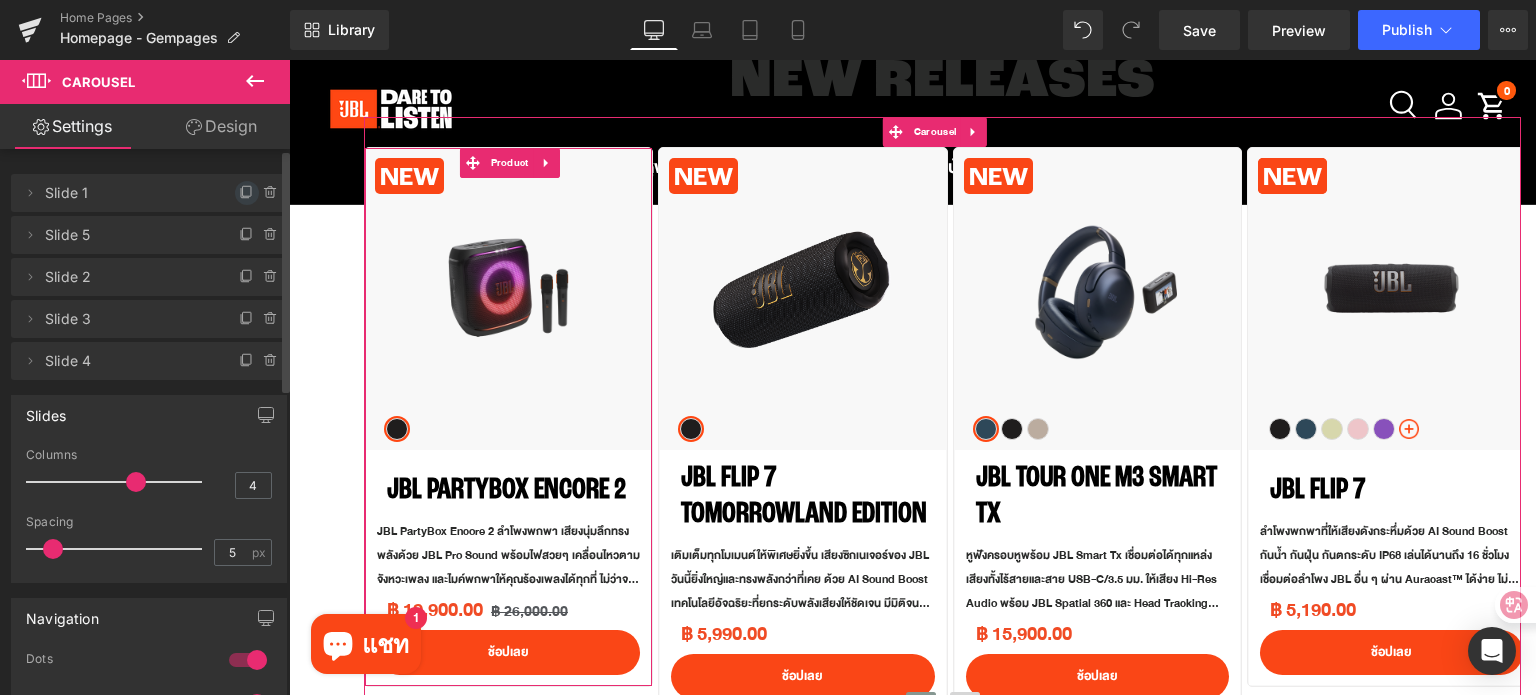click 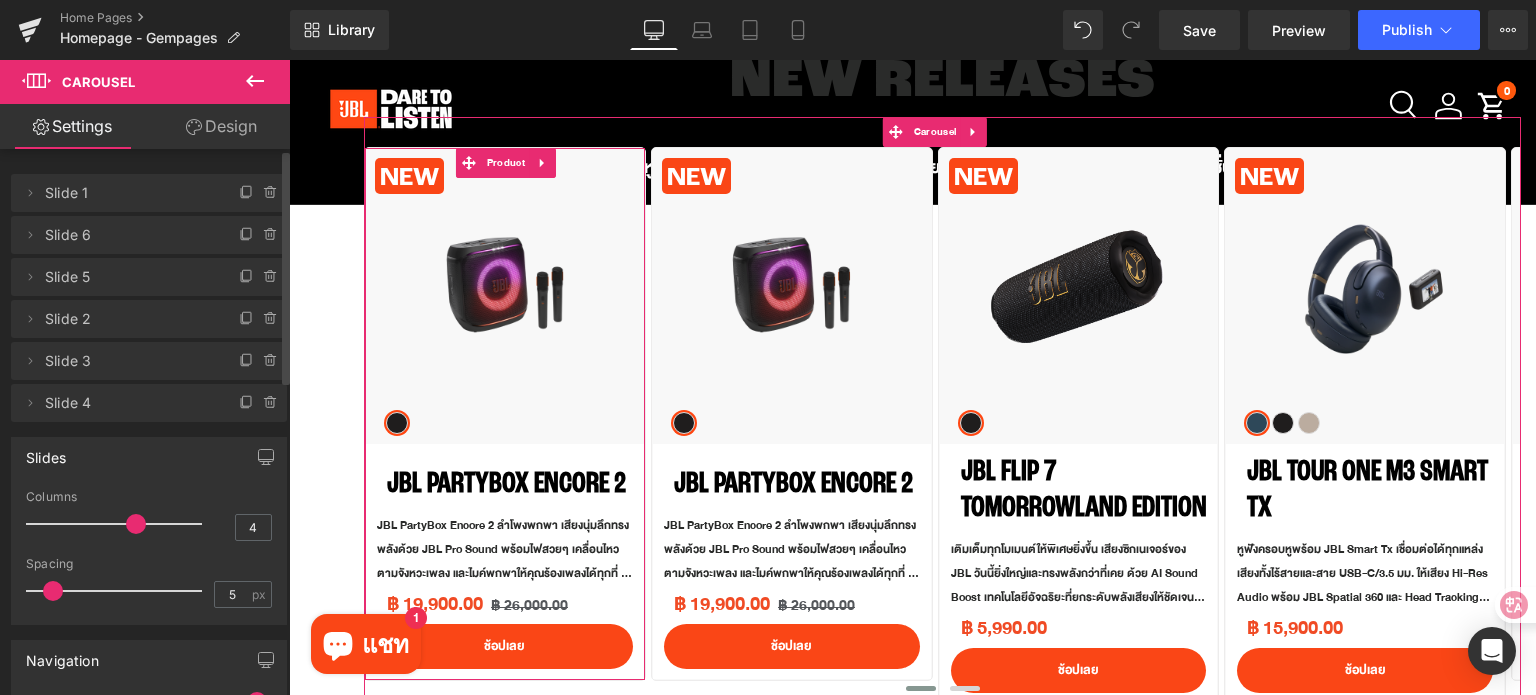 click 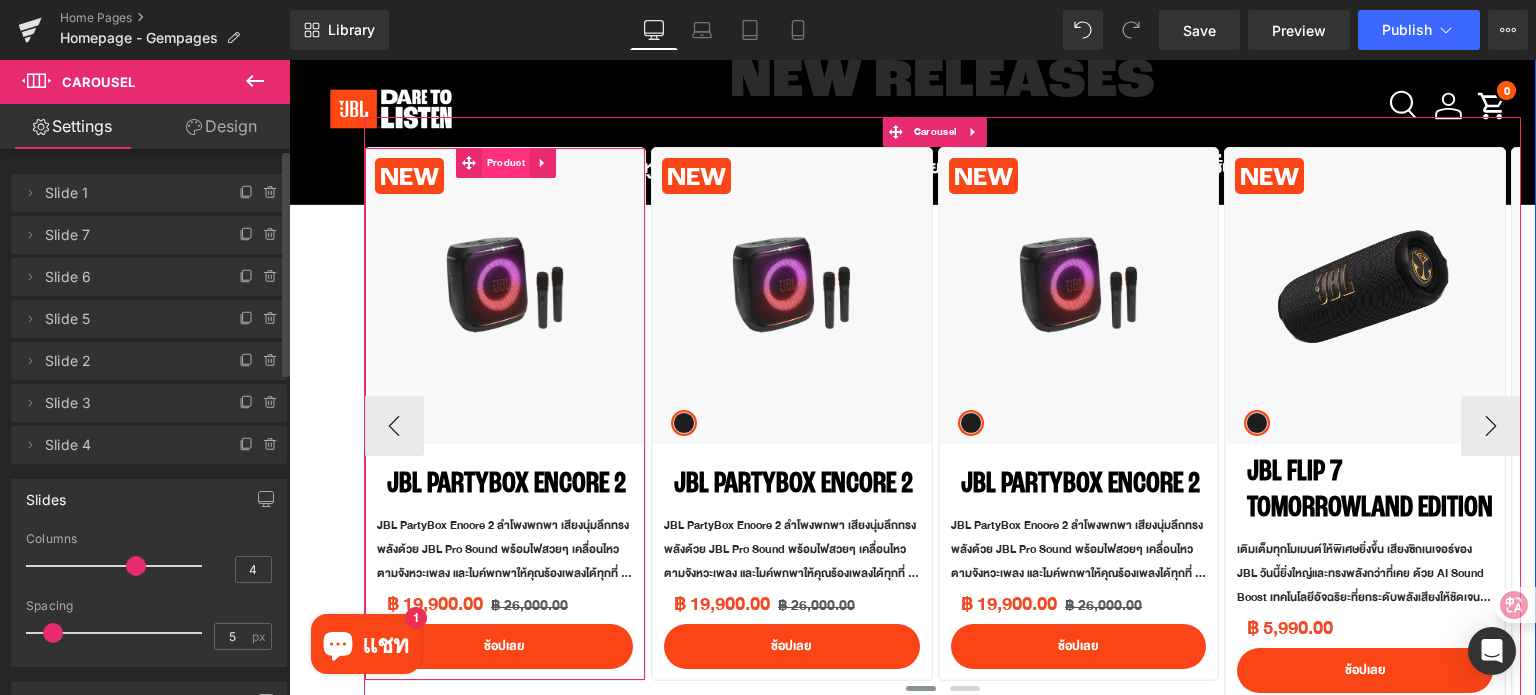 click on "Product" at bounding box center (506, 163) 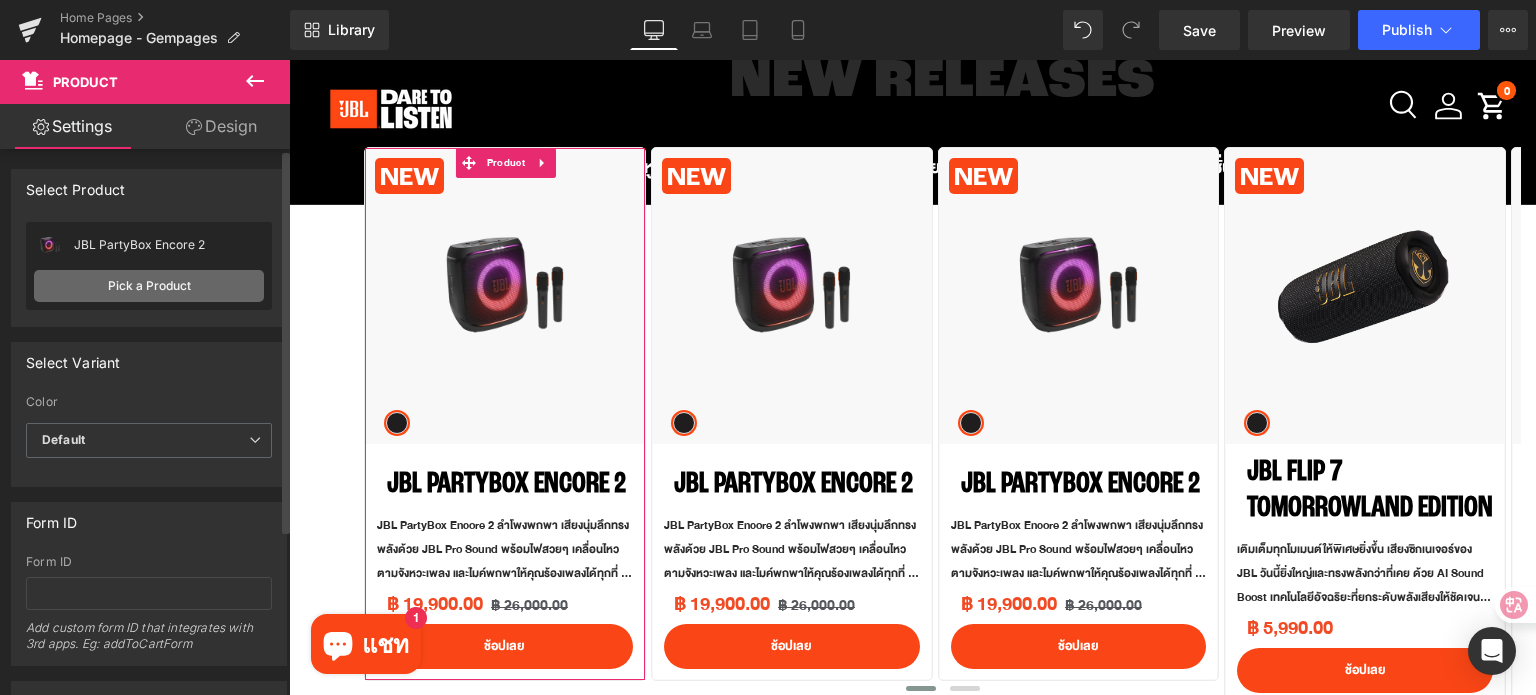 click on "Pick a Product" at bounding box center [149, 286] 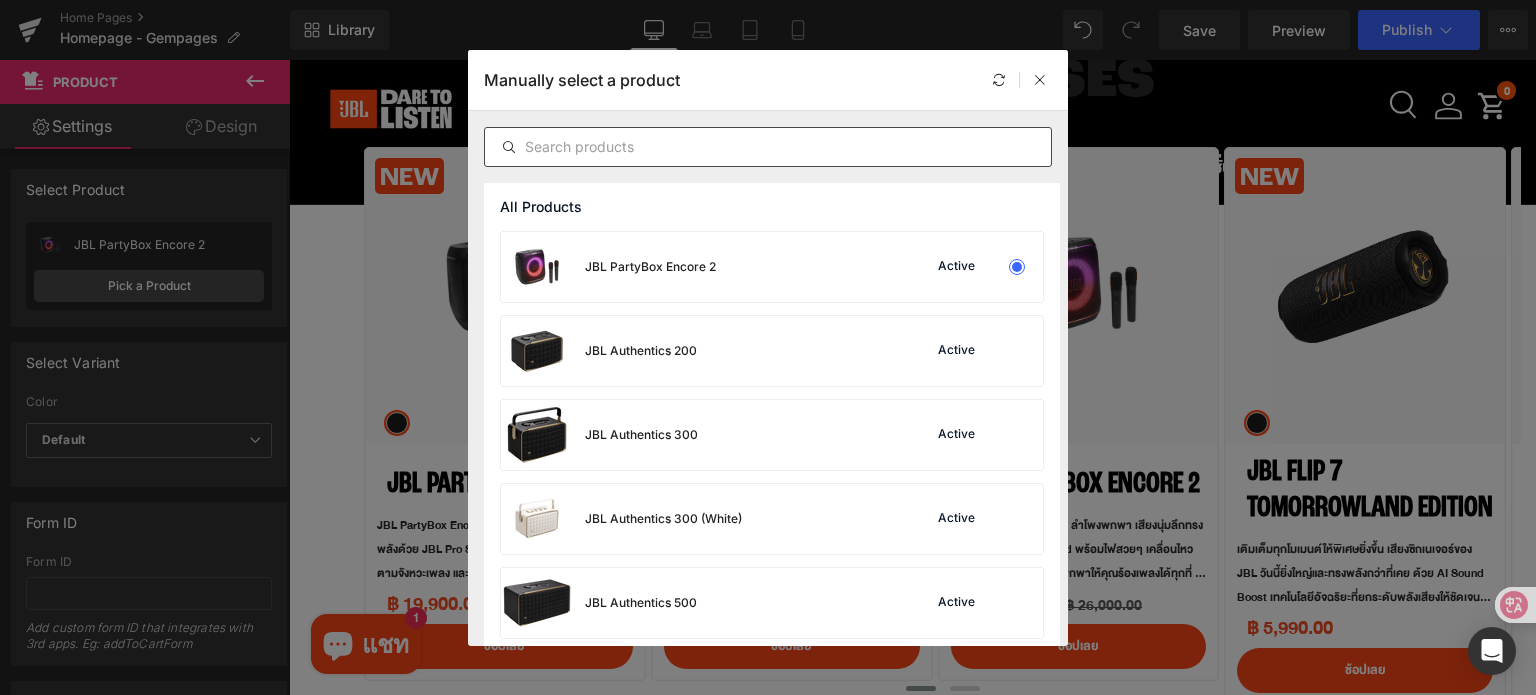 click at bounding box center (768, 147) 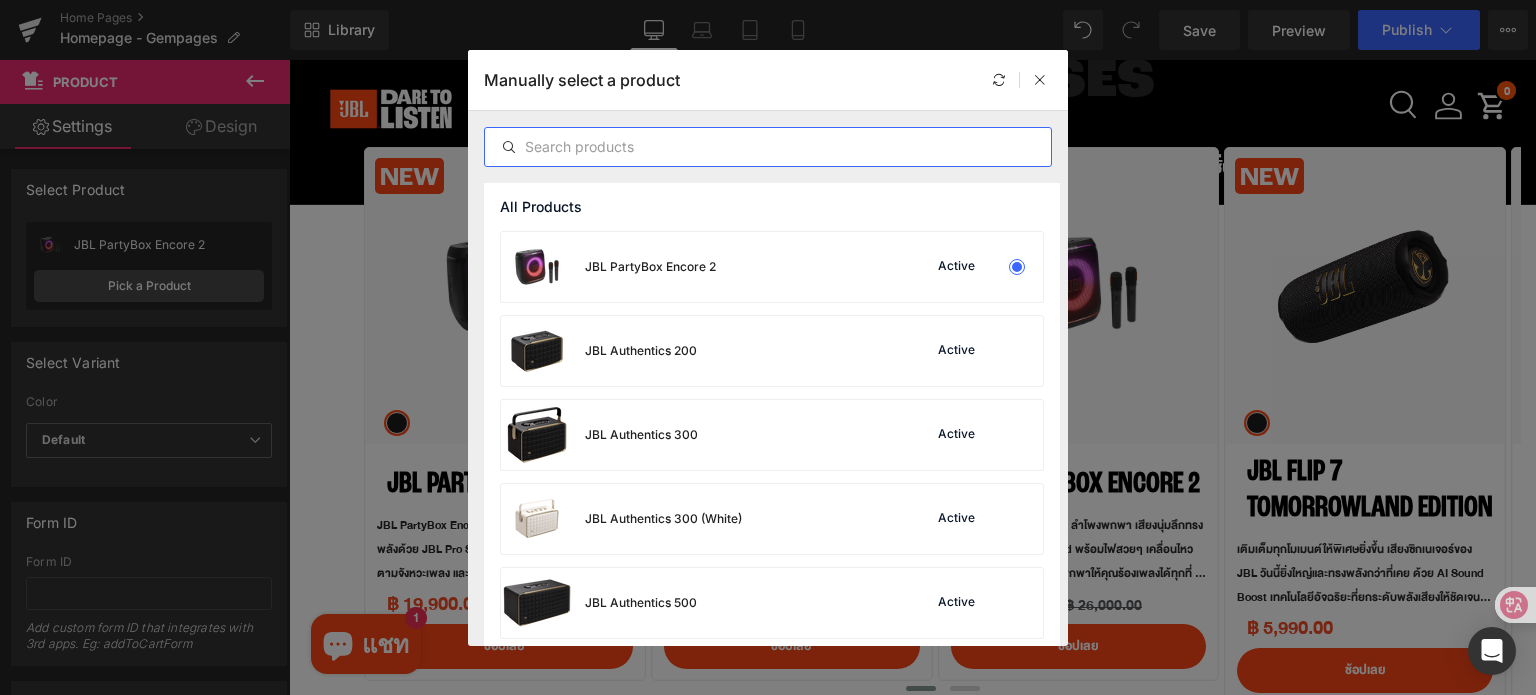 click at bounding box center (768, 147) 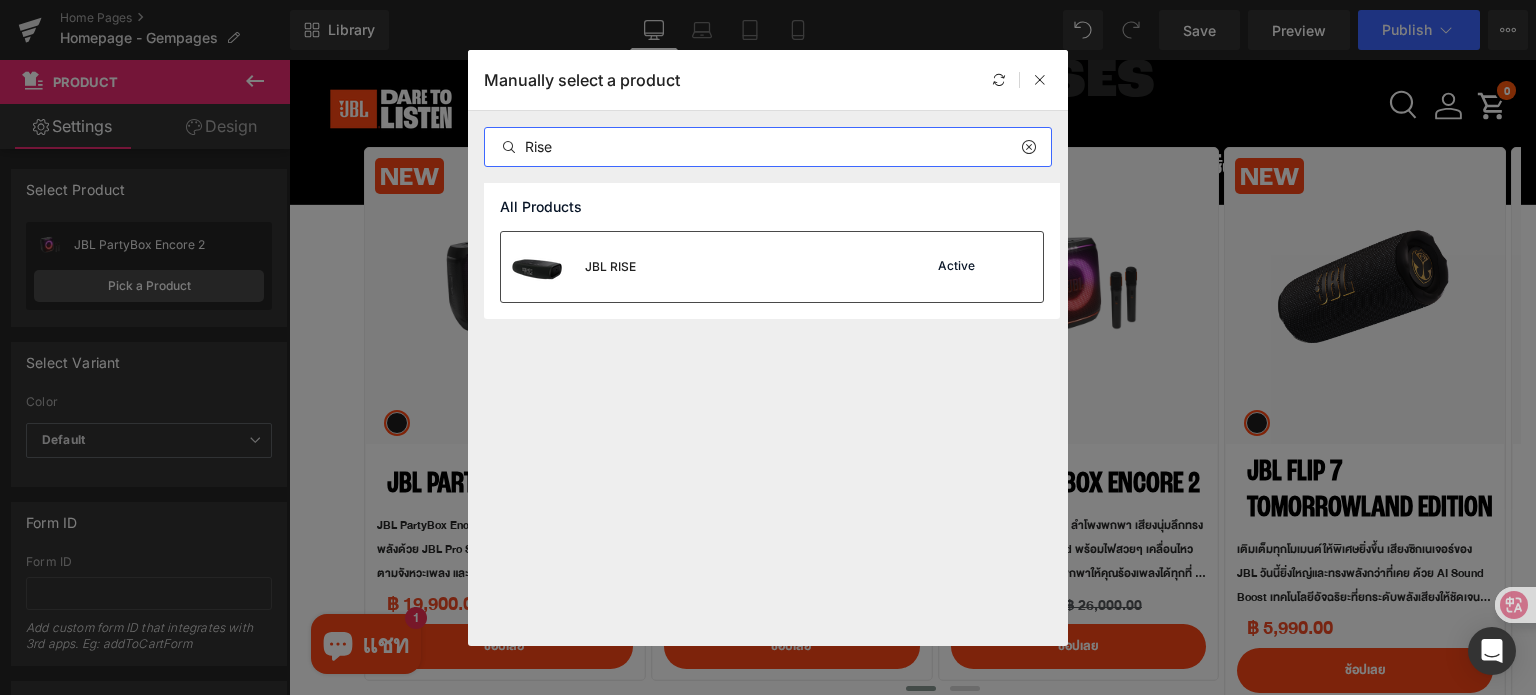 type on "Rise" 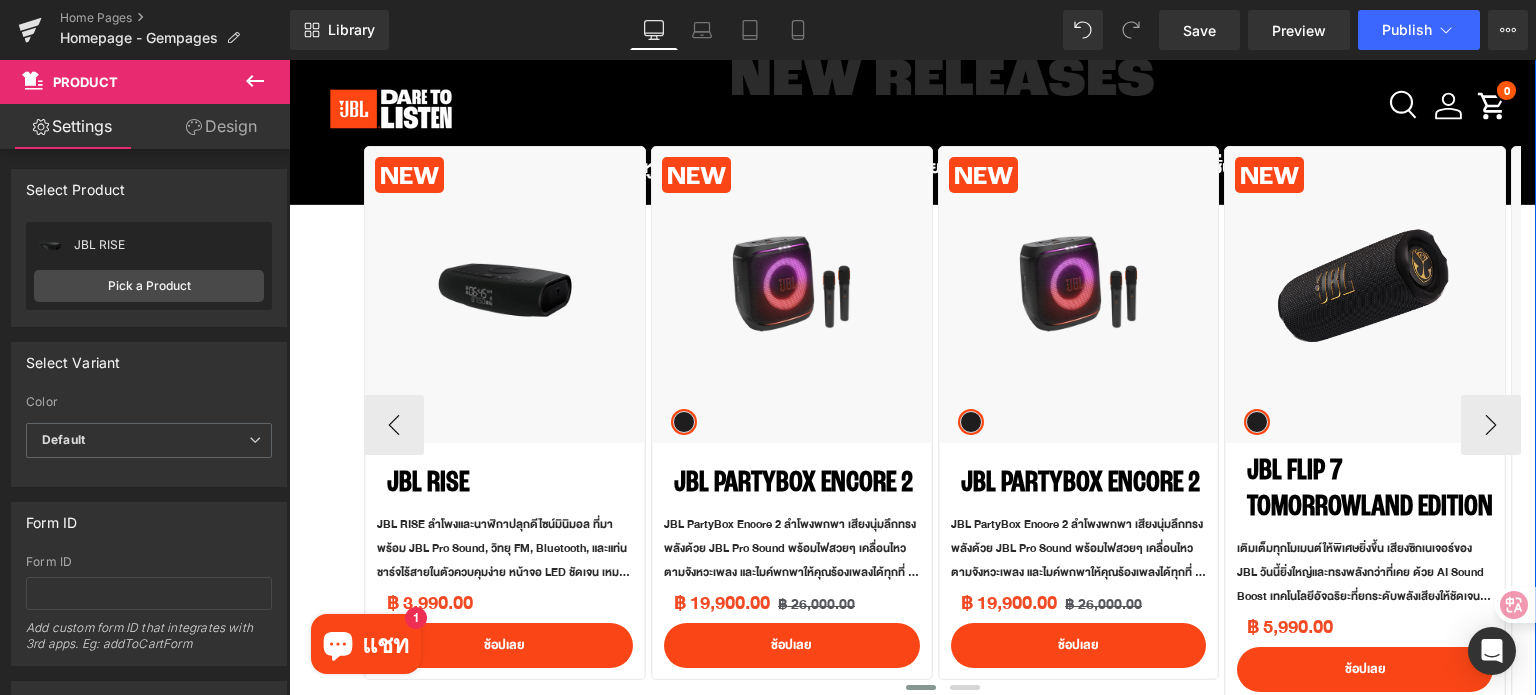 scroll, scrollTop: 800, scrollLeft: 0, axis: vertical 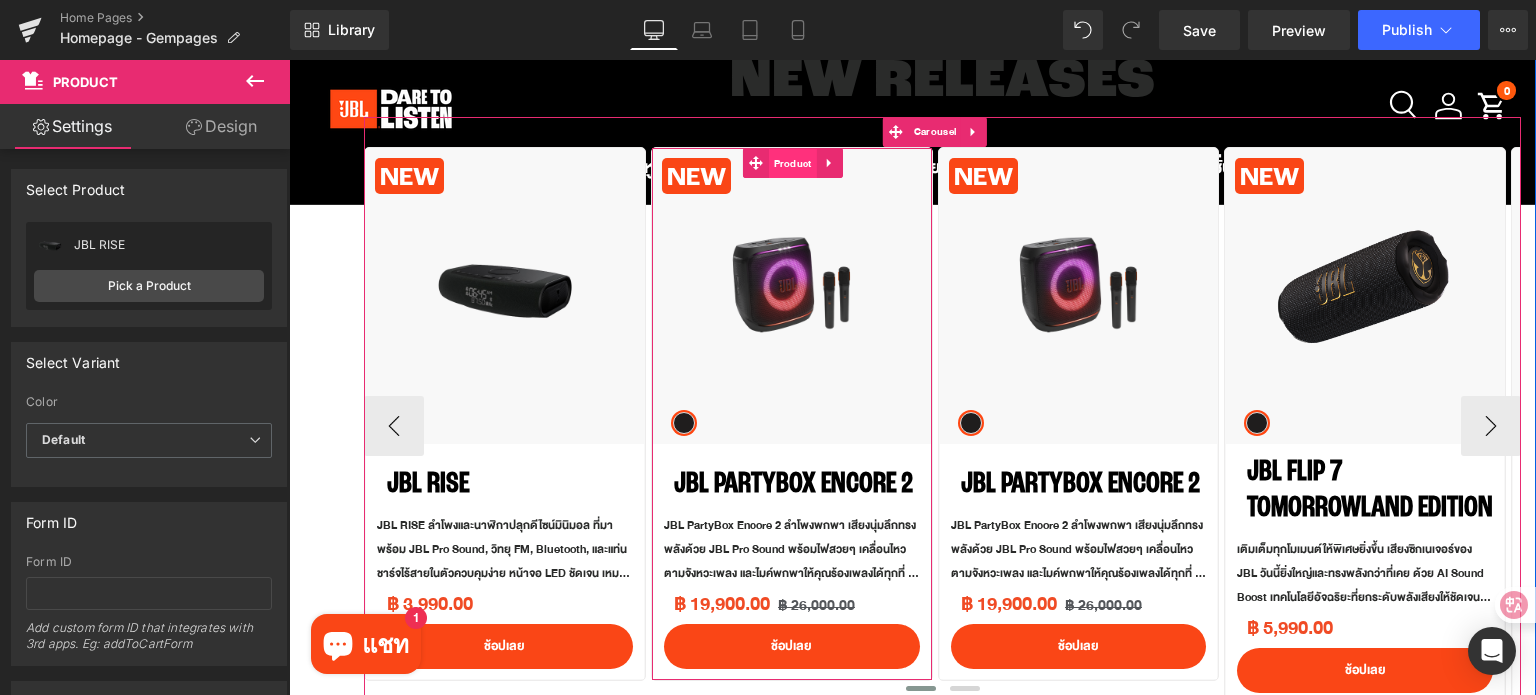 click on "Product" at bounding box center [793, 164] 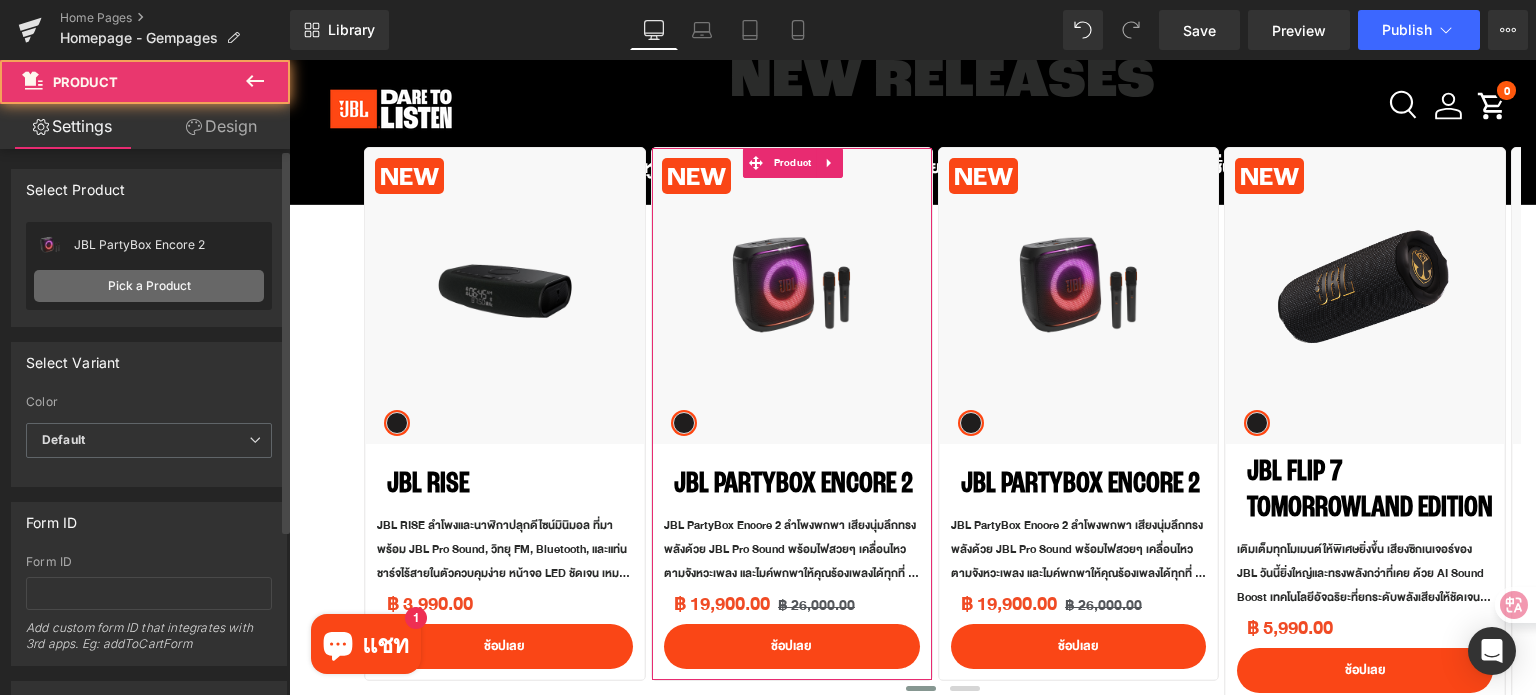 click on "Pick a Product" at bounding box center (149, 286) 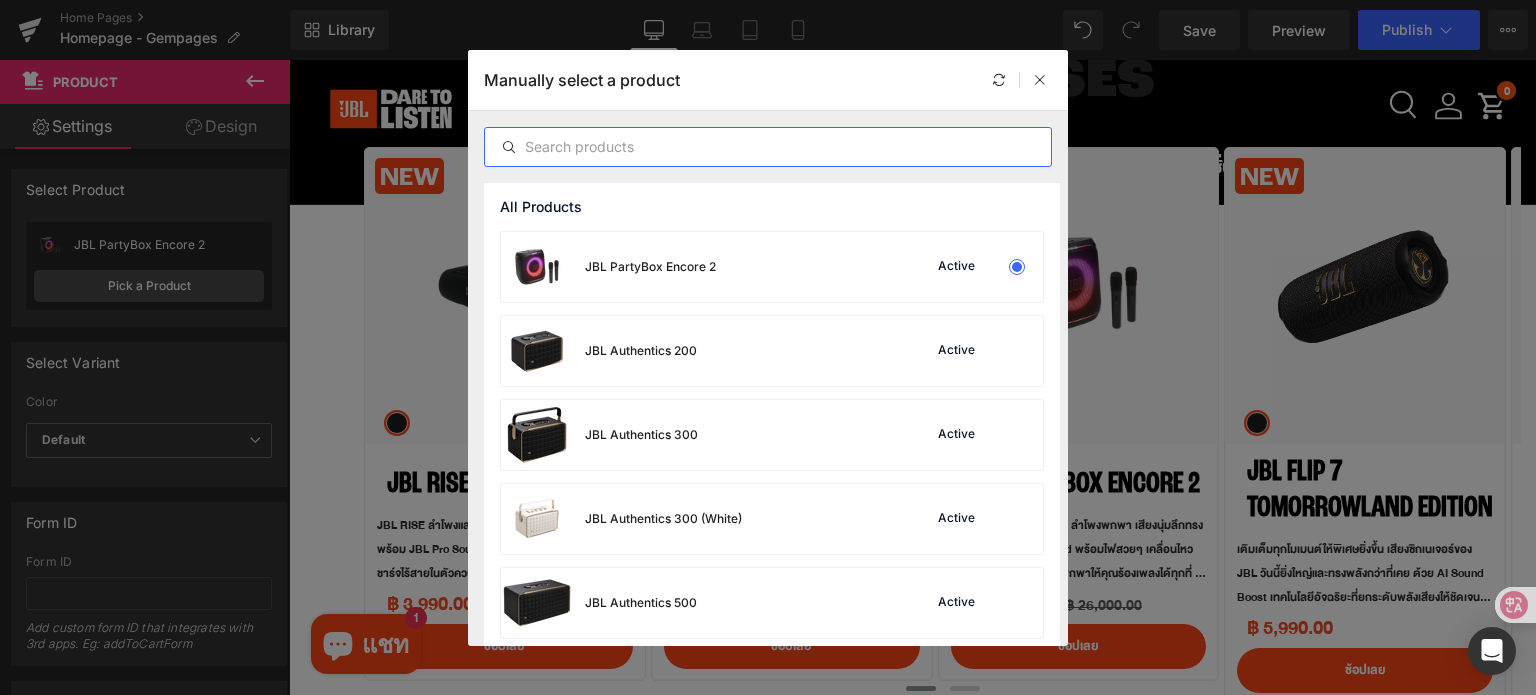 click at bounding box center [768, 147] 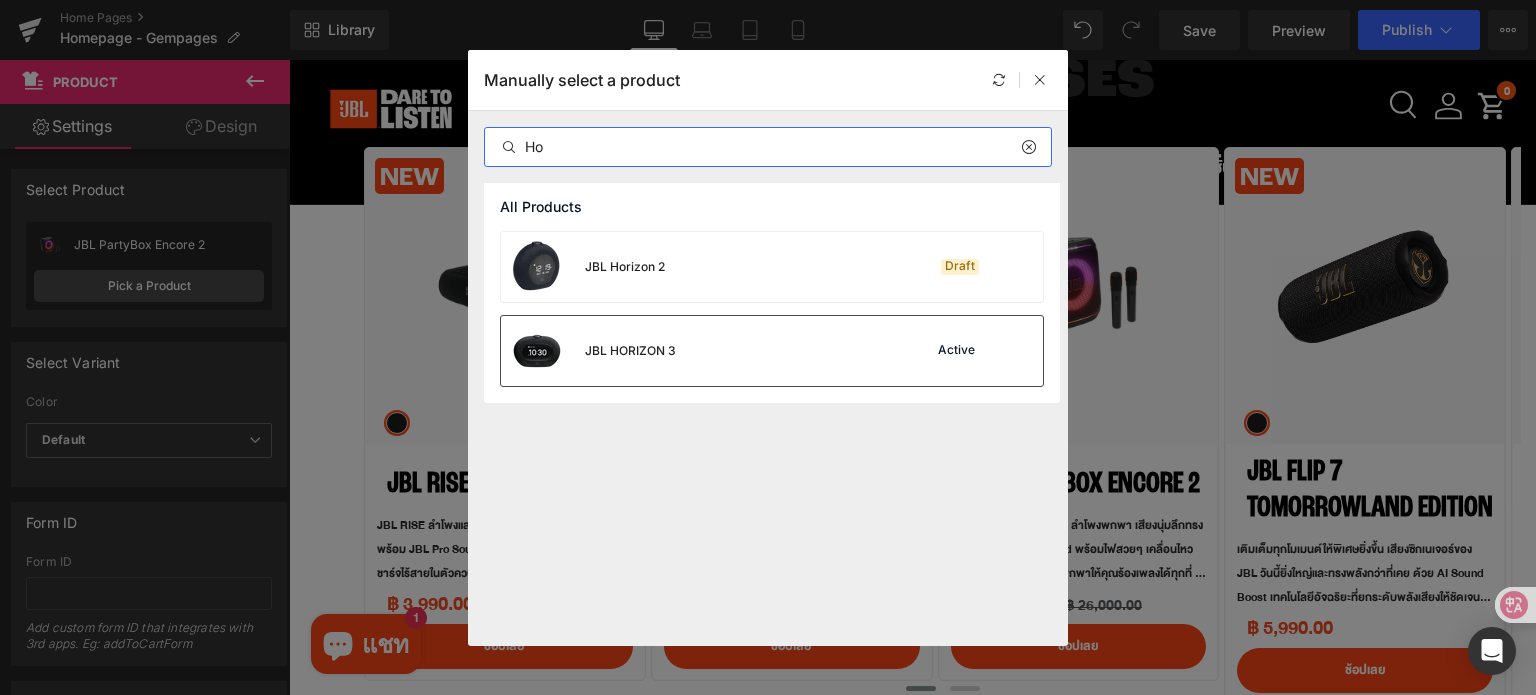 type on "Ho" 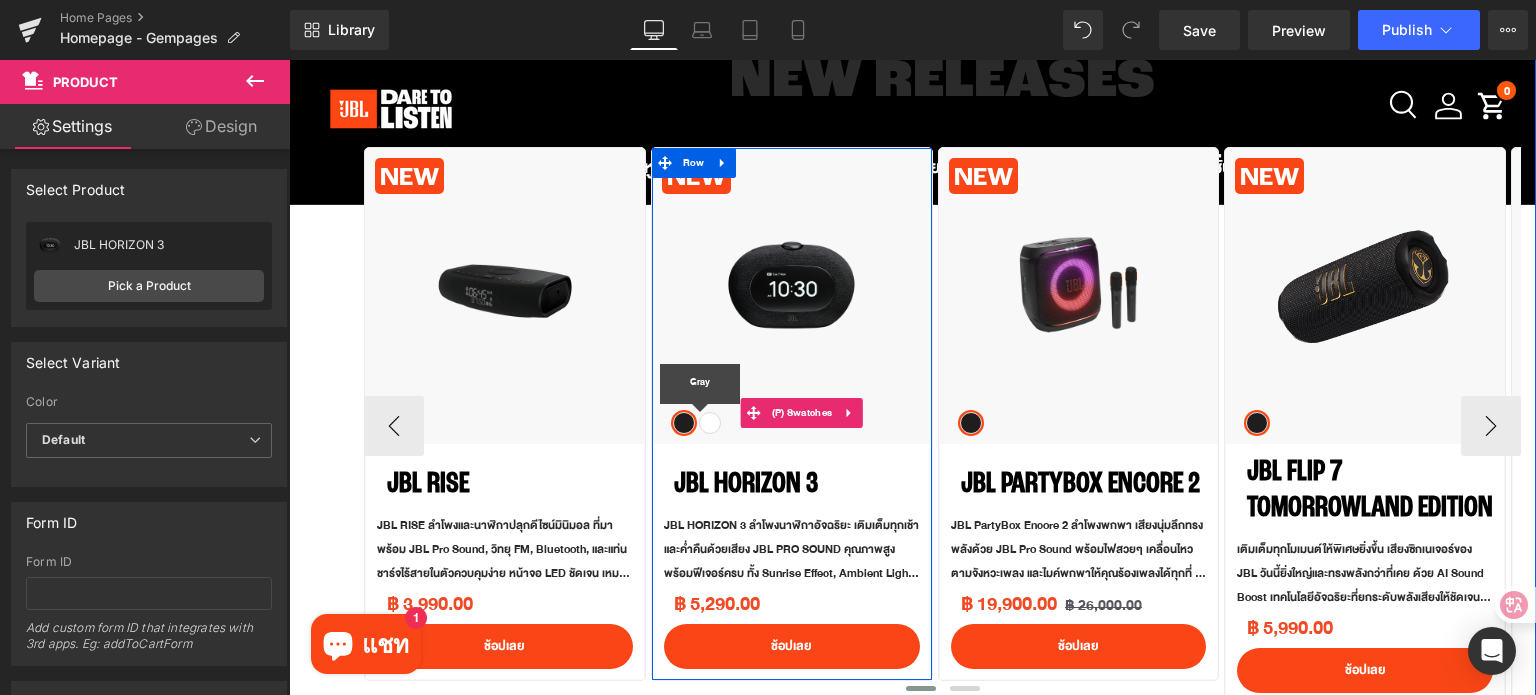click on "Gray" at bounding box center [710, 423] 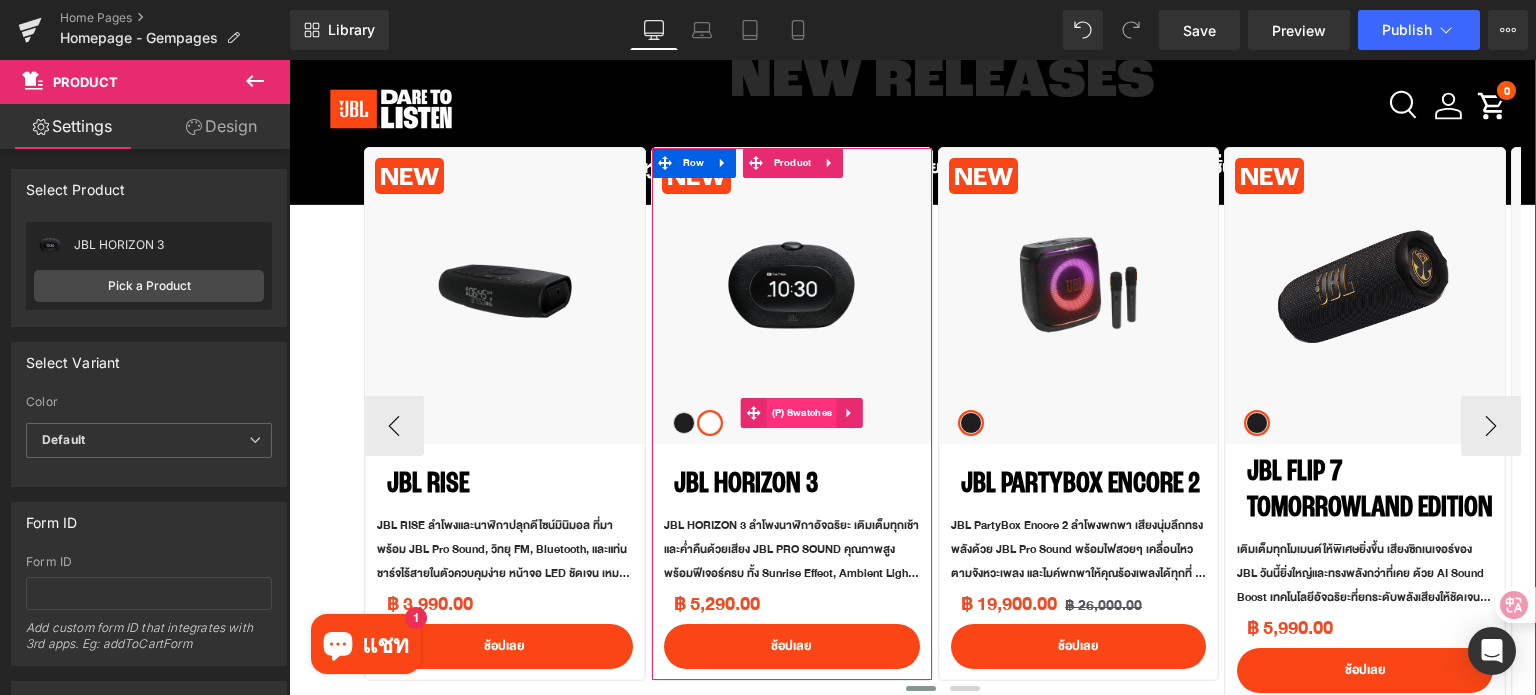 click on "(P) Swatches" at bounding box center (802, 413) 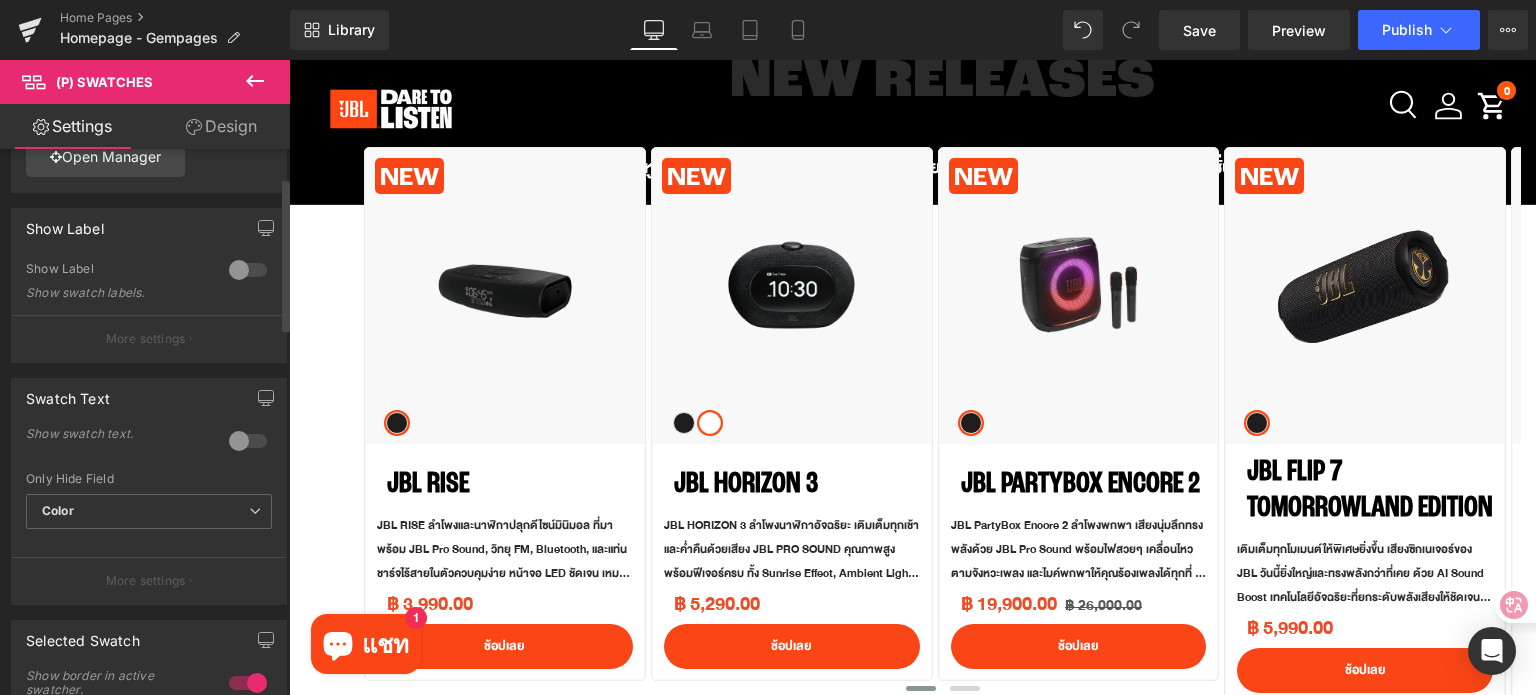 scroll, scrollTop: 100, scrollLeft: 0, axis: vertical 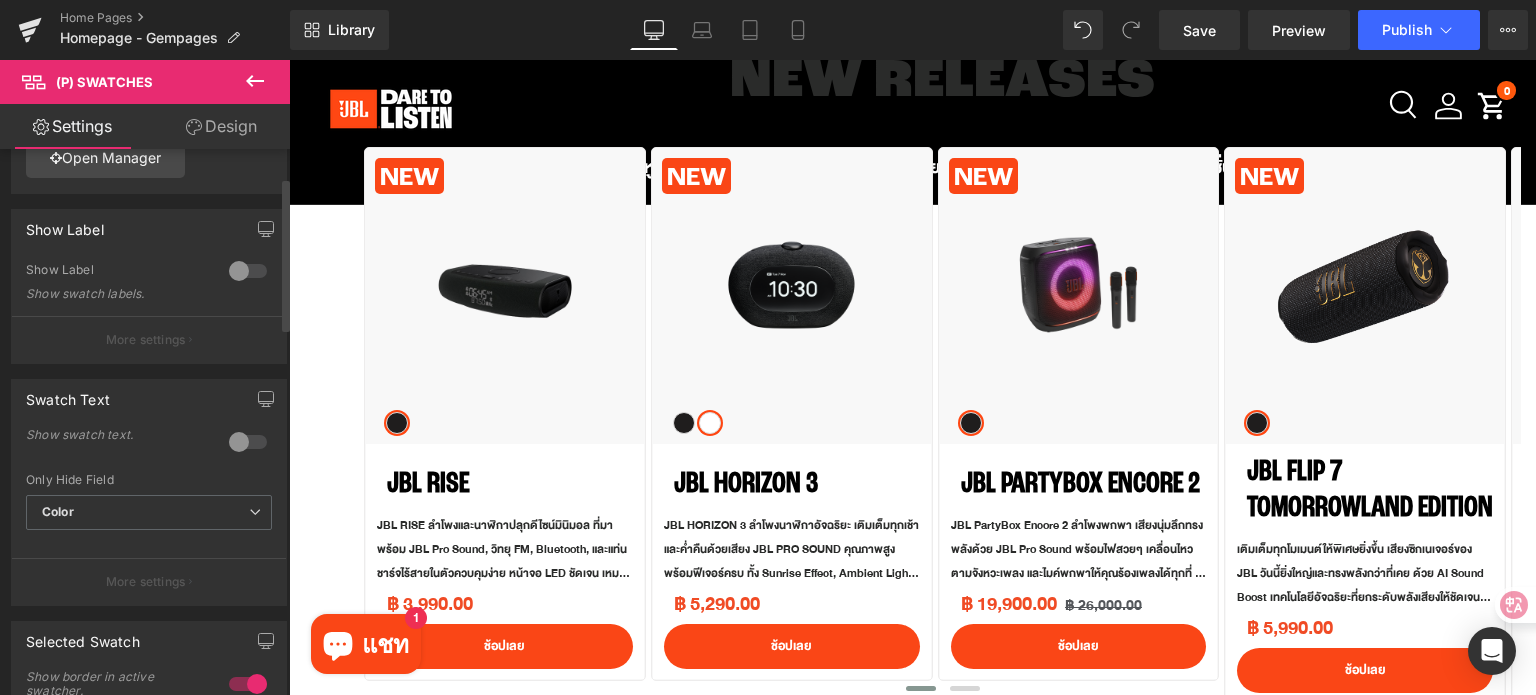 click at bounding box center (248, 442) 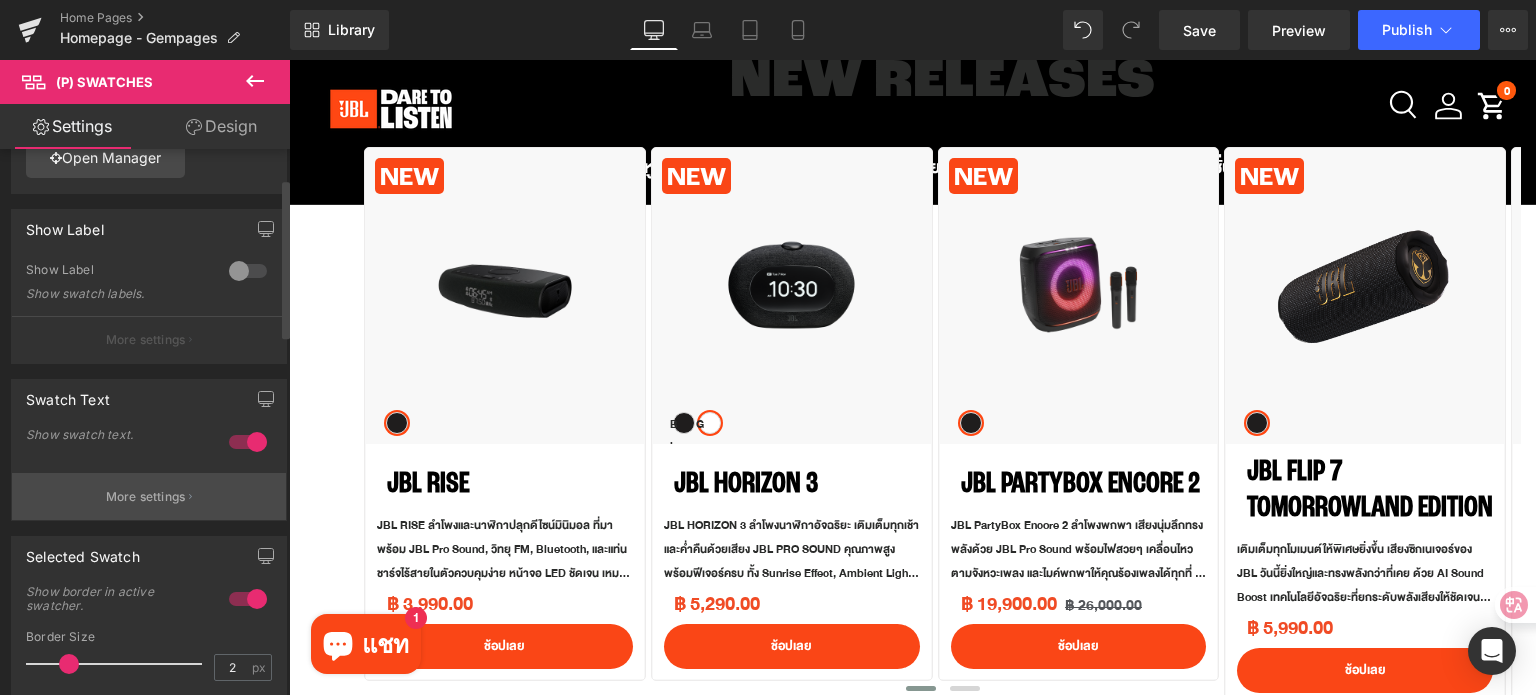 click on "More settings" at bounding box center (149, 496) 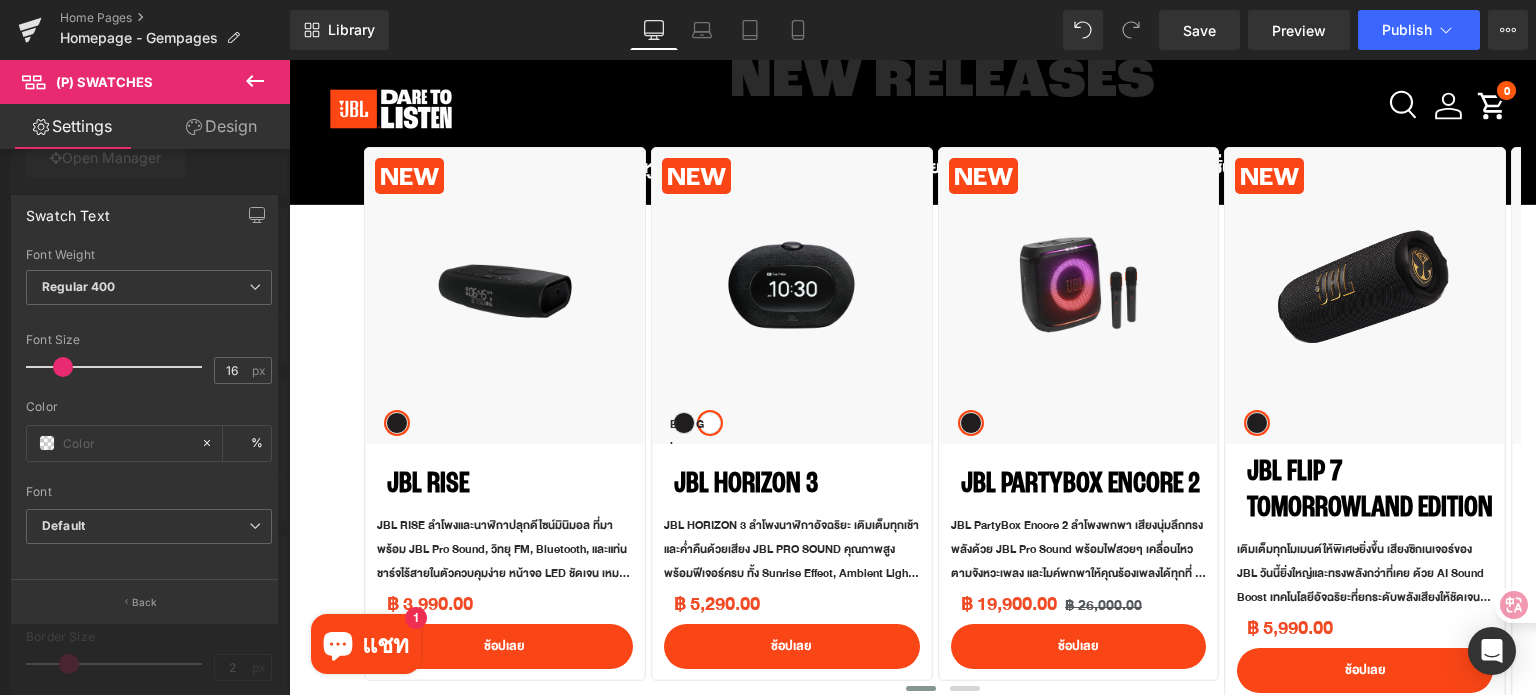 click at bounding box center (145, 382) 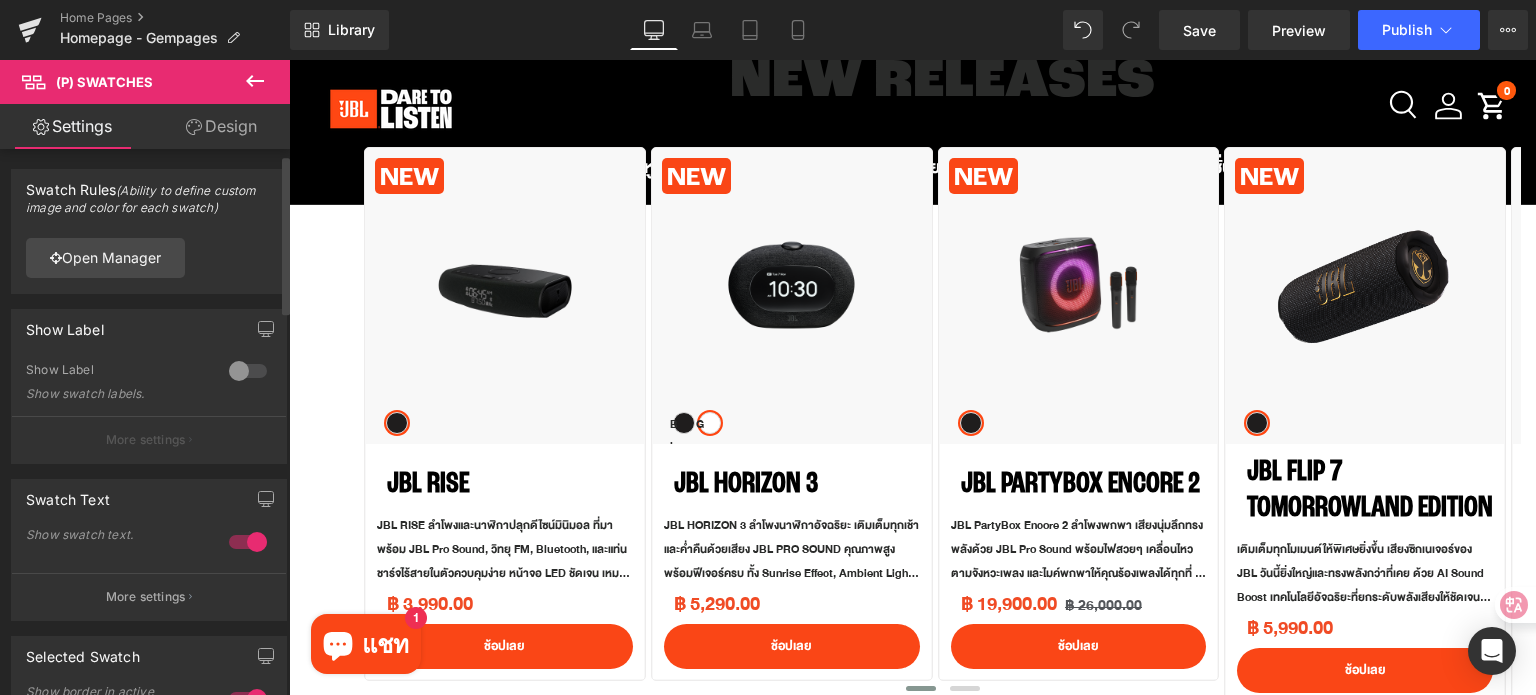 scroll, scrollTop: 0, scrollLeft: 0, axis: both 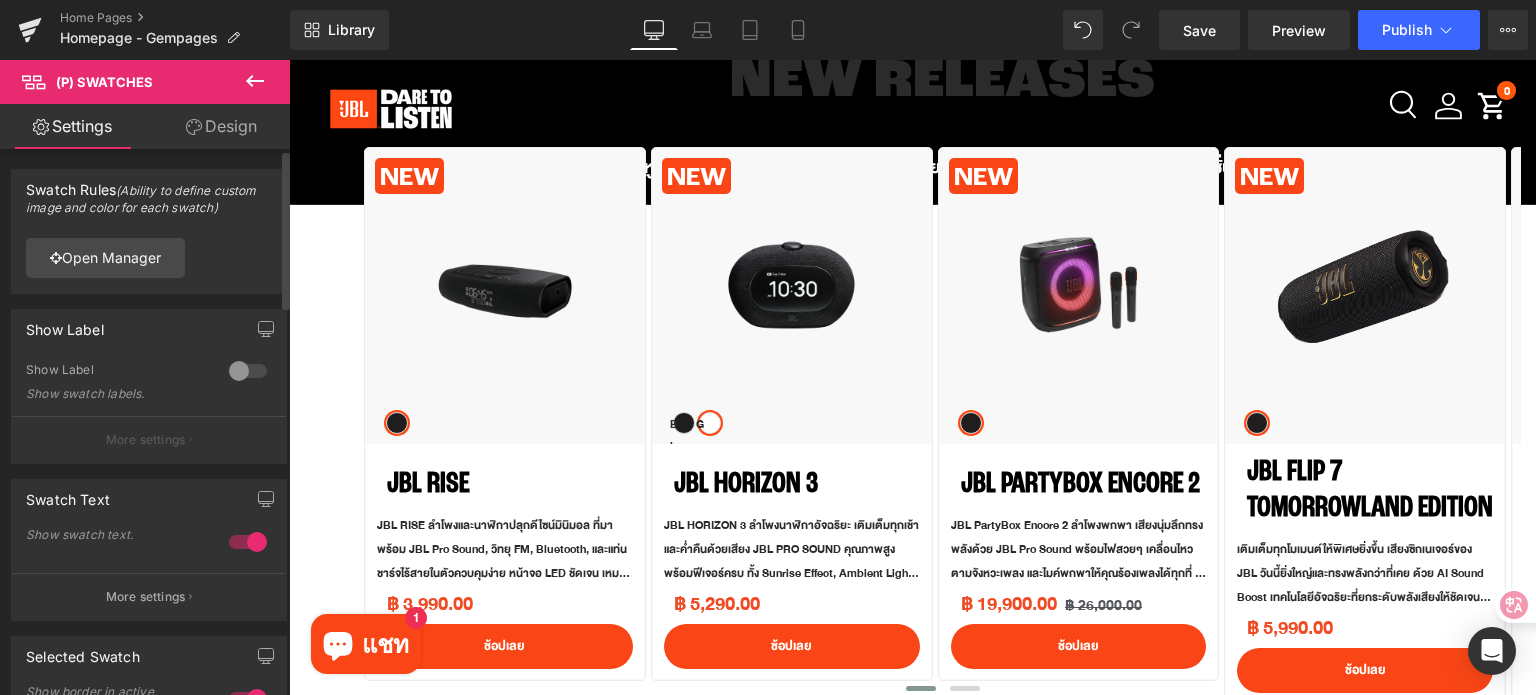 click at bounding box center [248, 542] 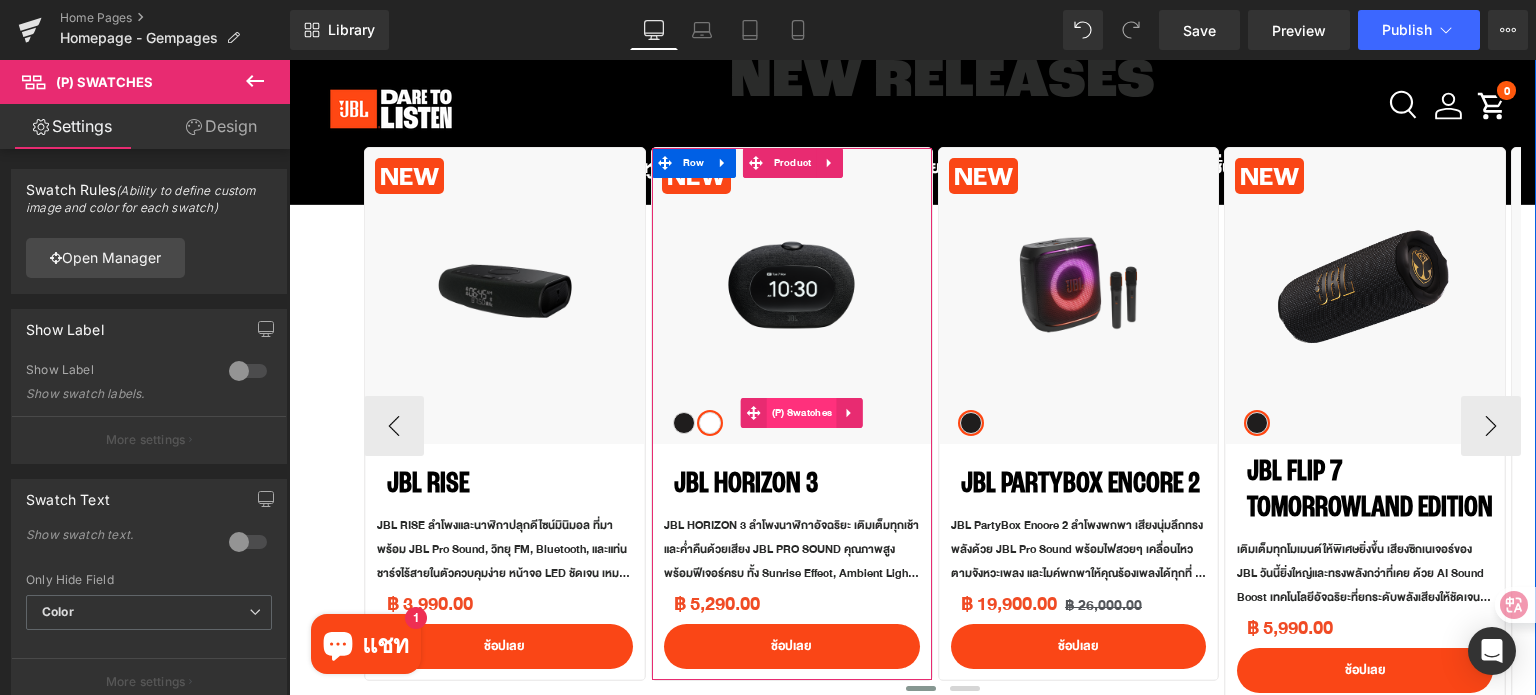 click on "(P) Swatches" at bounding box center (802, 413) 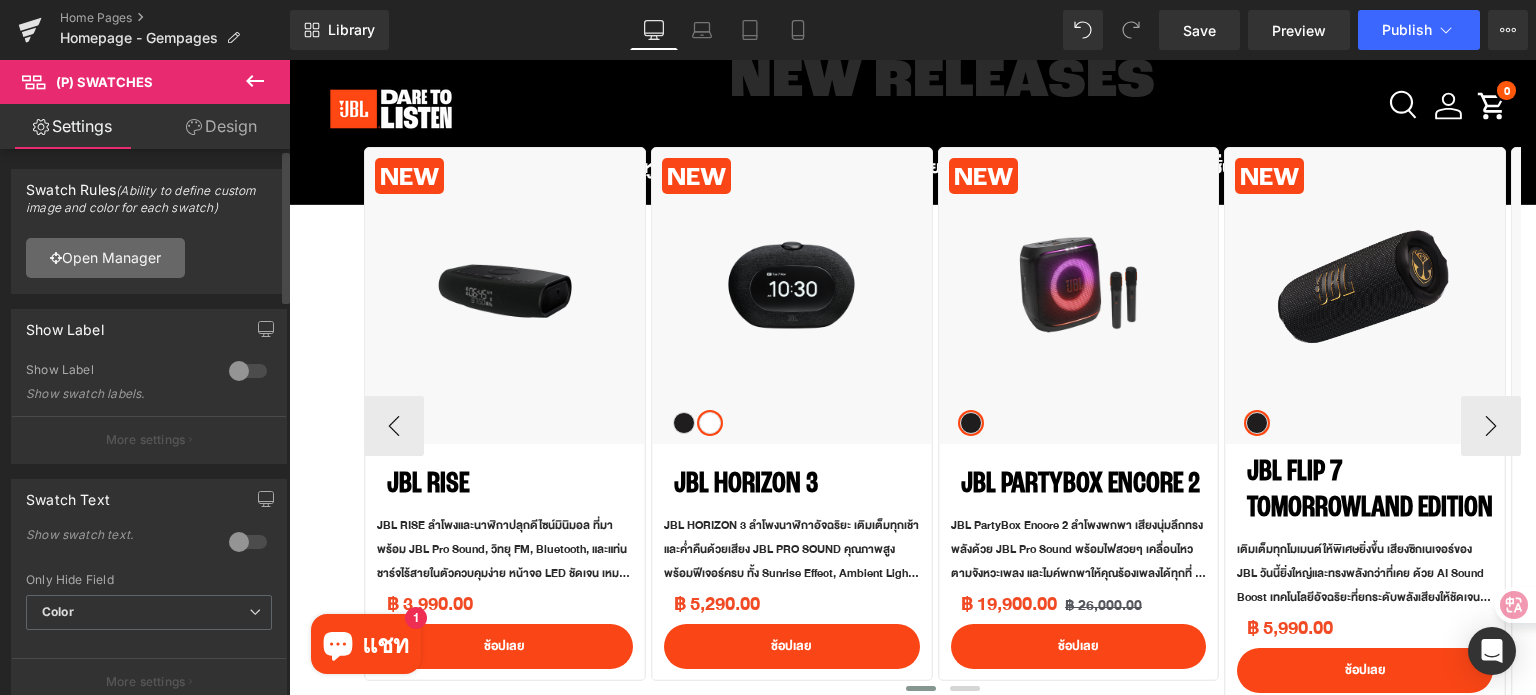 click on "Open Manager" at bounding box center (105, 258) 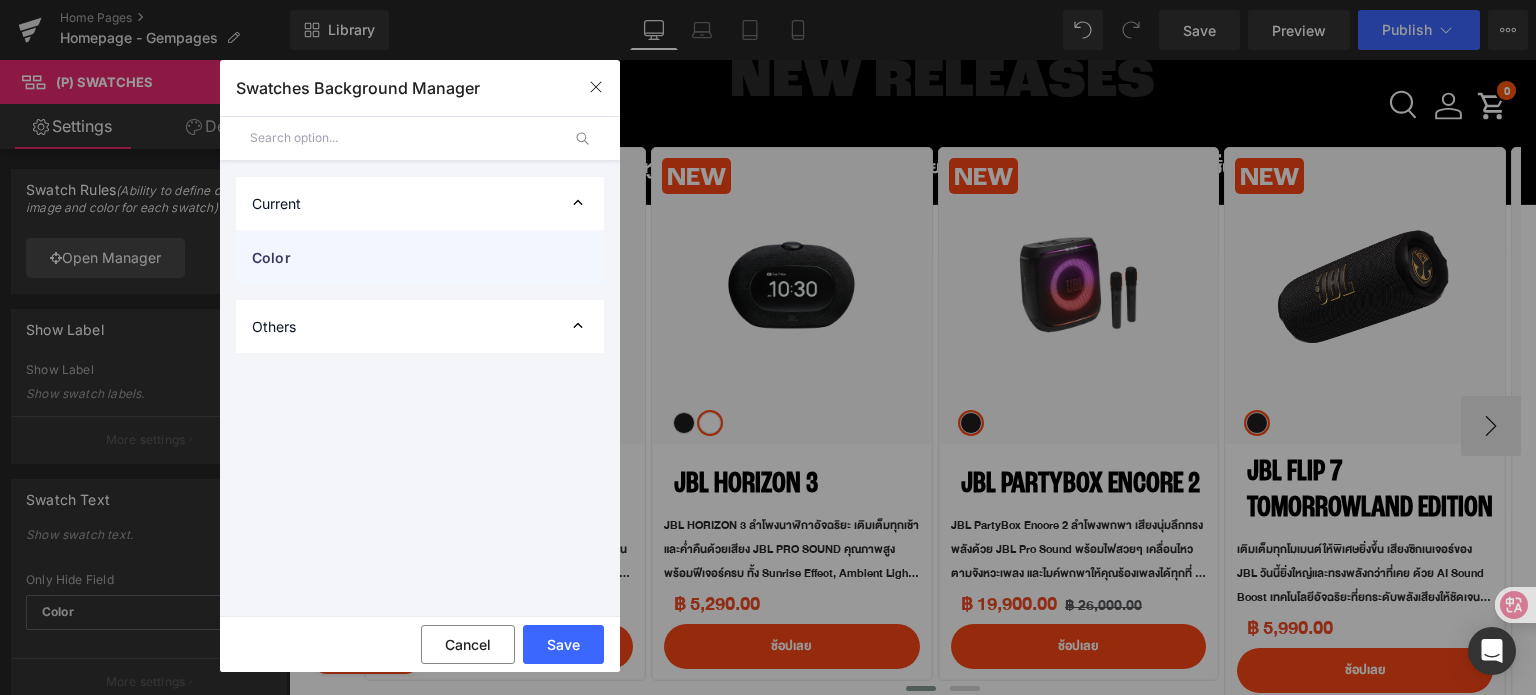 click on "Color" at bounding box center [400, 257] 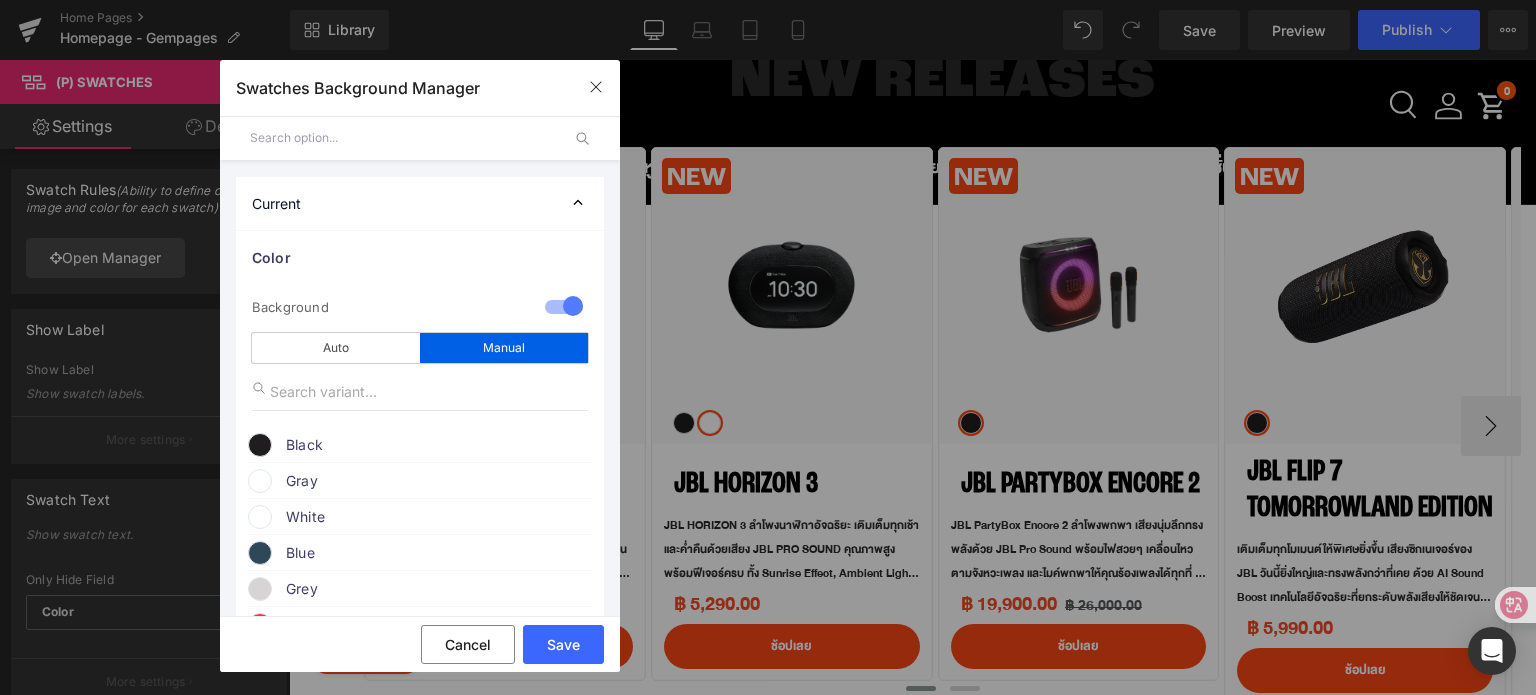 click at bounding box center [260, 589] 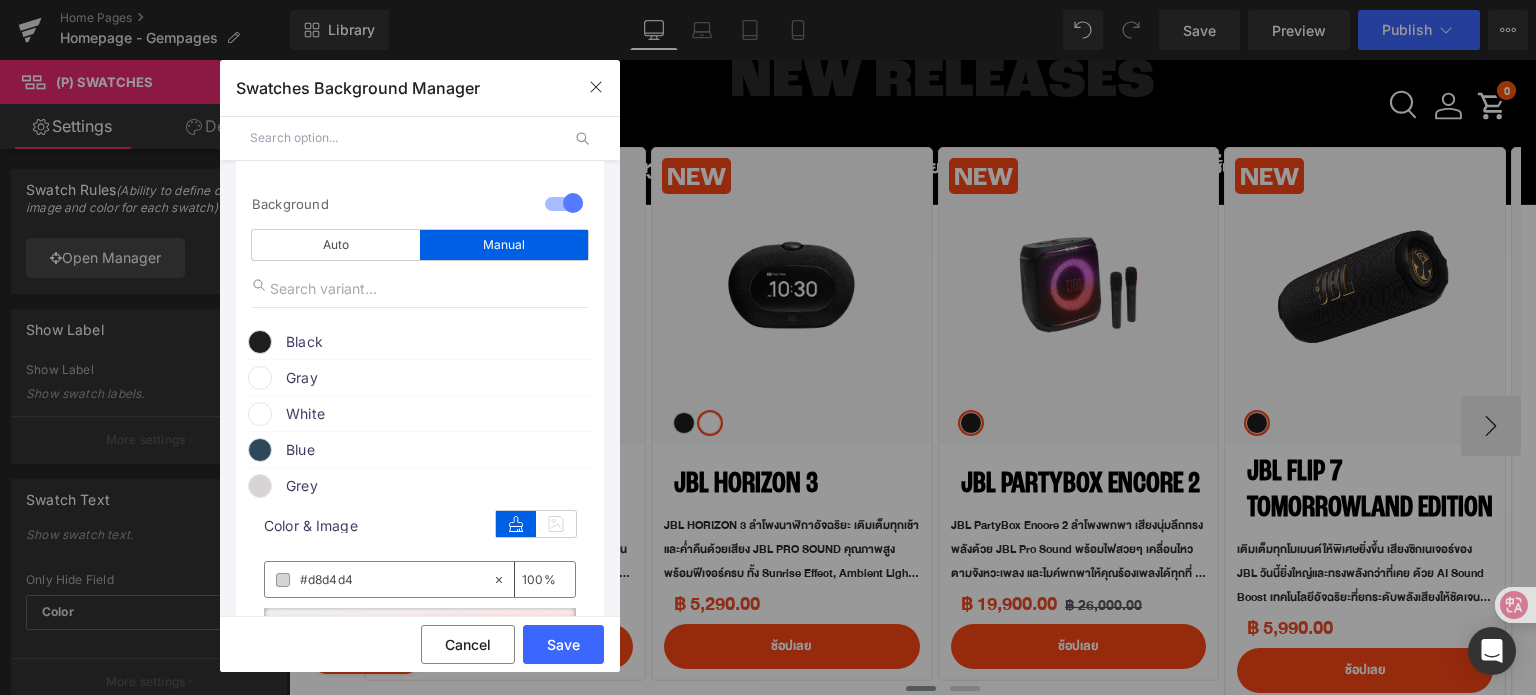 scroll, scrollTop: 200, scrollLeft: 0, axis: vertical 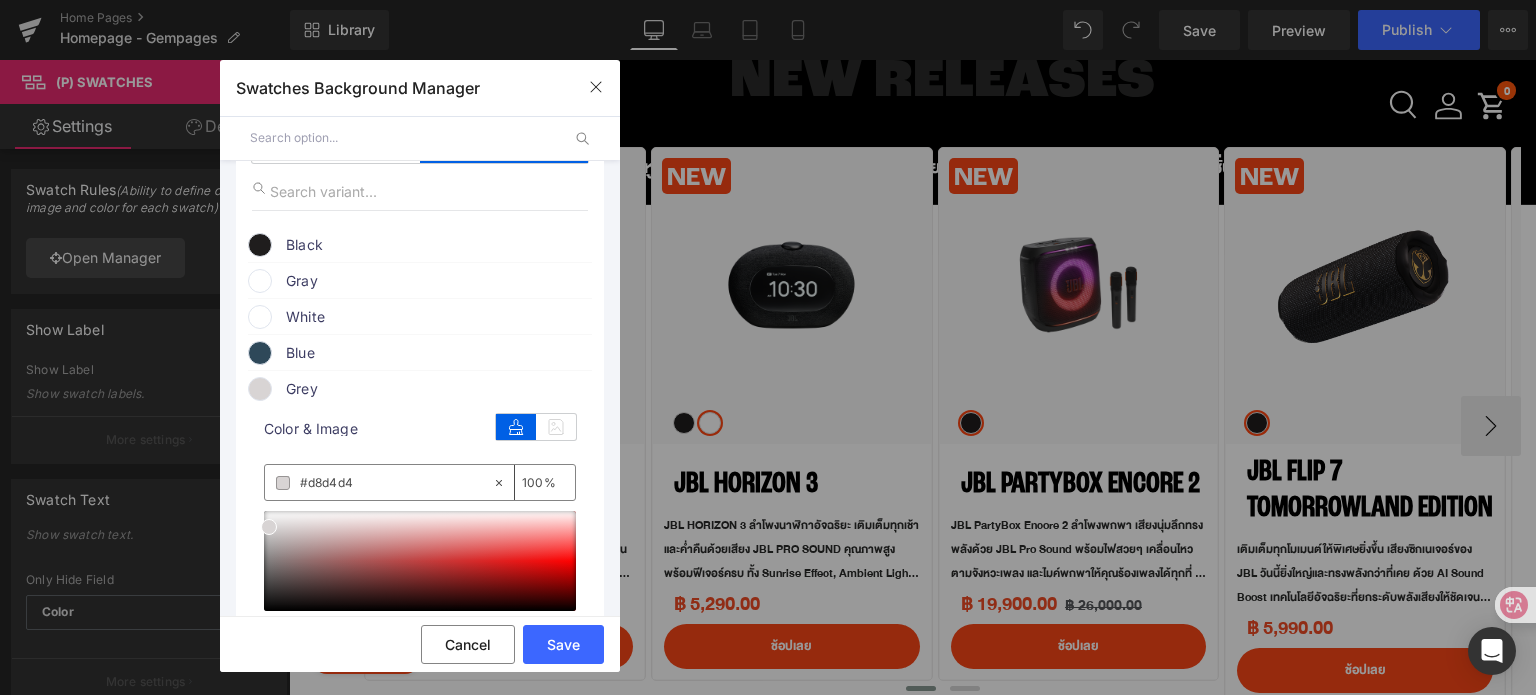 click at bounding box center [260, 389] 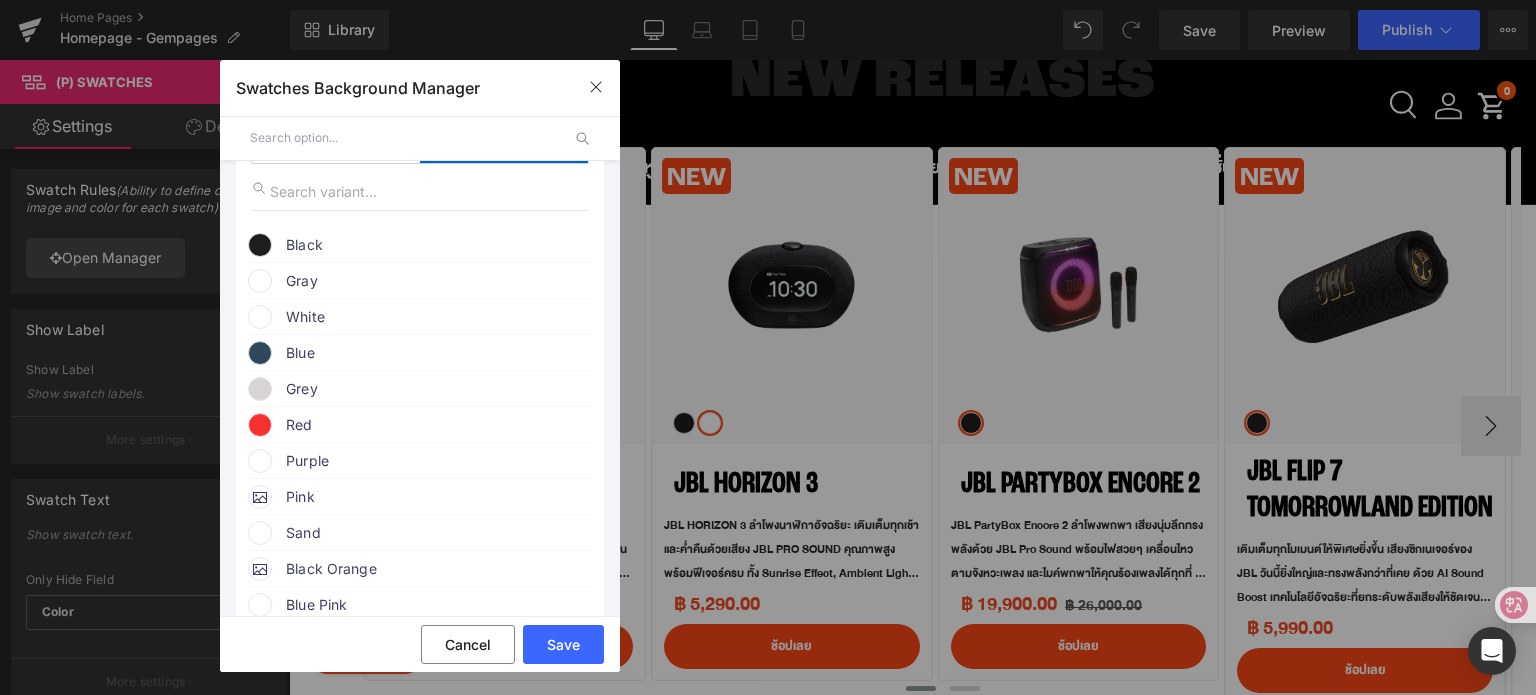 click at bounding box center (260, 389) 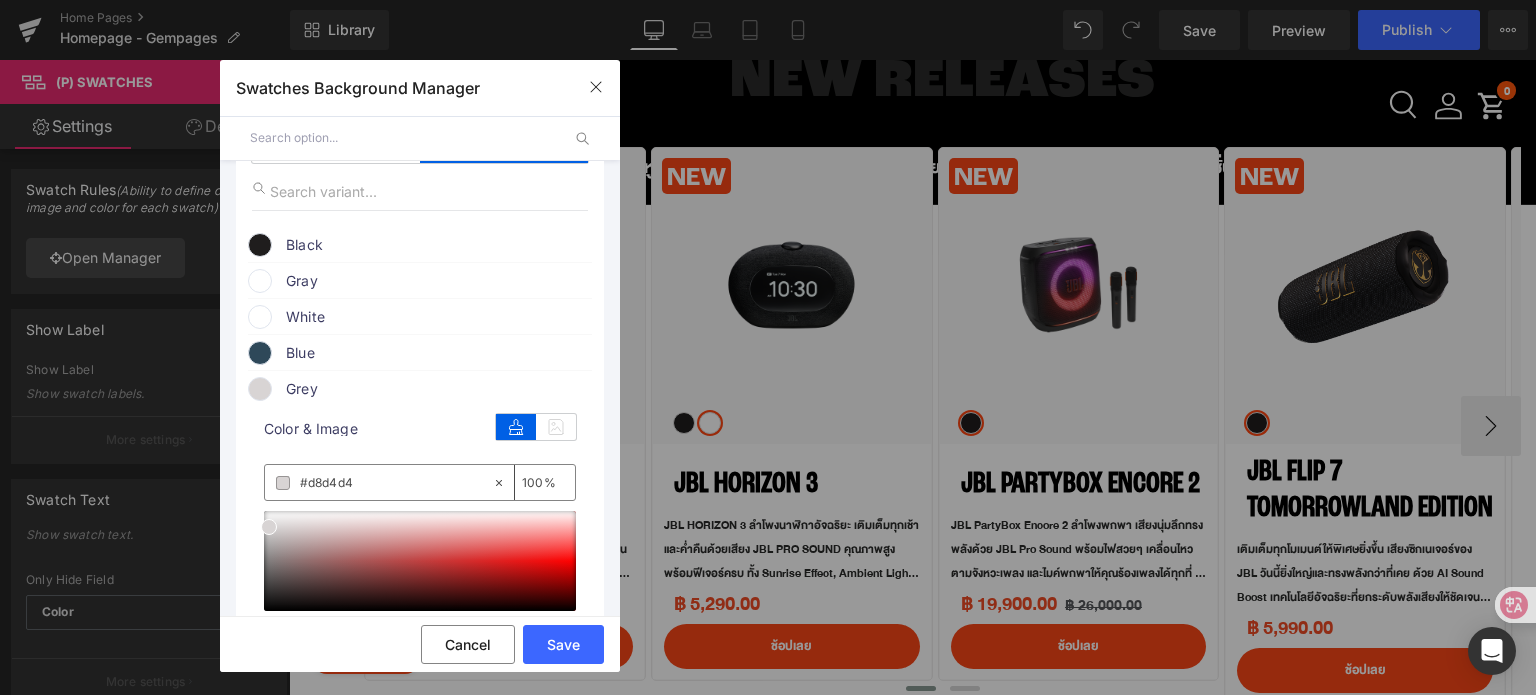 click on "Grey" at bounding box center (438, 389) 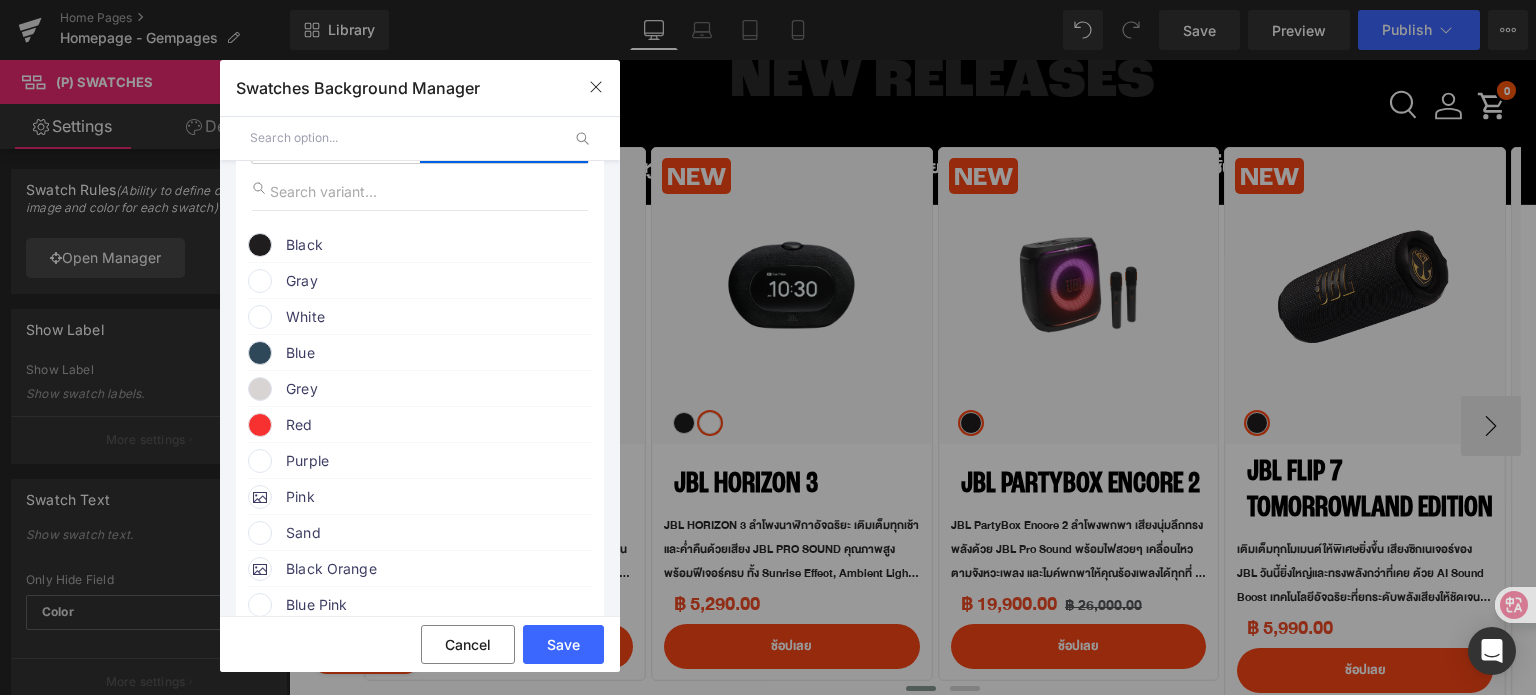 click on "Grey" at bounding box center (438, 389) 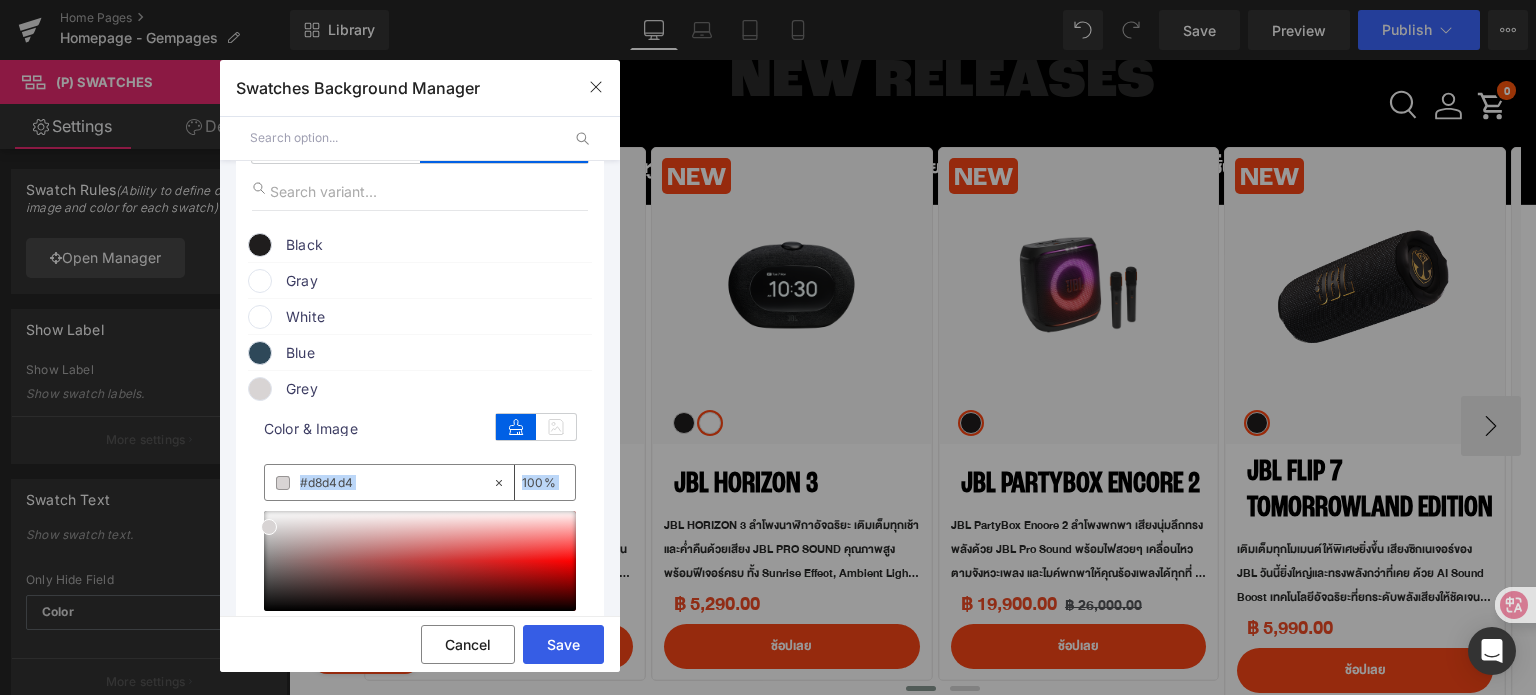 click on "Save" at bounding box center (563, 644) 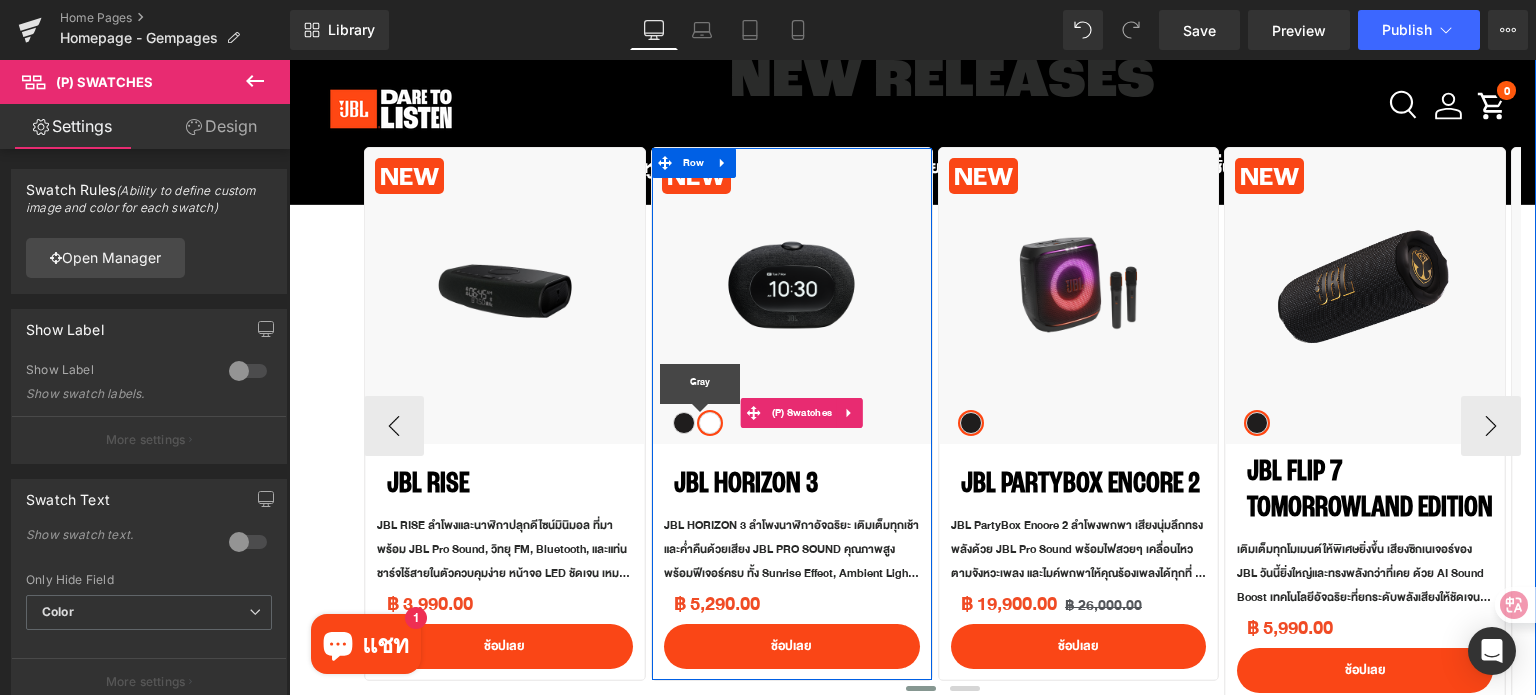 click on "Gray" at bounding box center (710, 423) 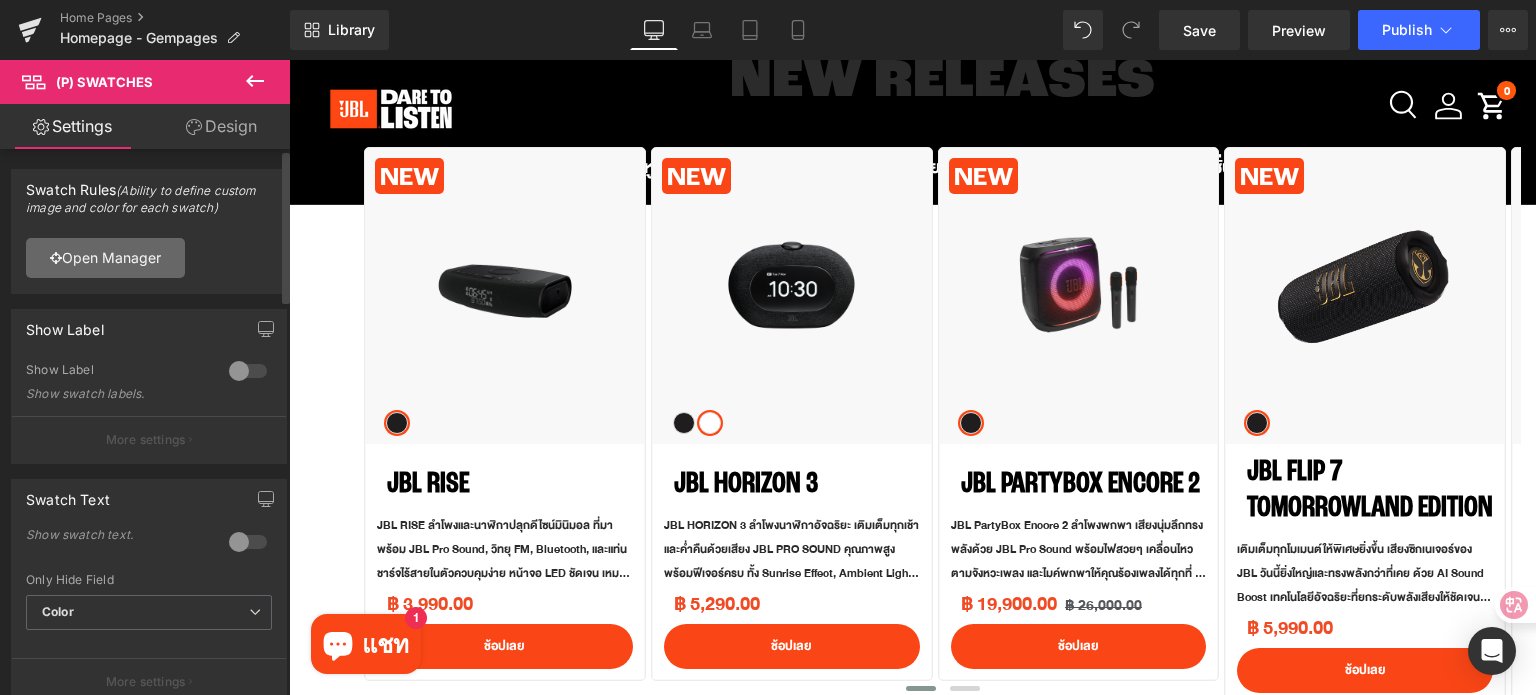 click on "Open Manager" at bounding box center [105, 258] 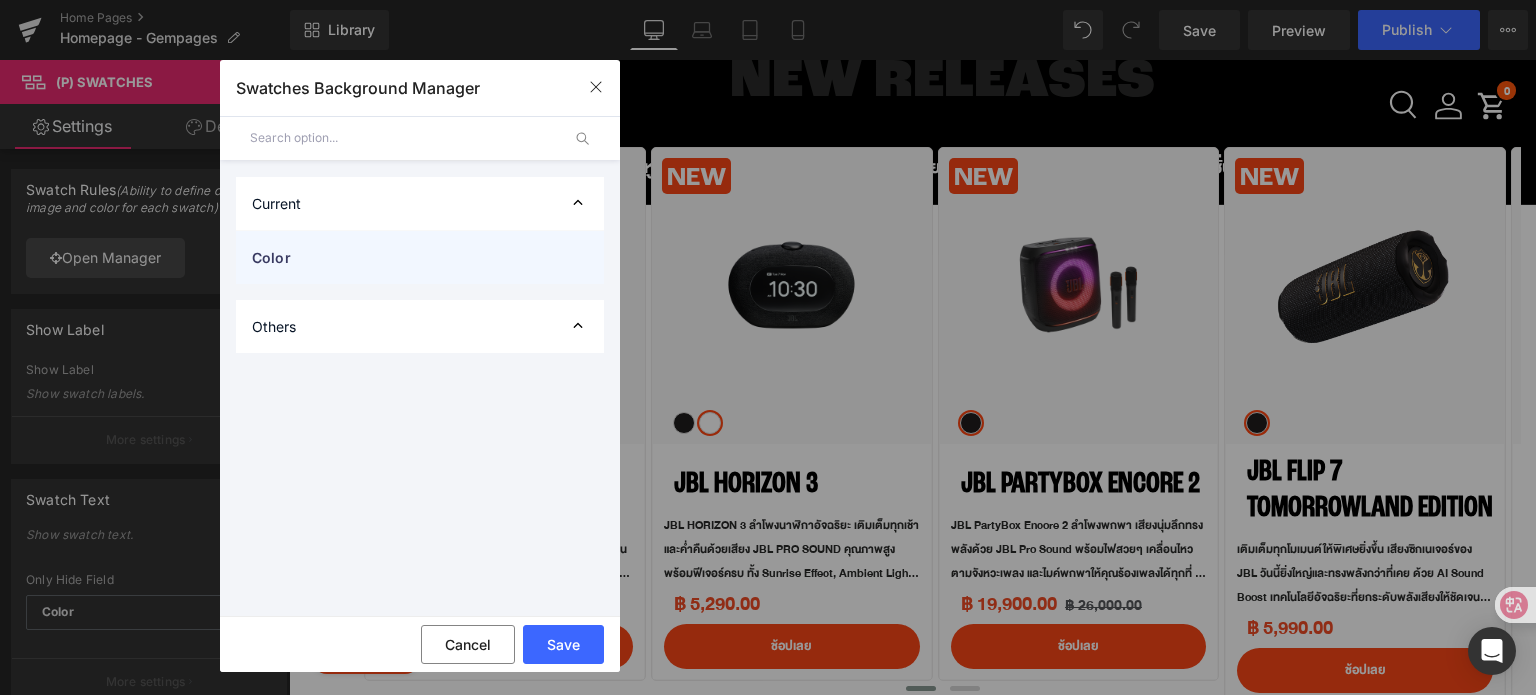 click on "Color" at bounding box center (420, 257) 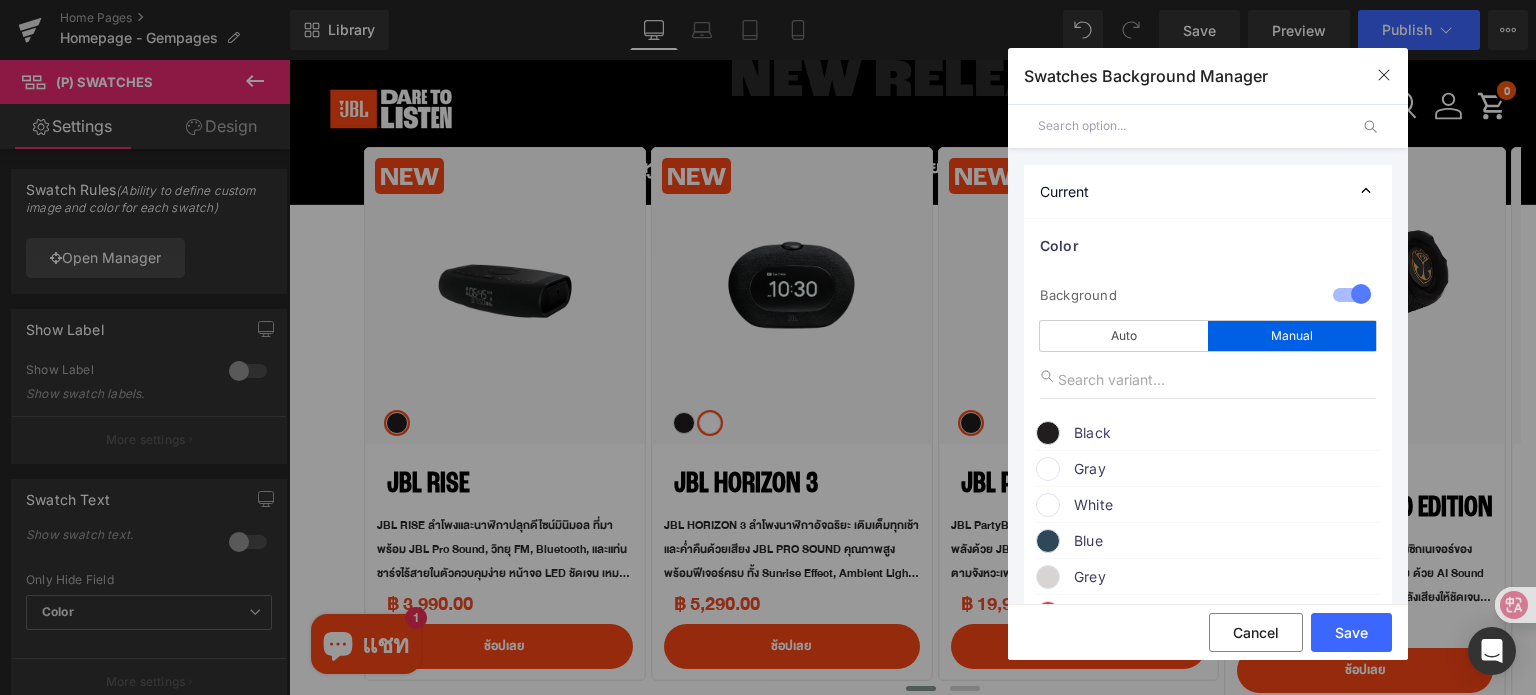 drag, startPoint x: 462, startPoint y: 93, endPoint x: 1250, endPoint y: 81, distance: 788.0914 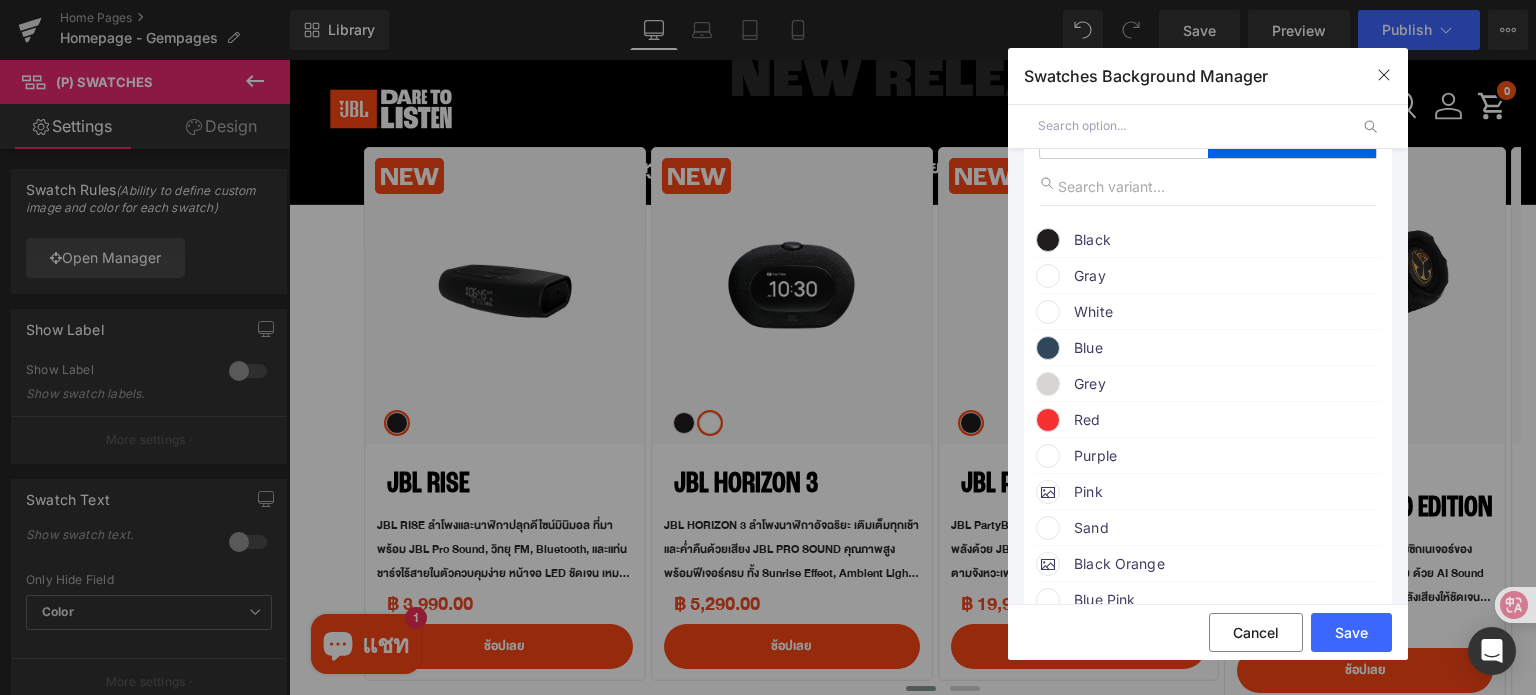 scroll, scrollTop: 200, scrollLeft: 0, axis: vertical 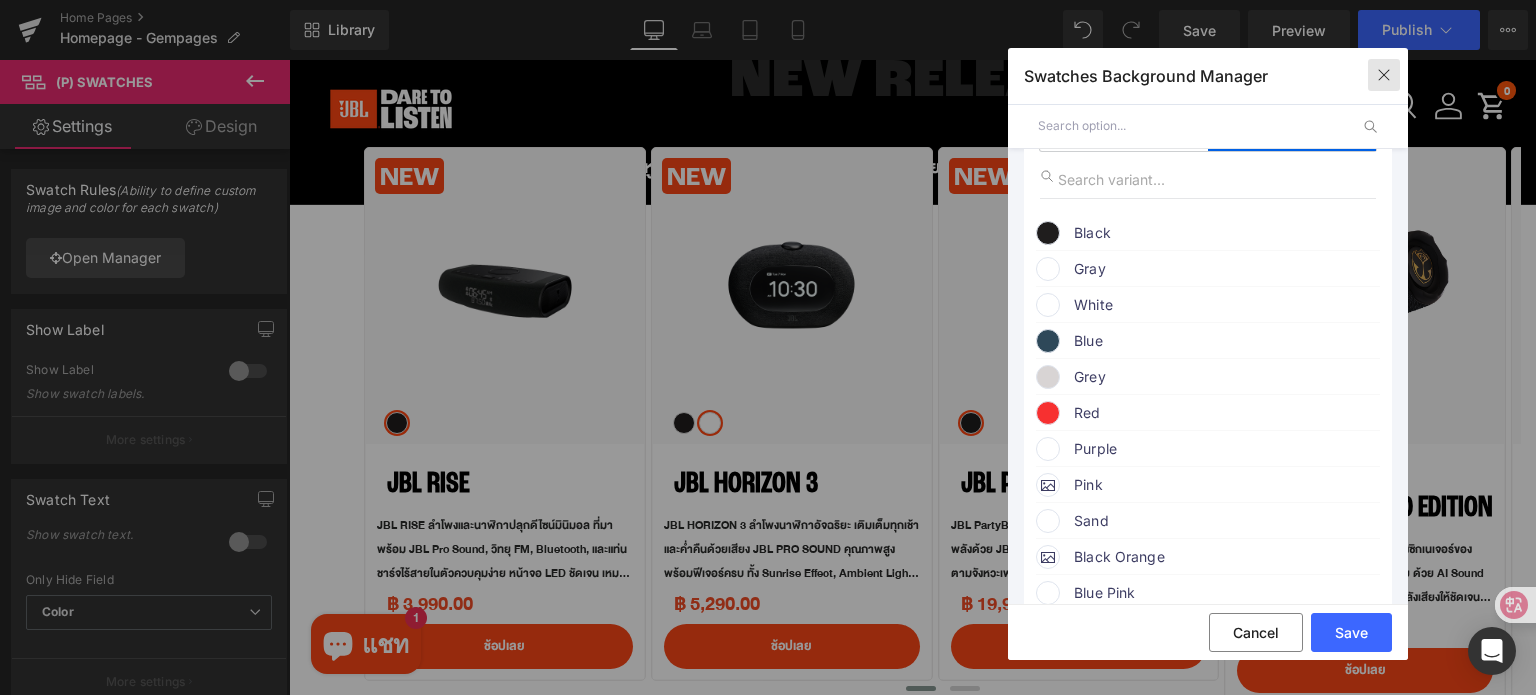 click 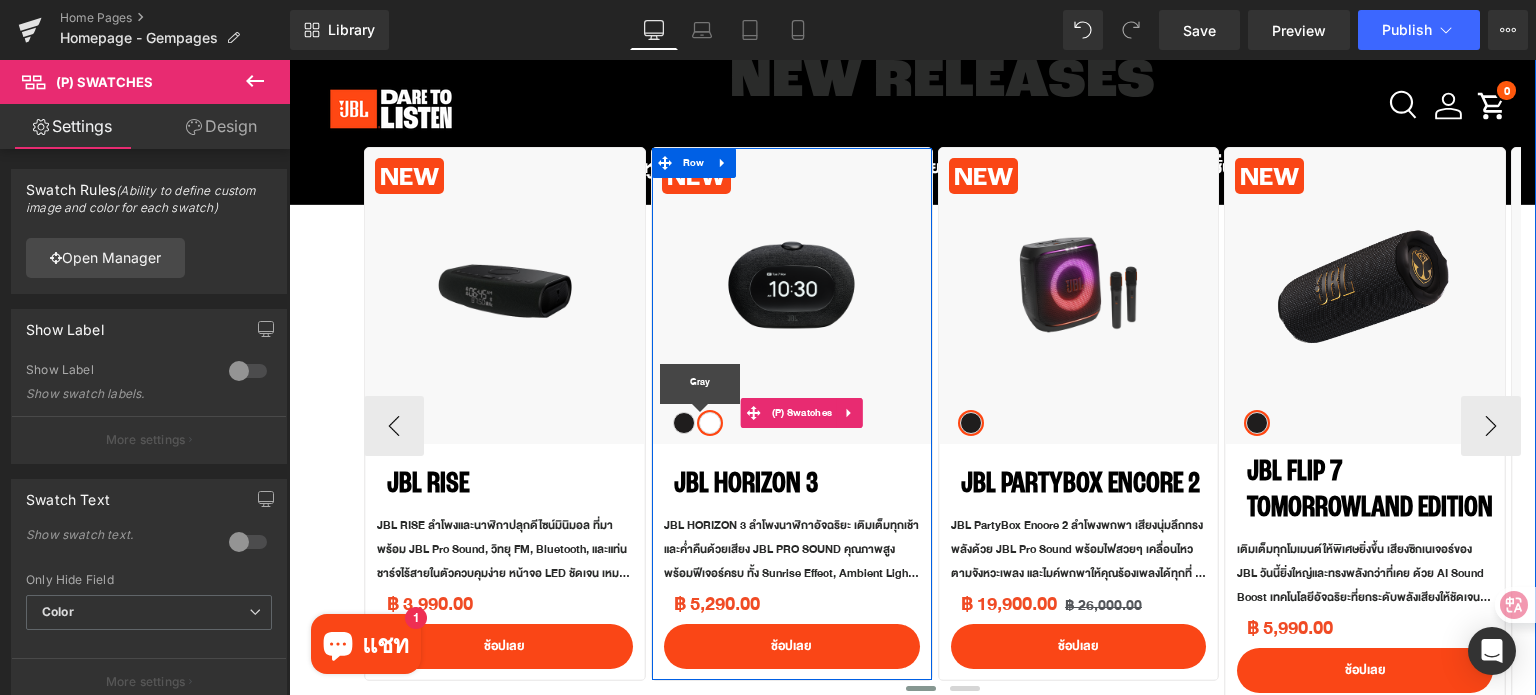 click on "Gray" at bounding box center (710, 423) 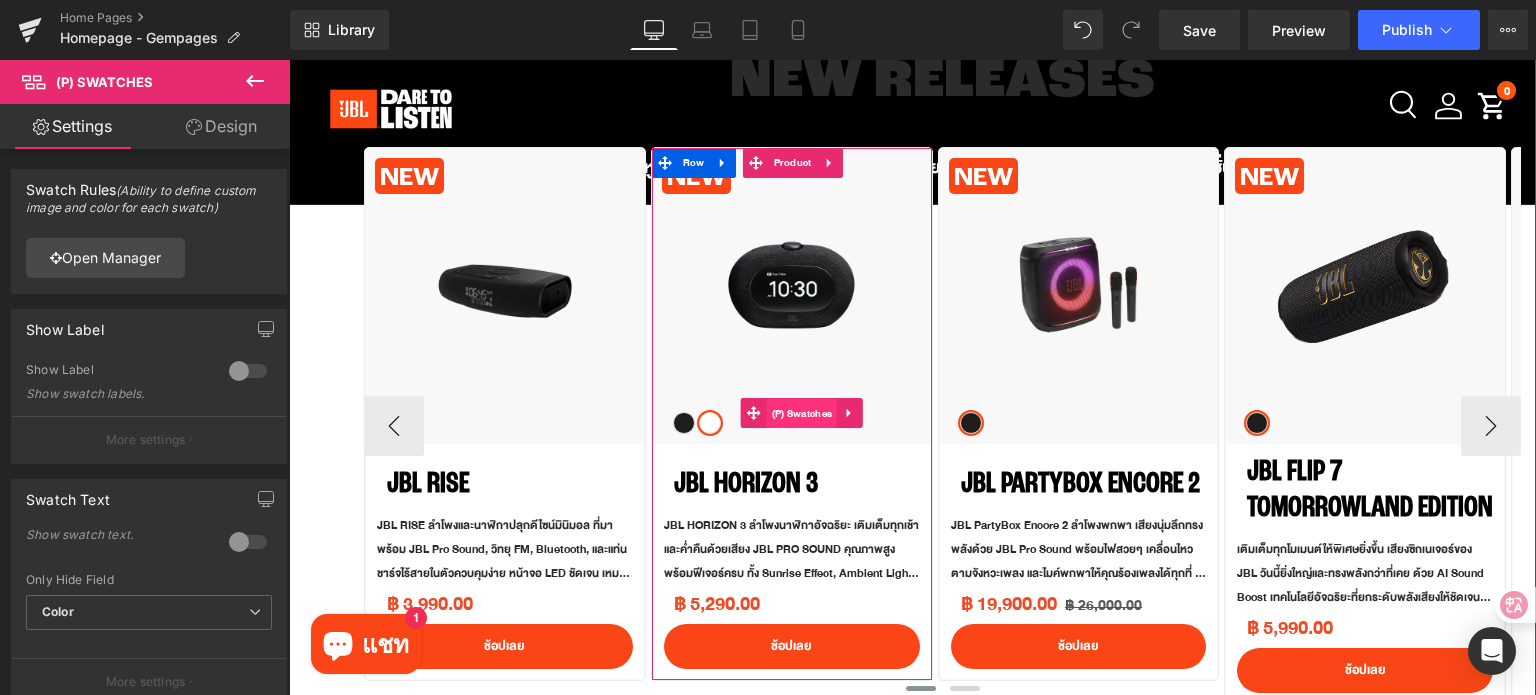 click on "(P) Swatches" at bounding box center [802, 414] 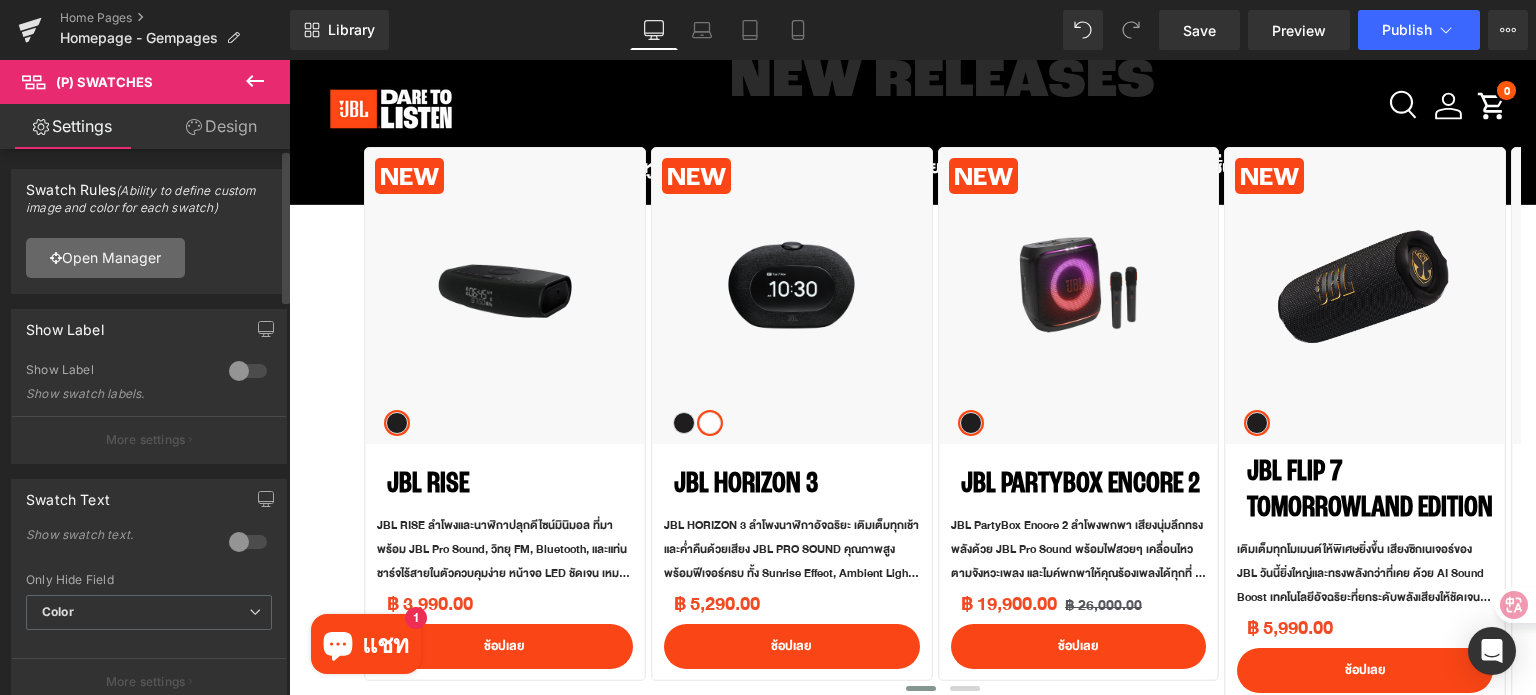 click on "Open Manager" at bounding box center (105, 258) 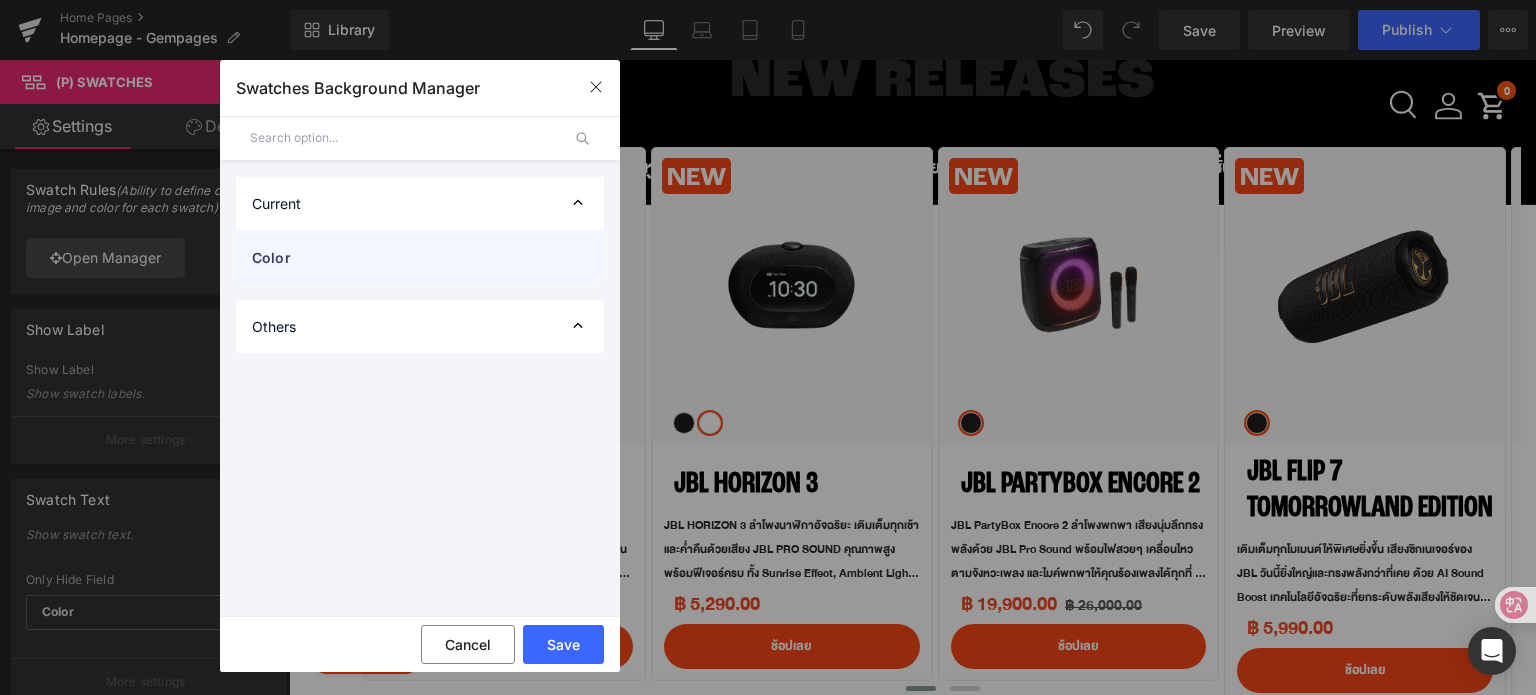 click on "Color" at bounding box center [400, 257] 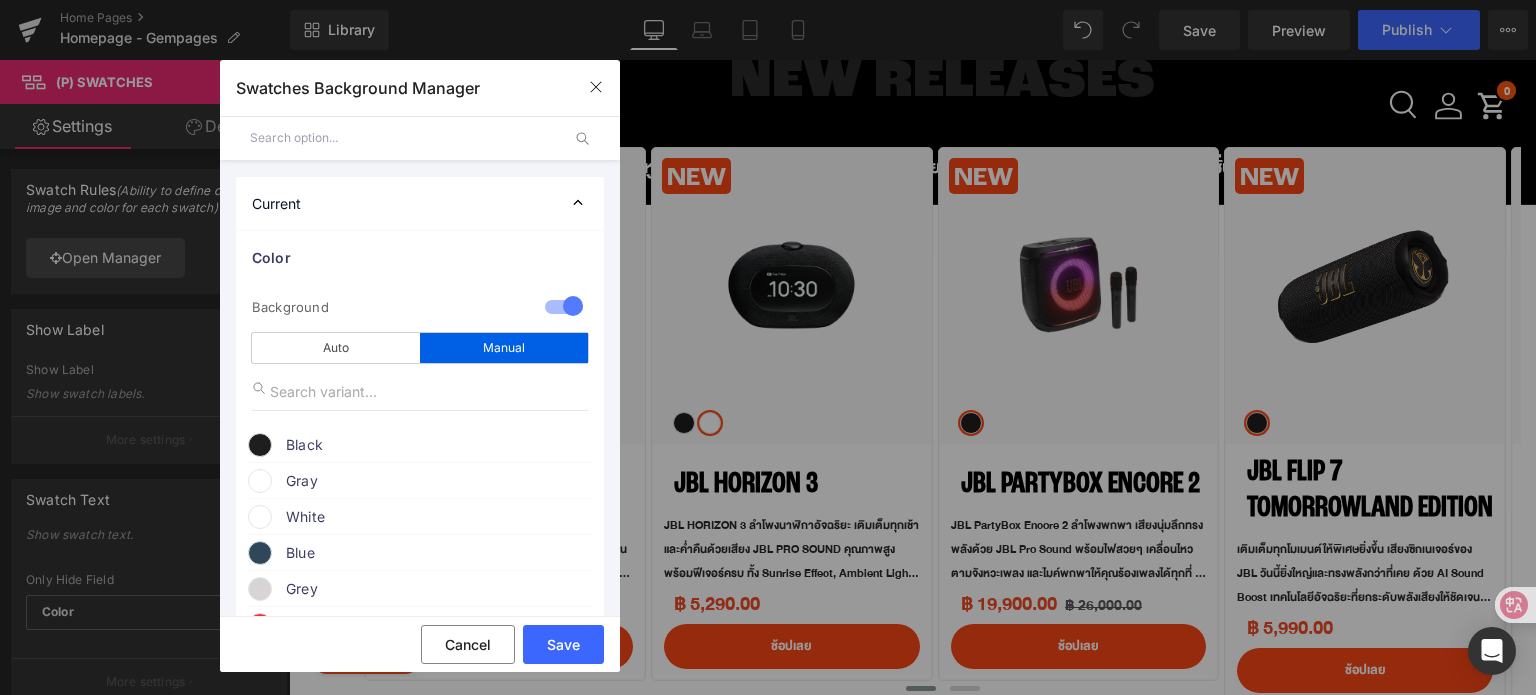 click at bounding box center [260, 481] 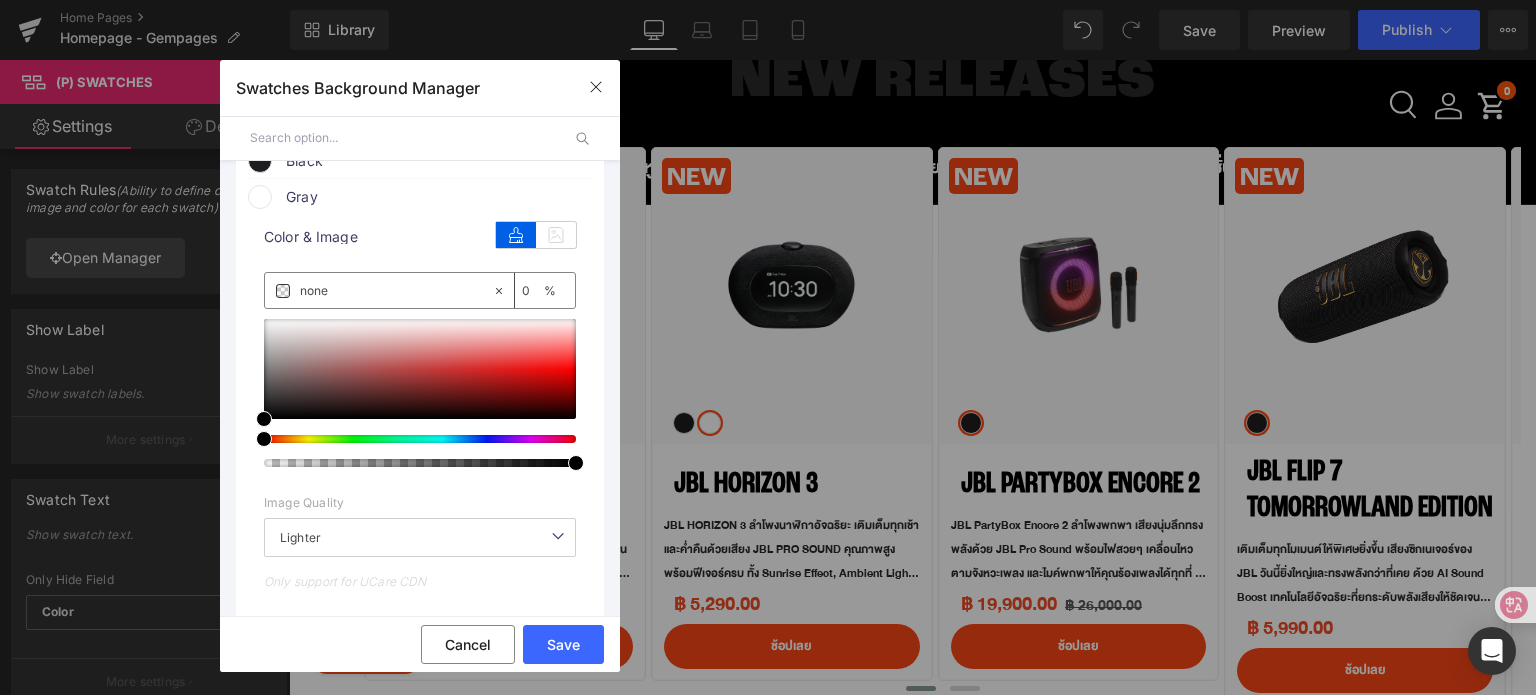 scroll, scrollTop: 300, scrollLeft: 0, axis: vertical 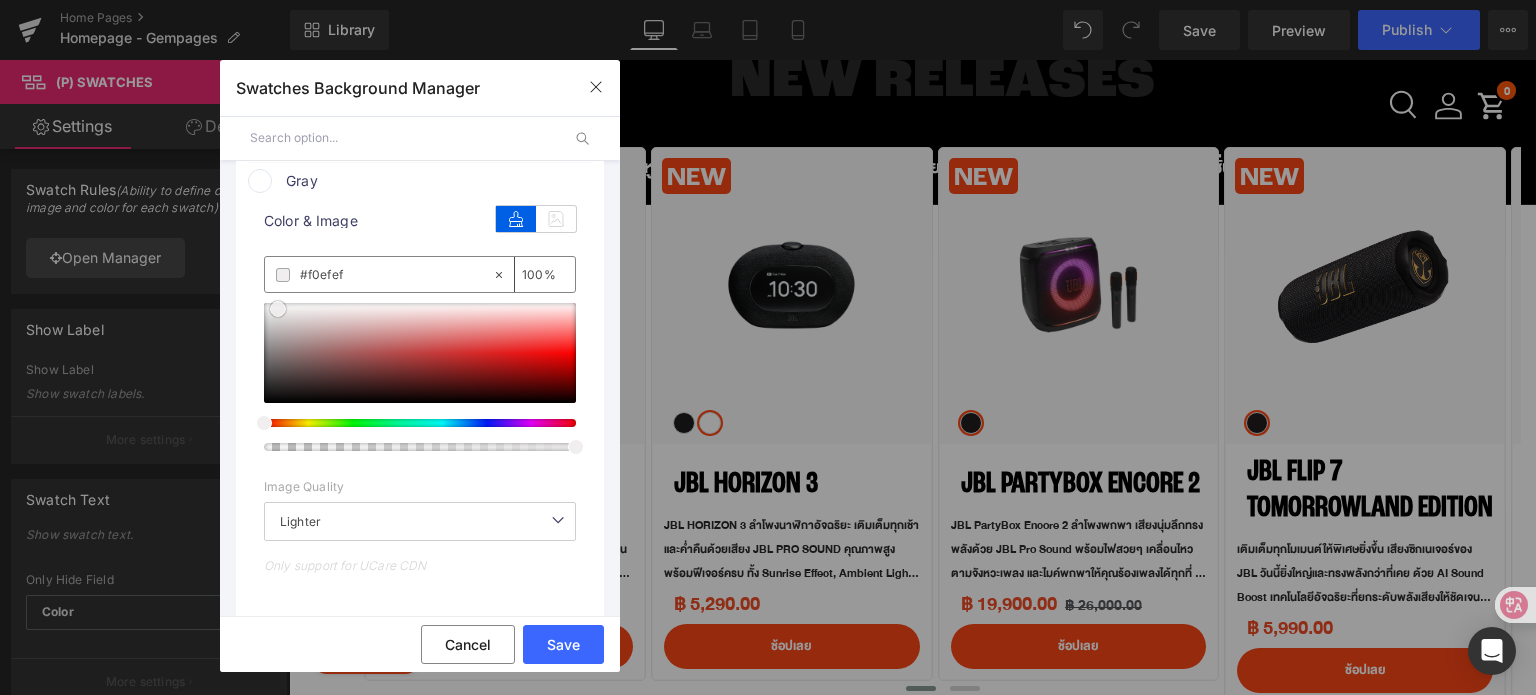 click at bounding box center [420, 353] 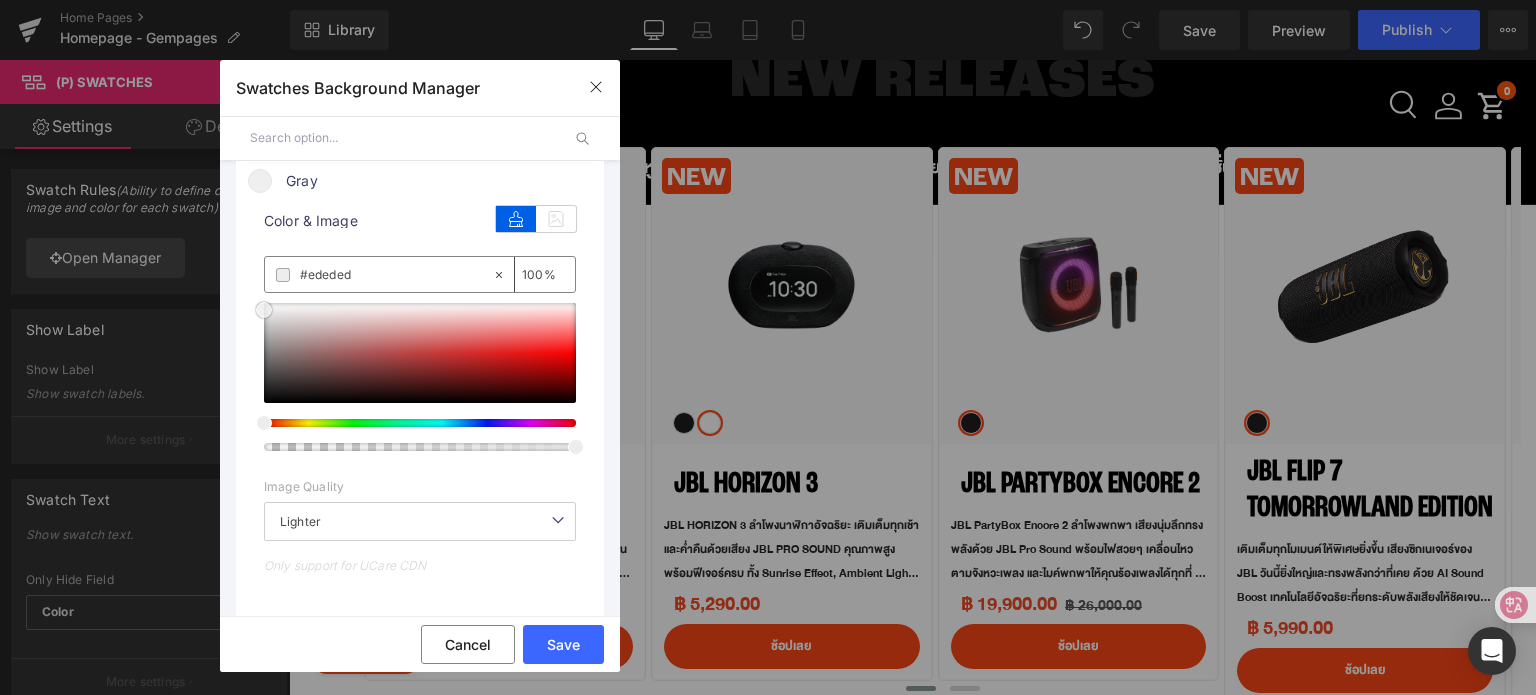 drag, startPoint x: 278, startPoint y: 315, endPoint x: 263, endPoint y: 316, distance: 15.033297 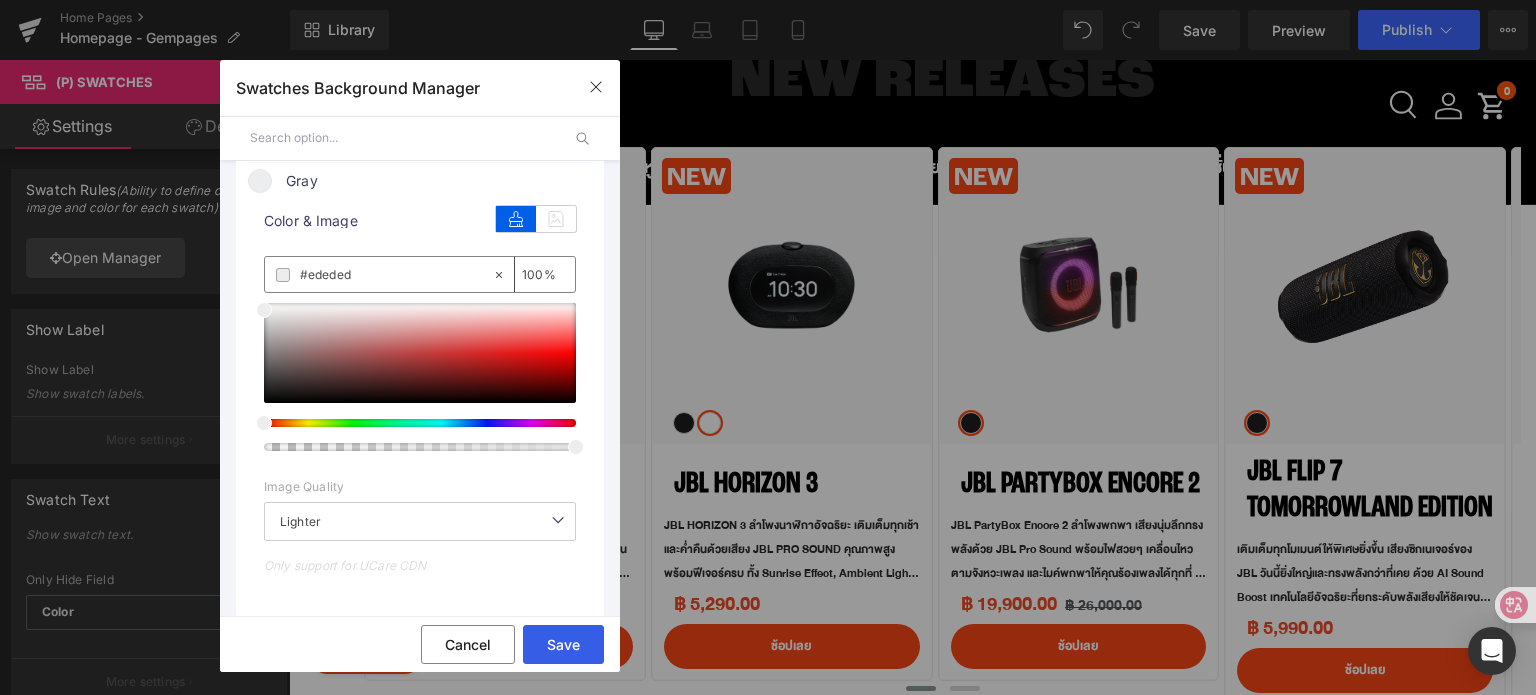 click on "Save" at bounding box center (563, 644) 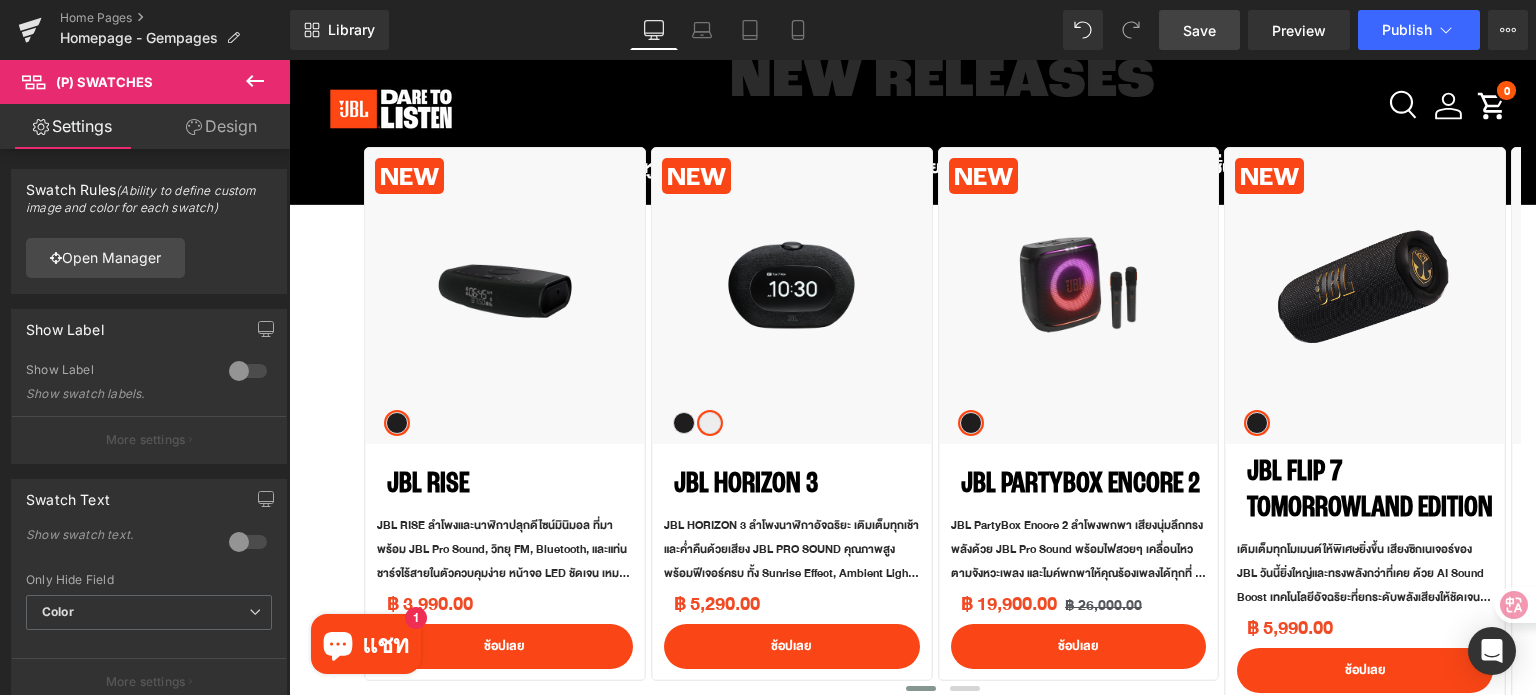 click on "Save" at bounding box center [1199, 30] 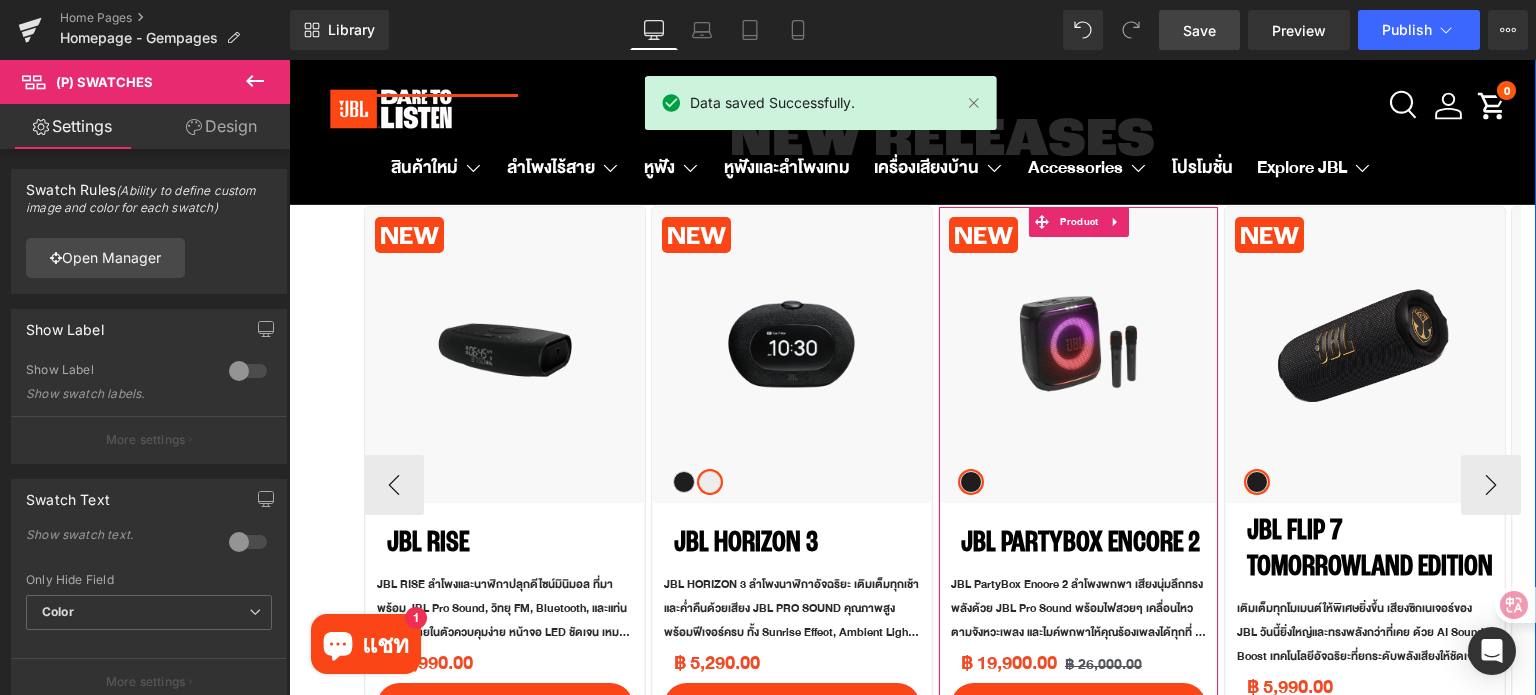 scroll, scrollTop: 800, scrollLeft: 0, axis: vertical 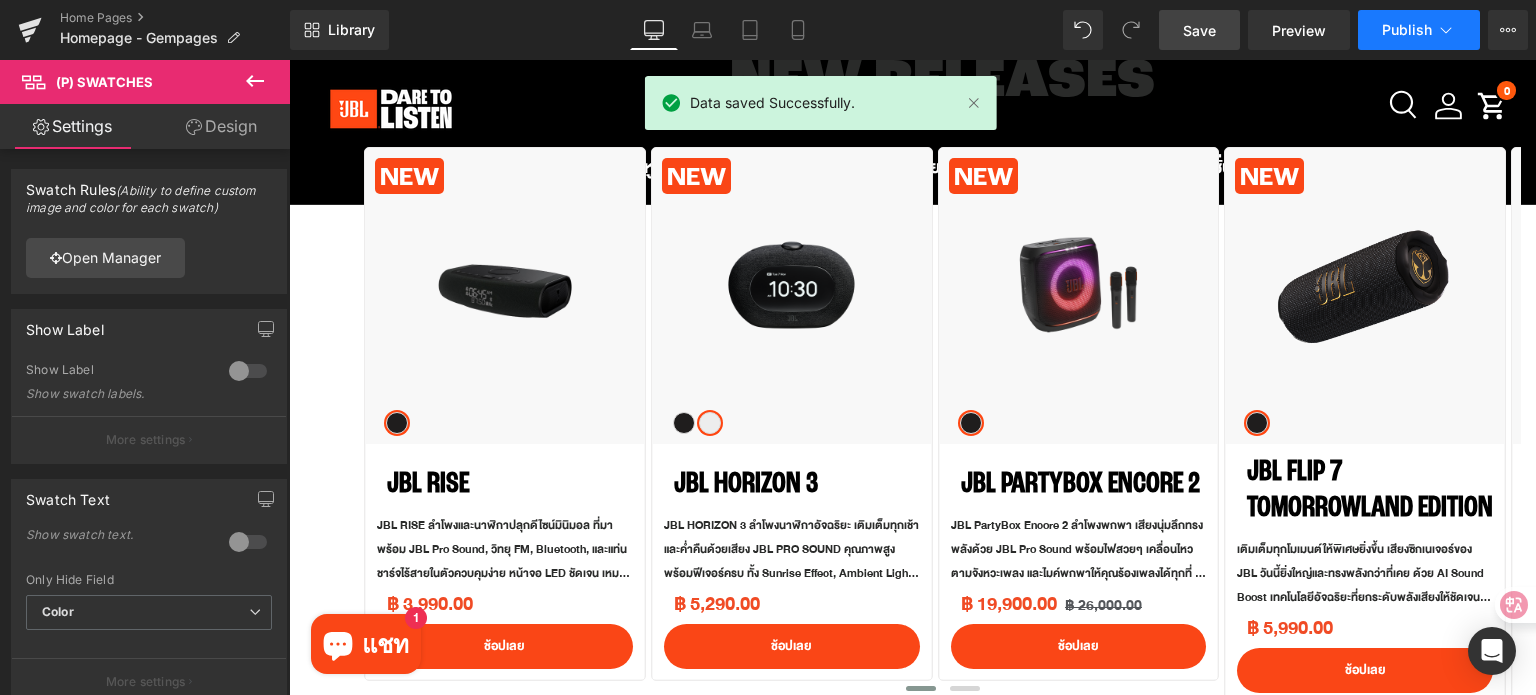 click on "Publish" at bounding box center [1419, 30] 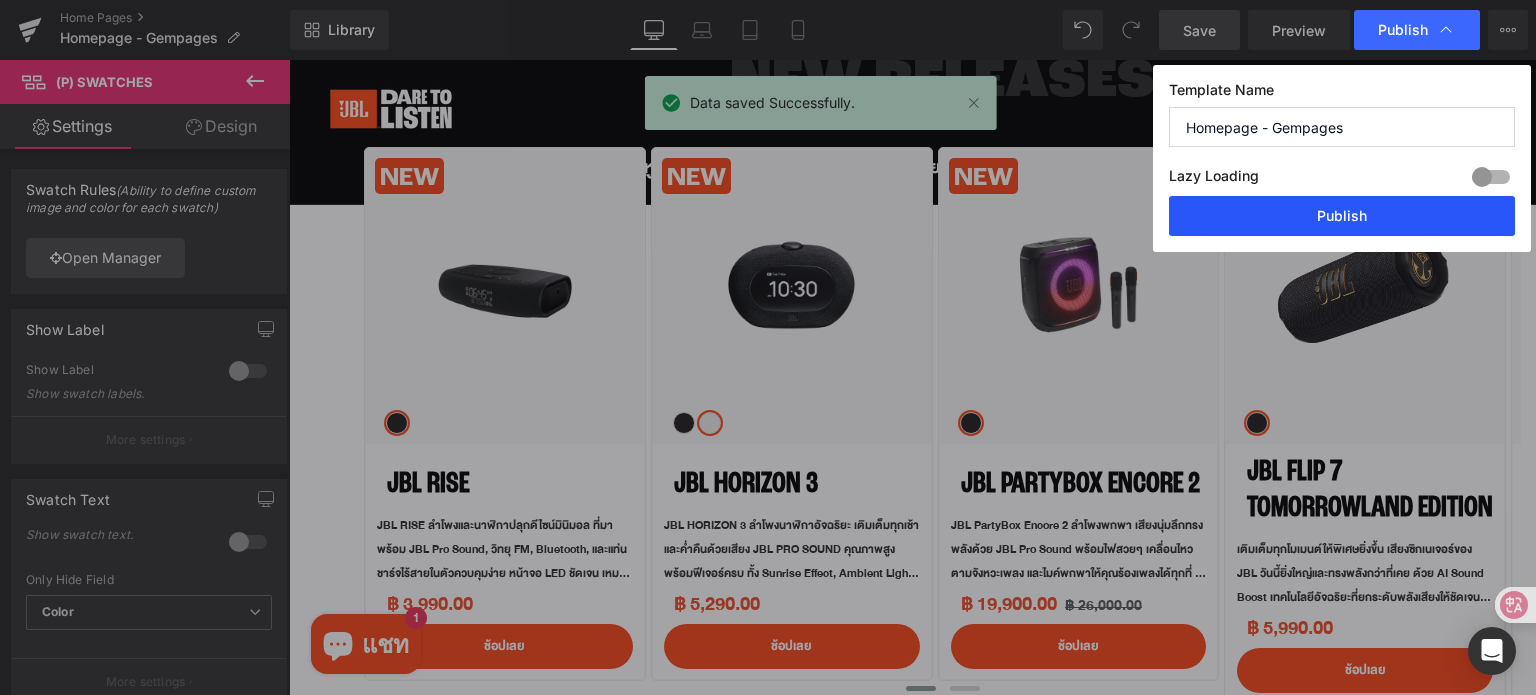 click on "Publish" at bounding box center [1342, 216] 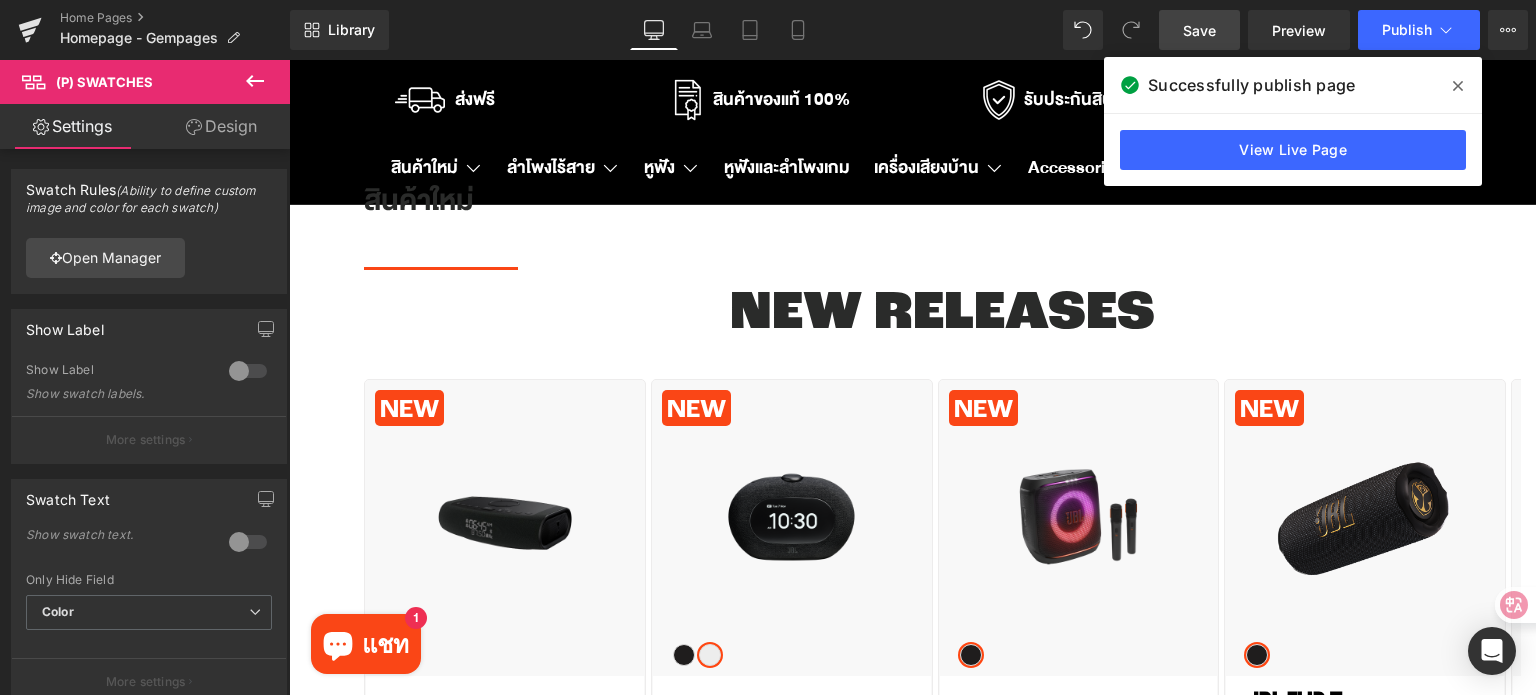 scroll, scrollTop: 600, scrollLeft: 0, axis: vertical 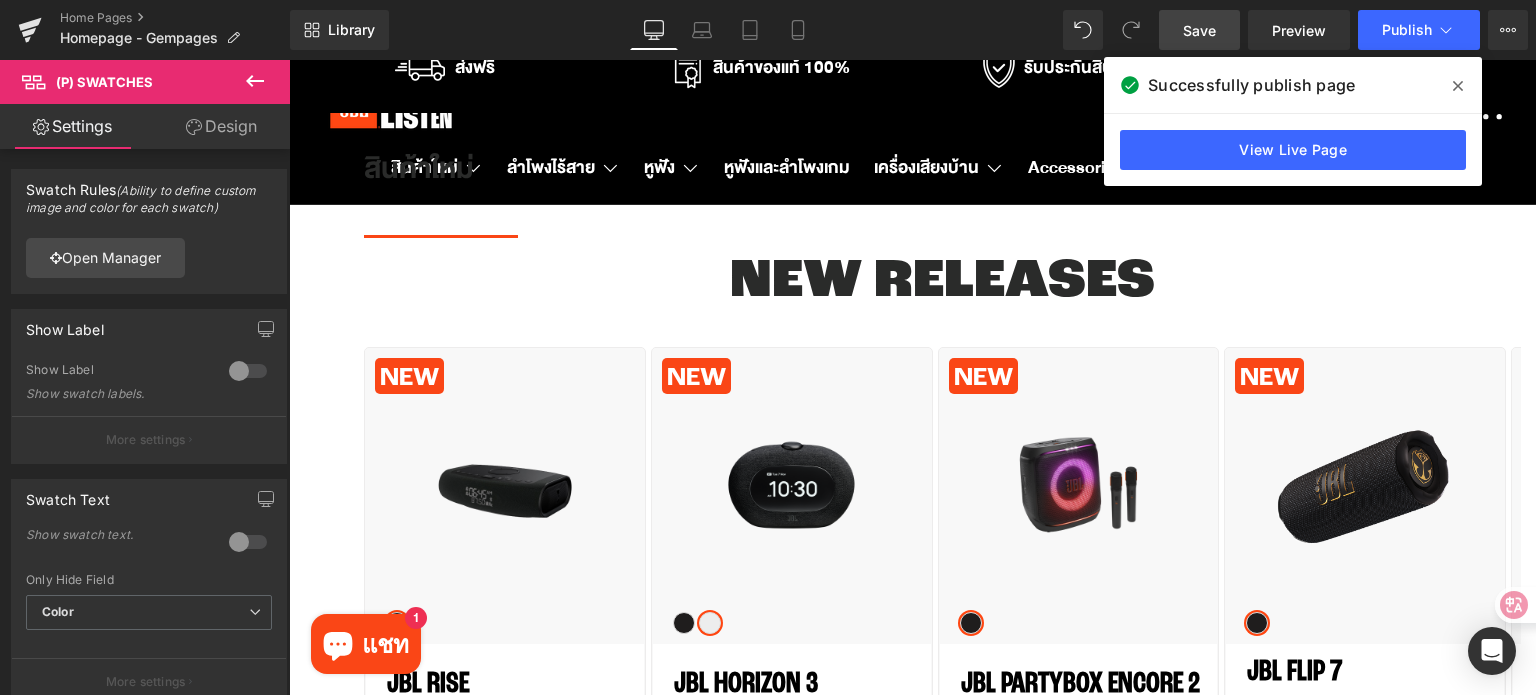 click at bounding box center (1458, 86) 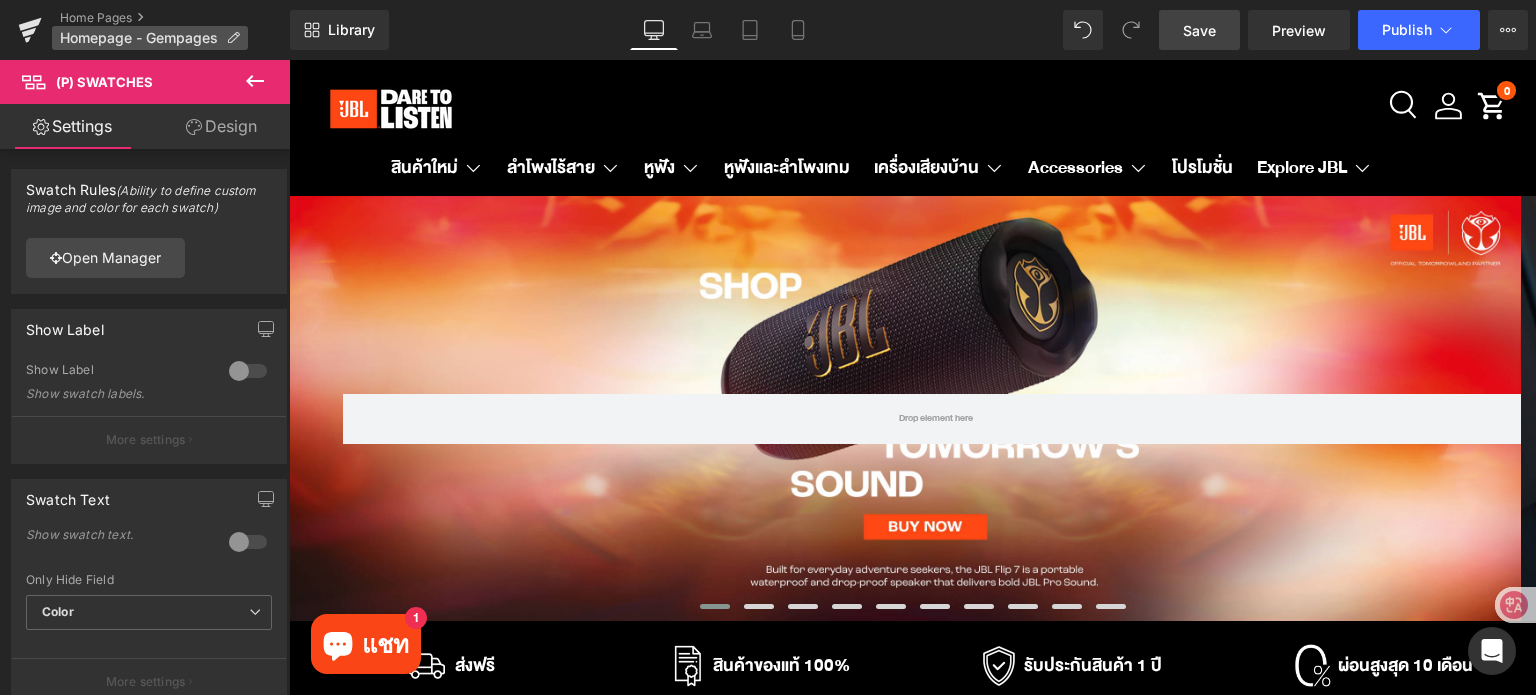 scroll, scrollTop: 0, scrollLeft: 0, axis: both 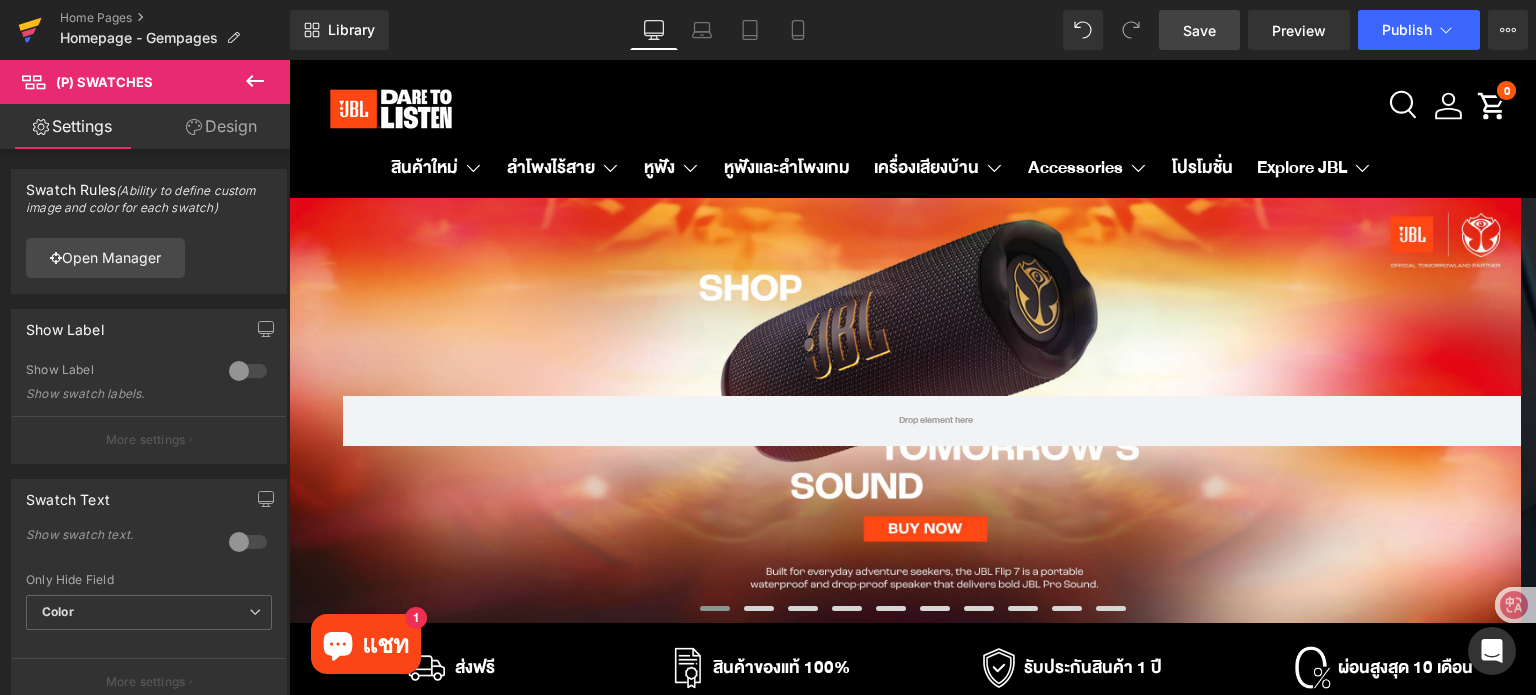 click at bounding box center [30, 30] 